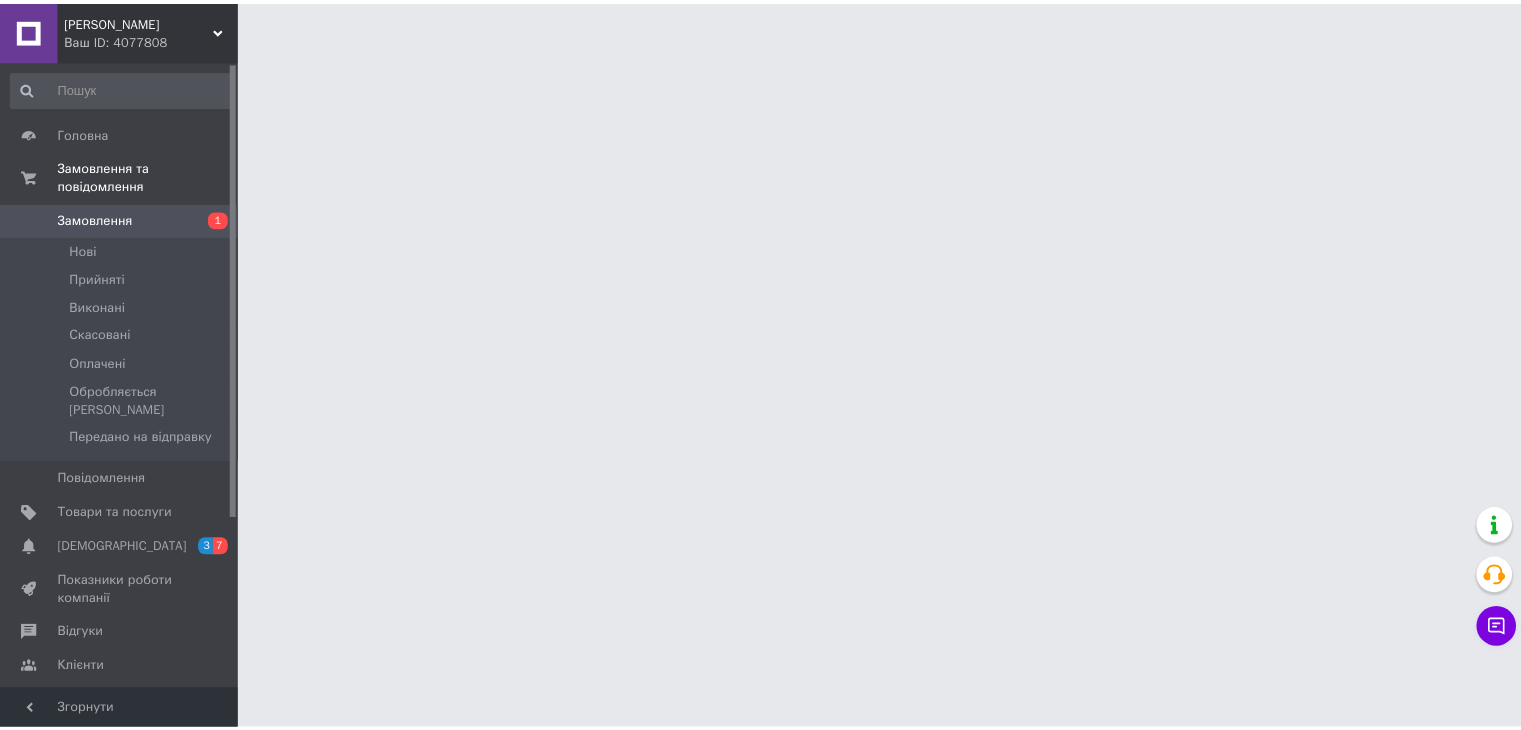 scroll, scrollTop: 0, scrollLeft: 0, axis: both 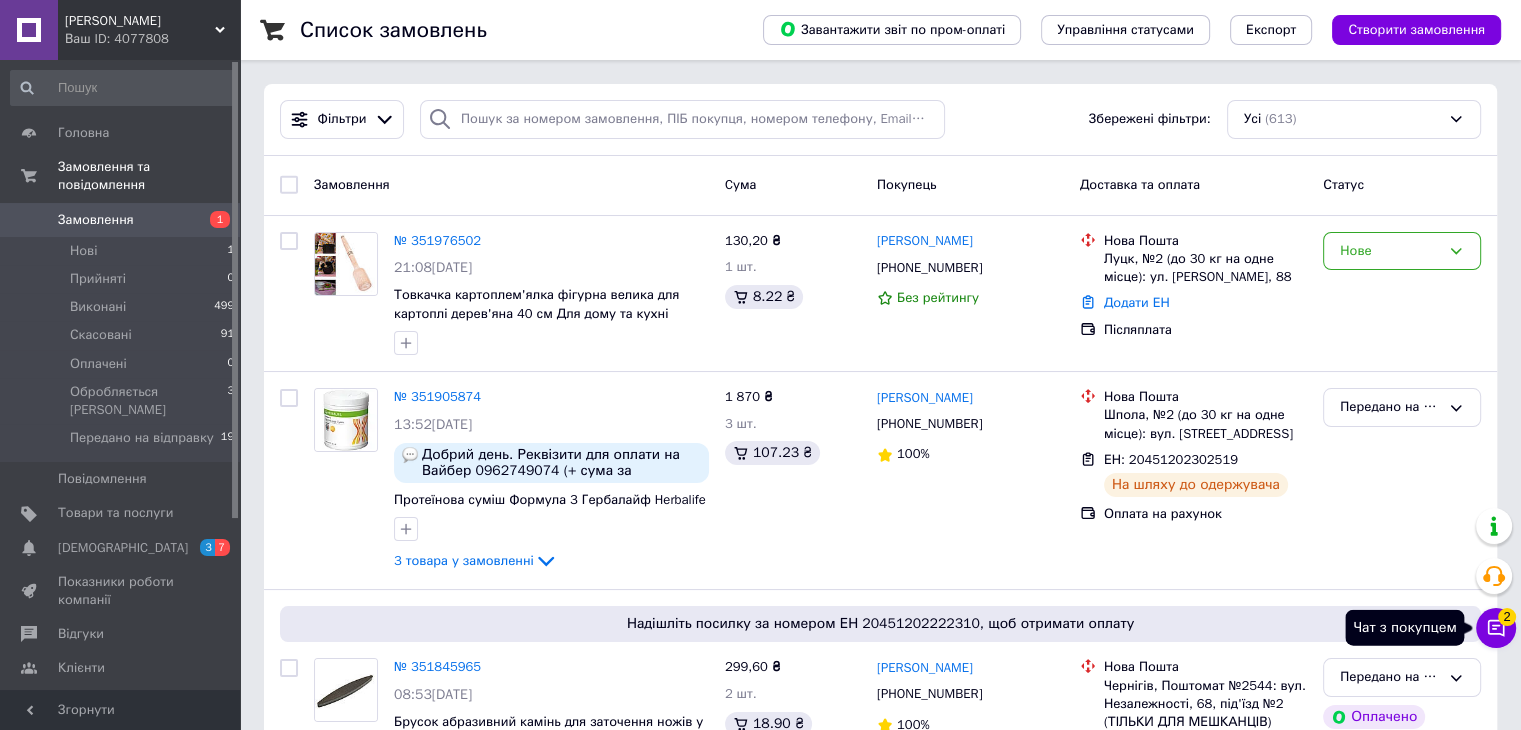 click on "2" at bounding box center (1507, 617) 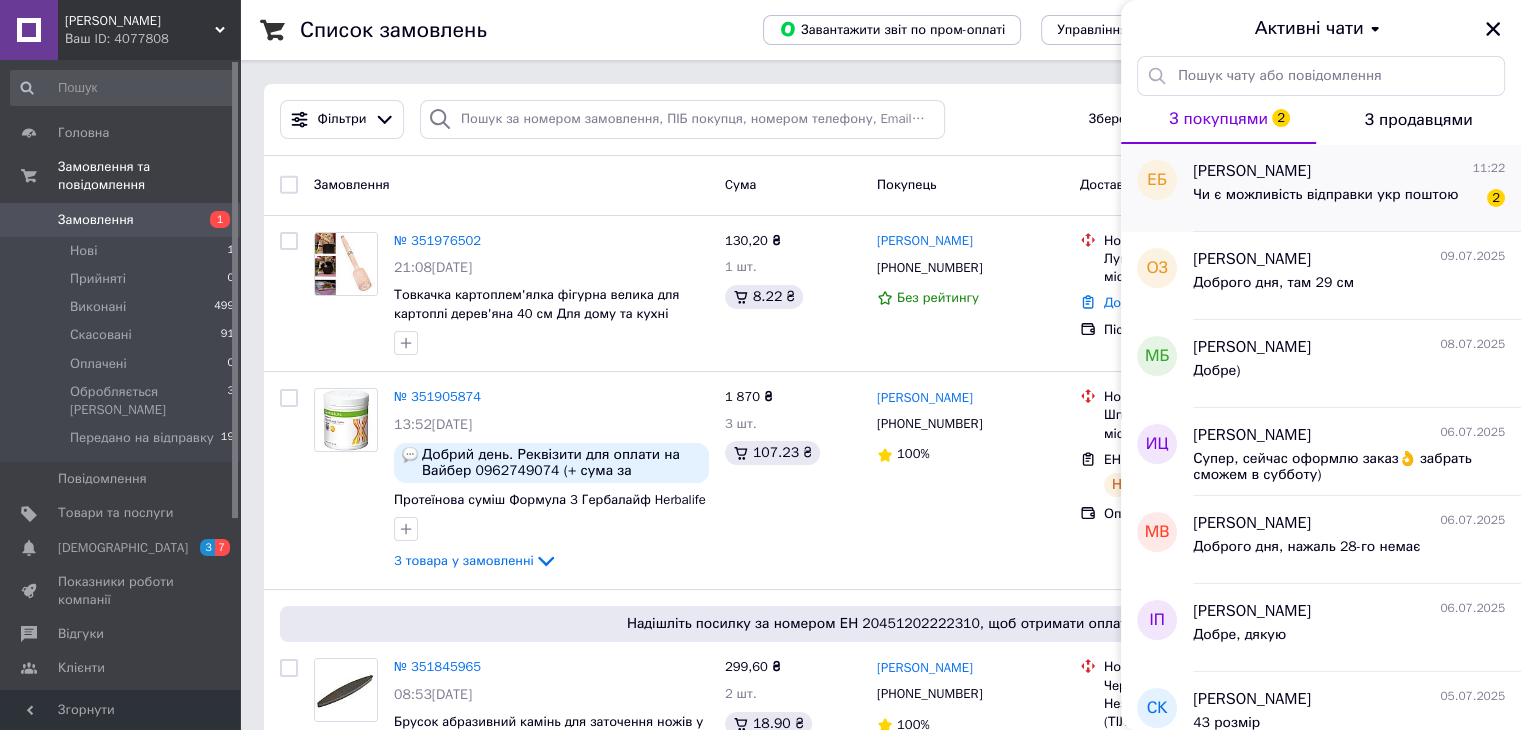 click on "Чи  є можливість відправки укр поштою" at bounding box center (1325, 201) 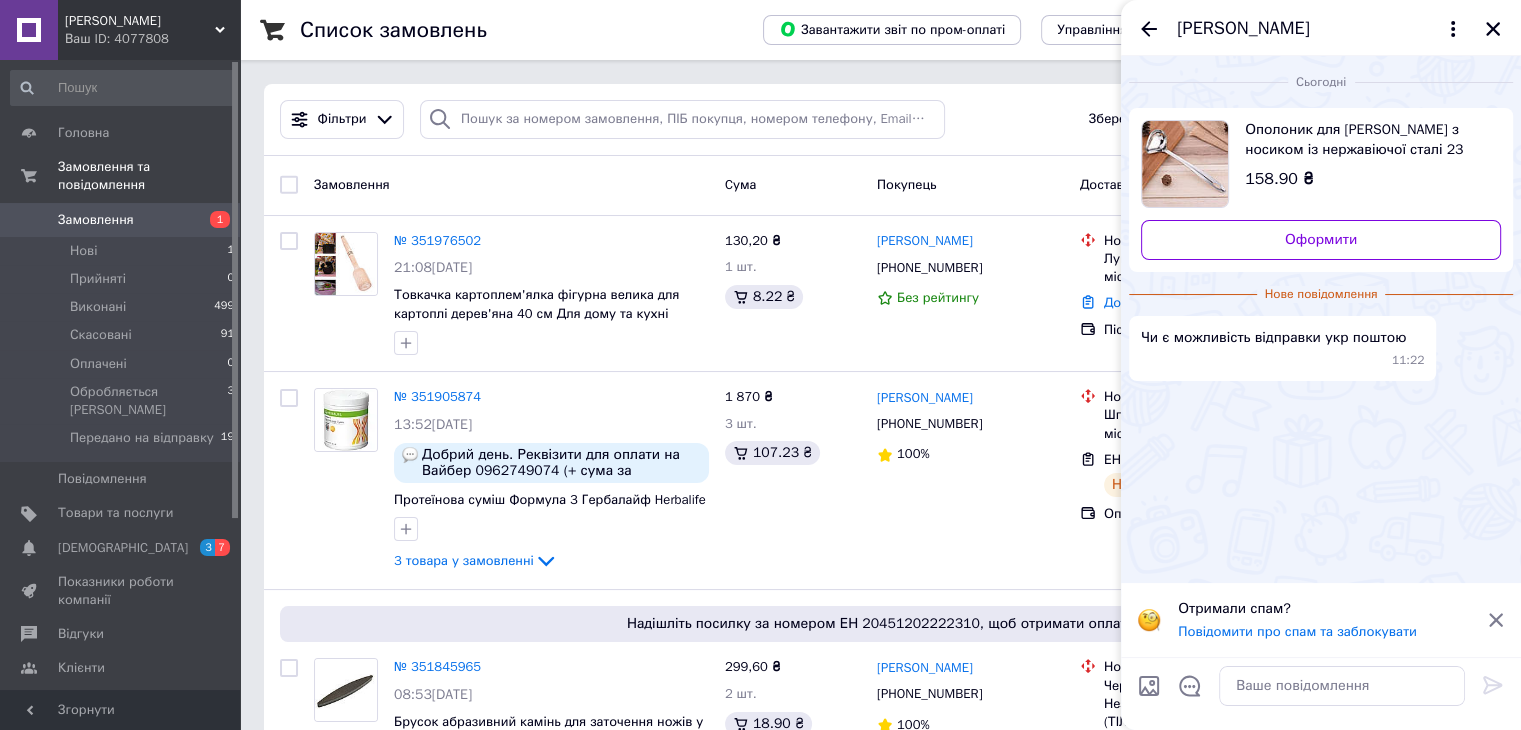 click at bounding box center (1185, 164) 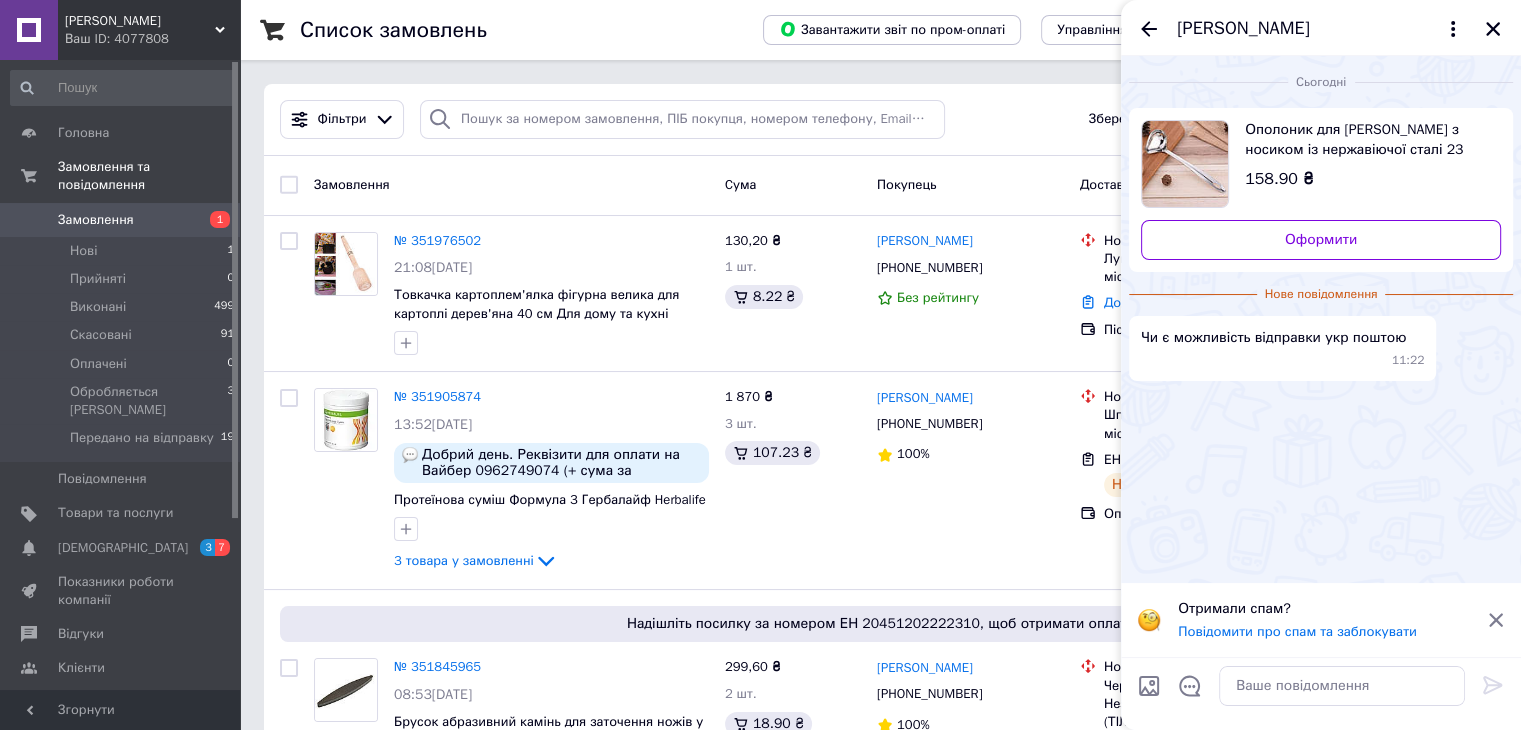 click on "[PERSON_NAME]" at bounding box center [1243, 29] 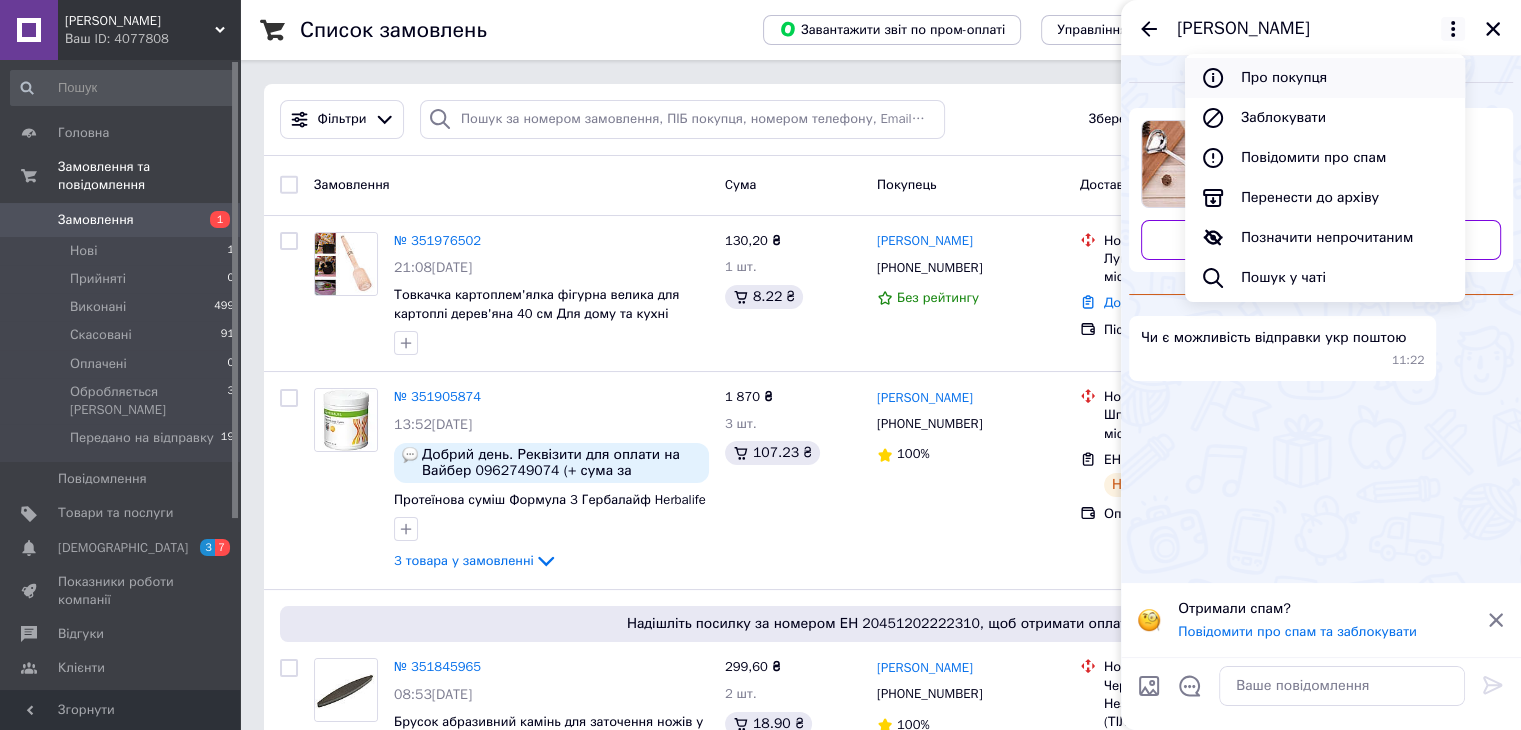 click on "Про покупця" at bounding box center [1325, 78] 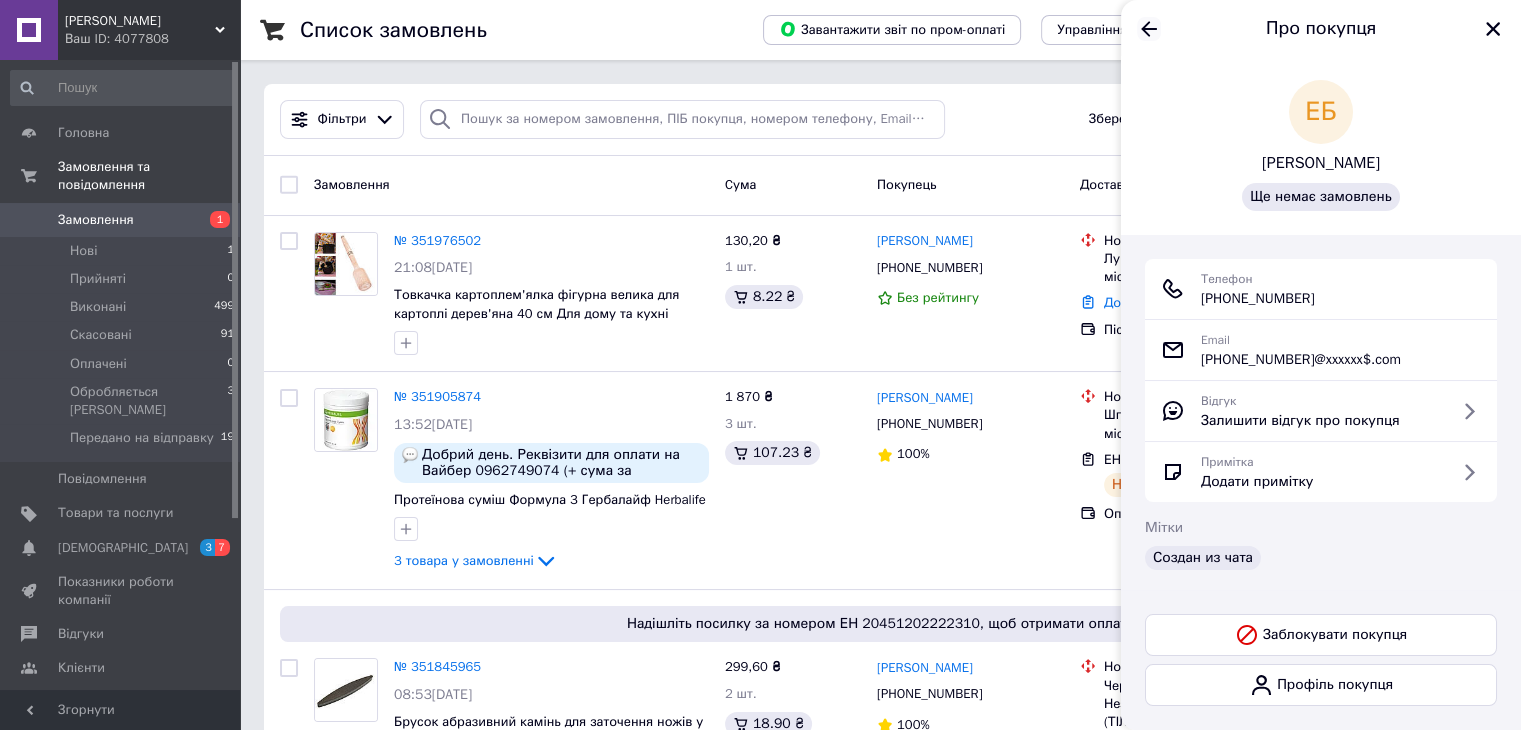 click 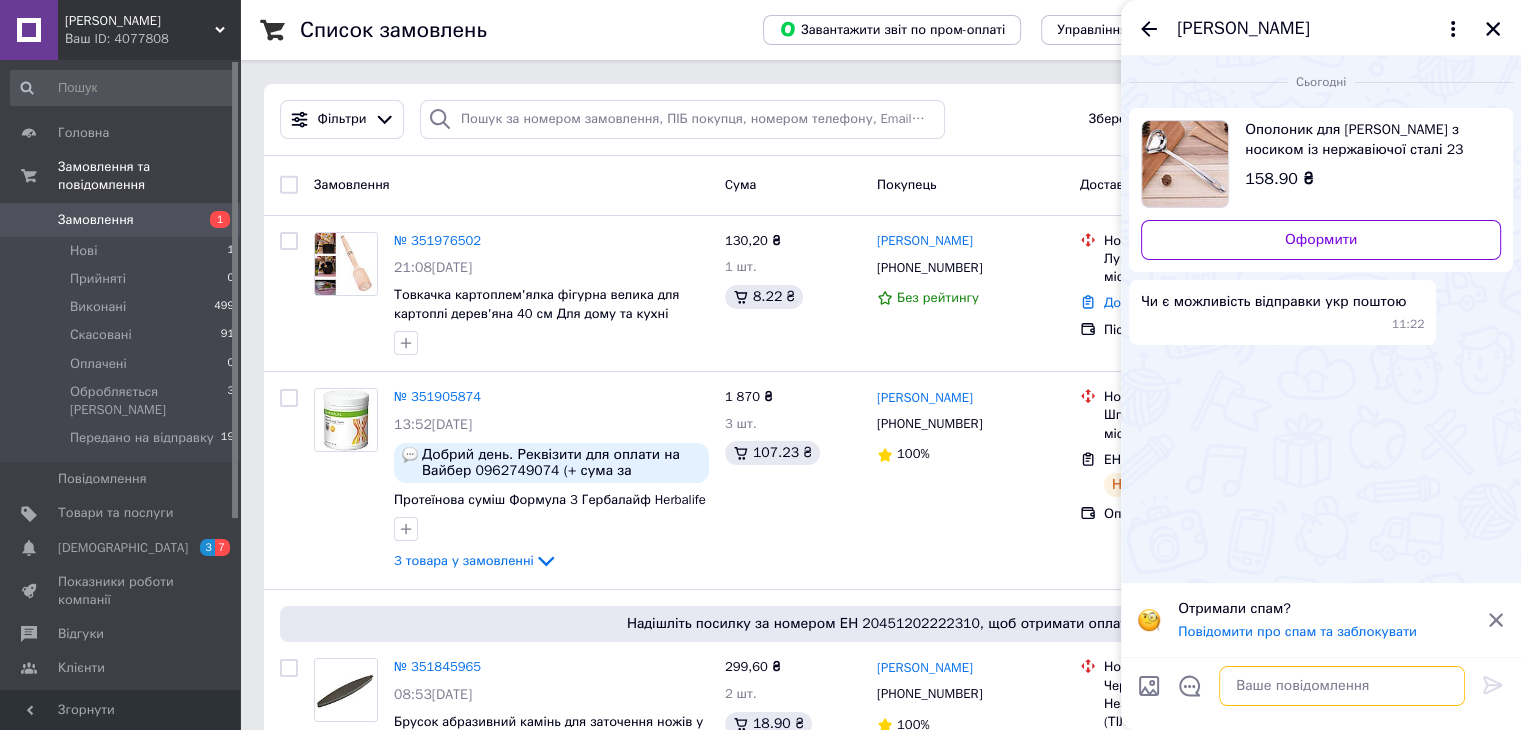 click at bounding box center (1342, 686) 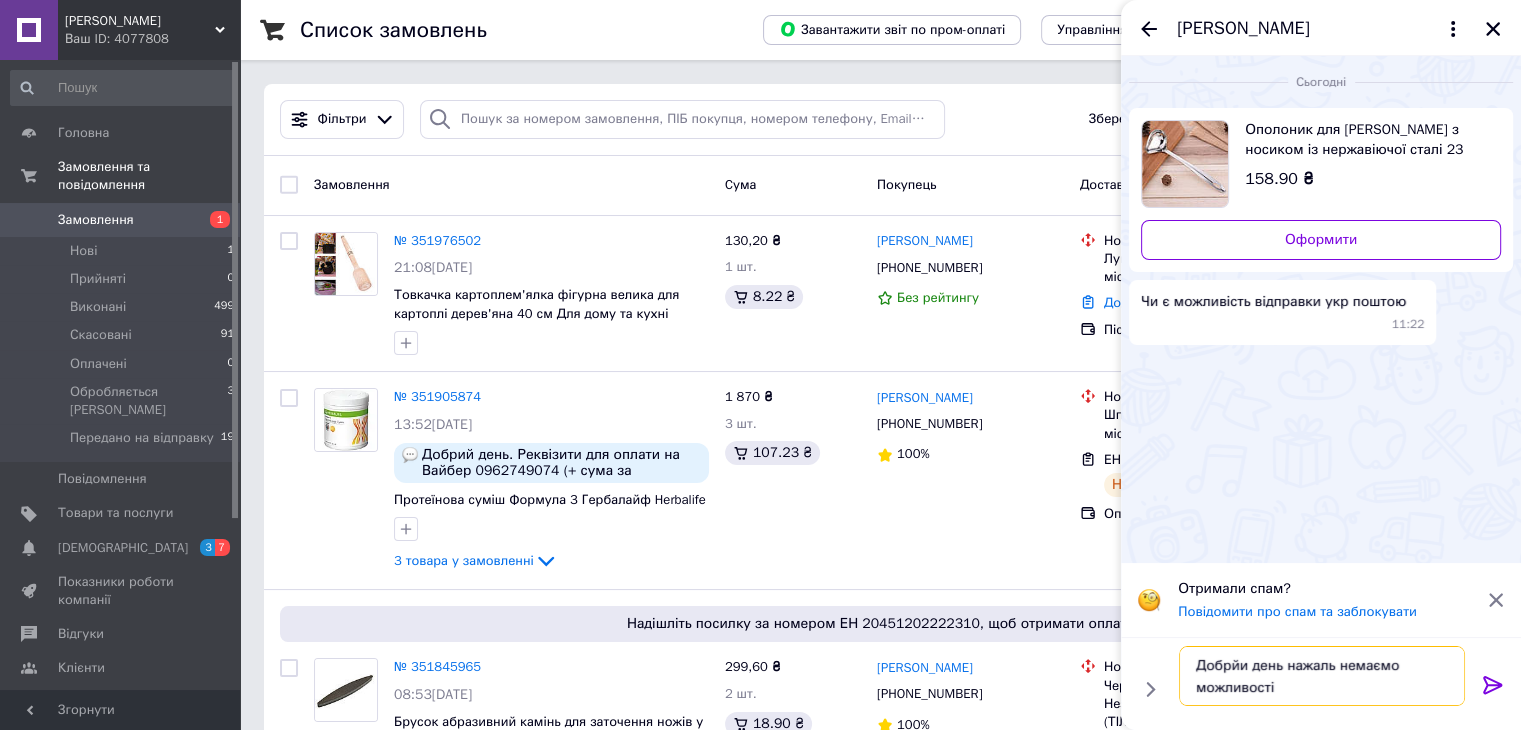 drag, startPoint x: 1231, startPoint y: 665, endPoint x: 1245, endPoint y: 664, distance: 14.035668 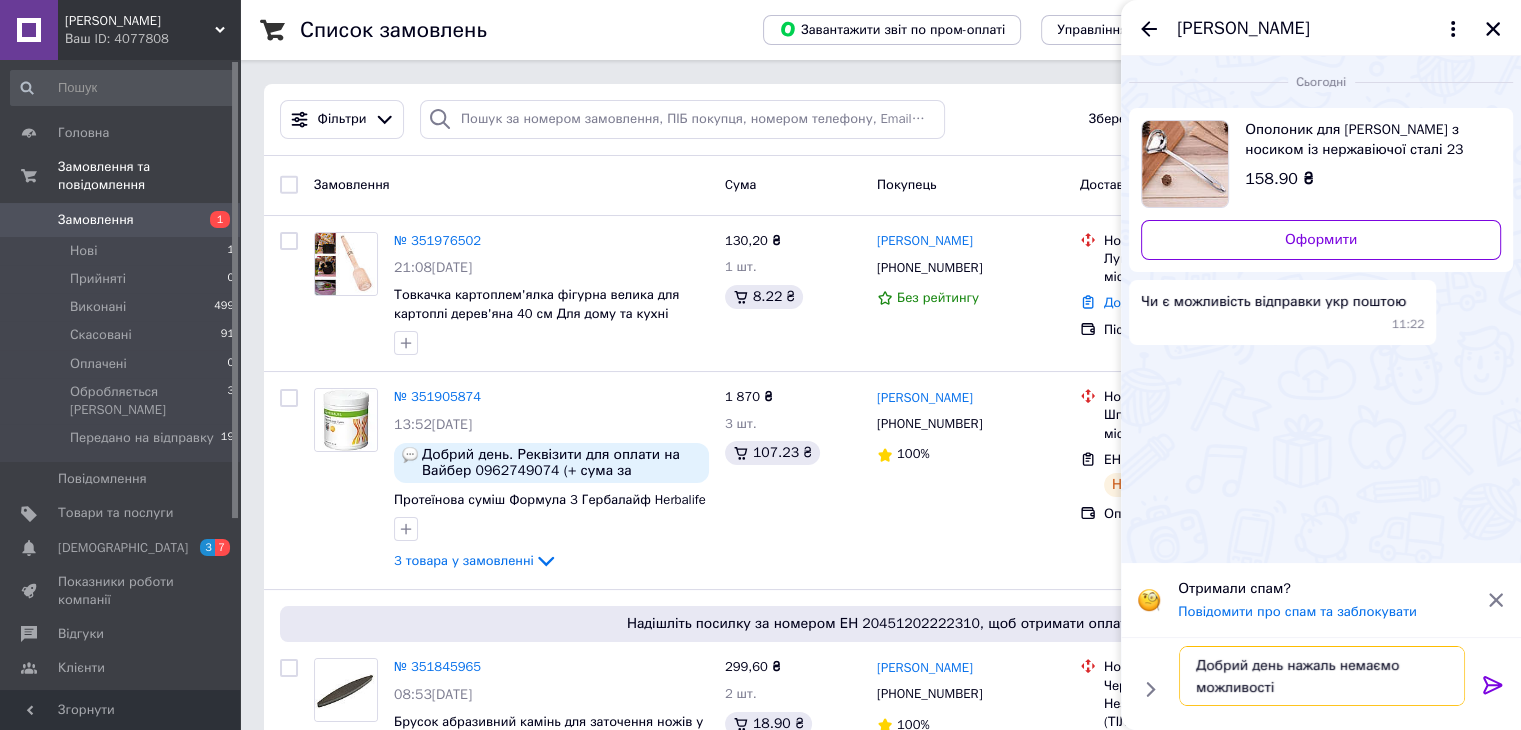 click on "Добрий день нажаль немаємо можливості" at bounding box center [1322, 676] 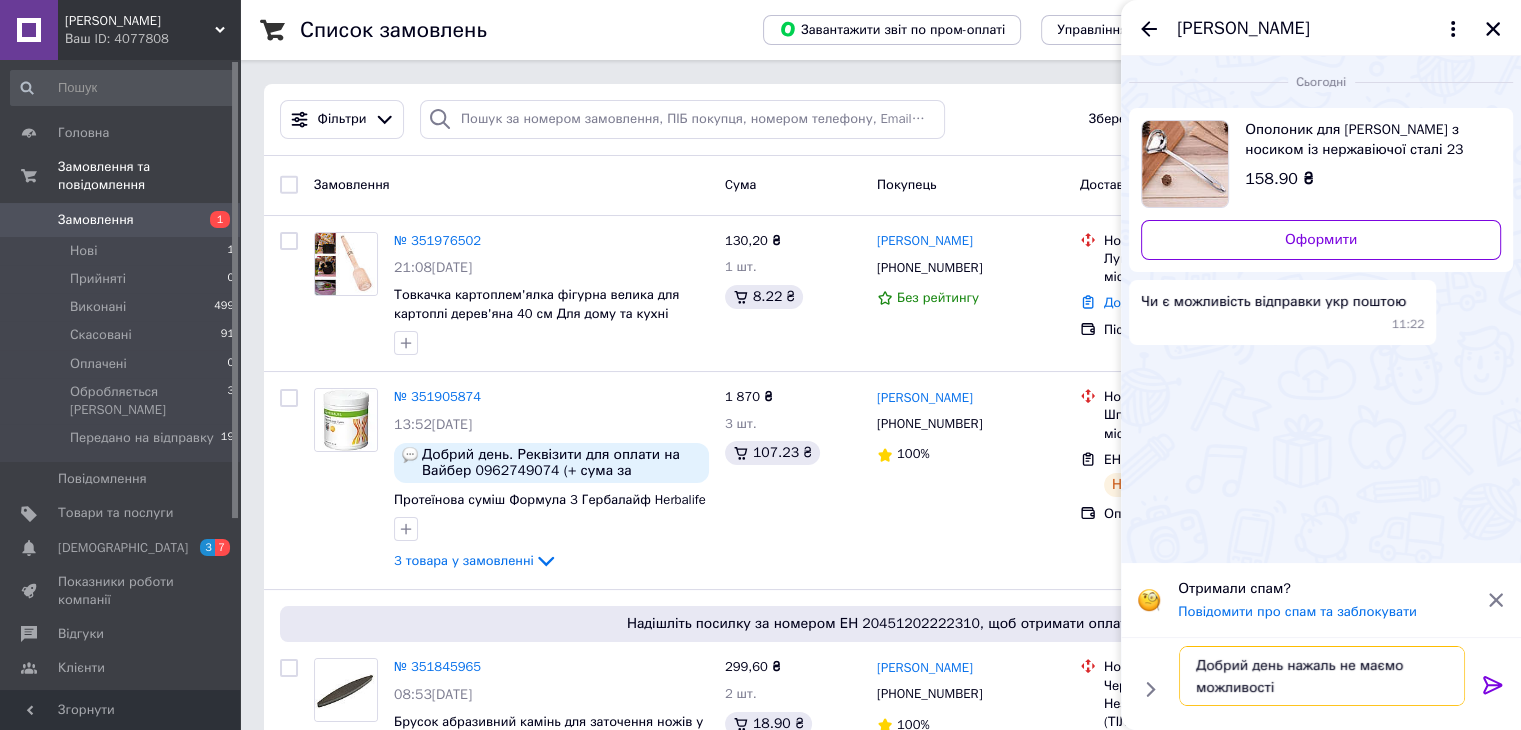 type on "Добрий день нажаль не маємо можливості" 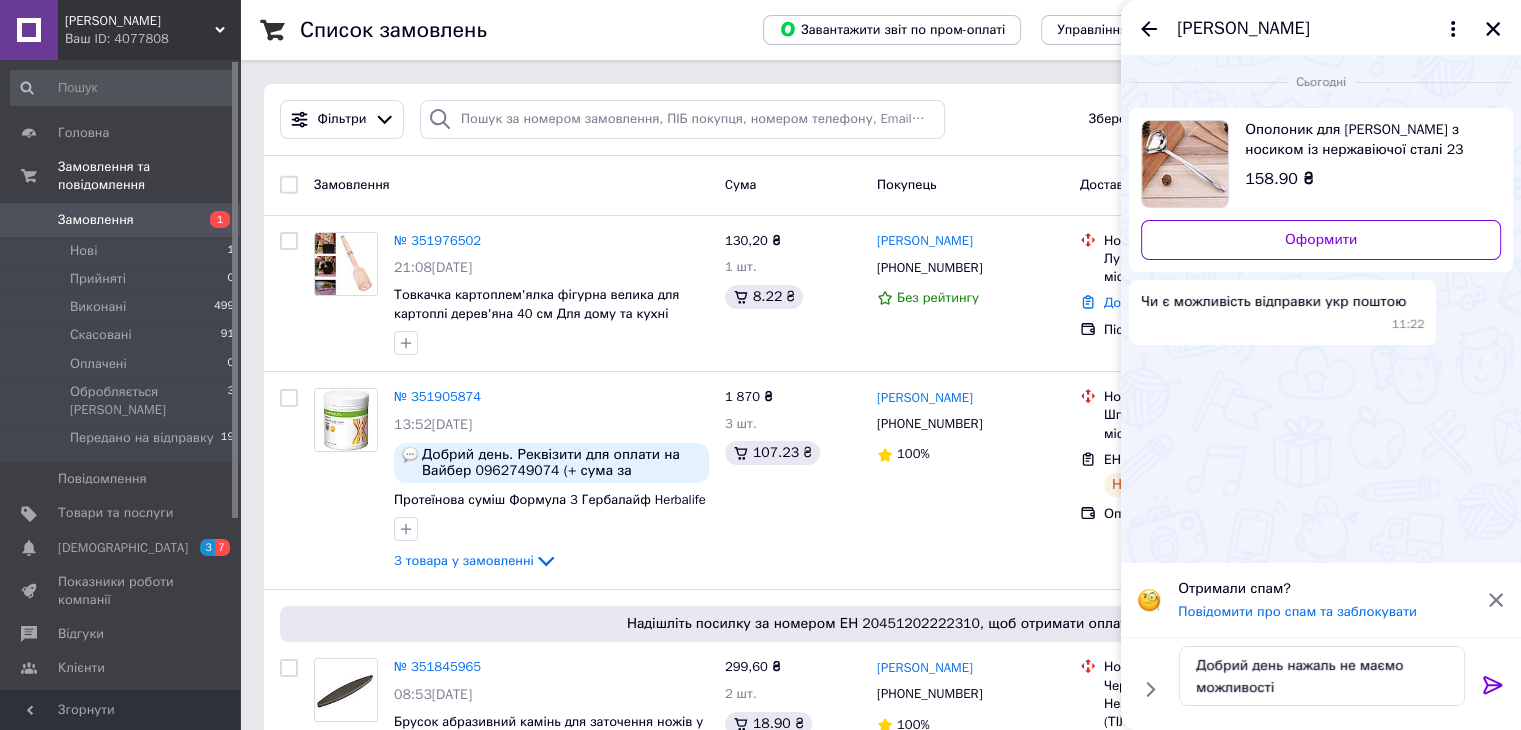 click 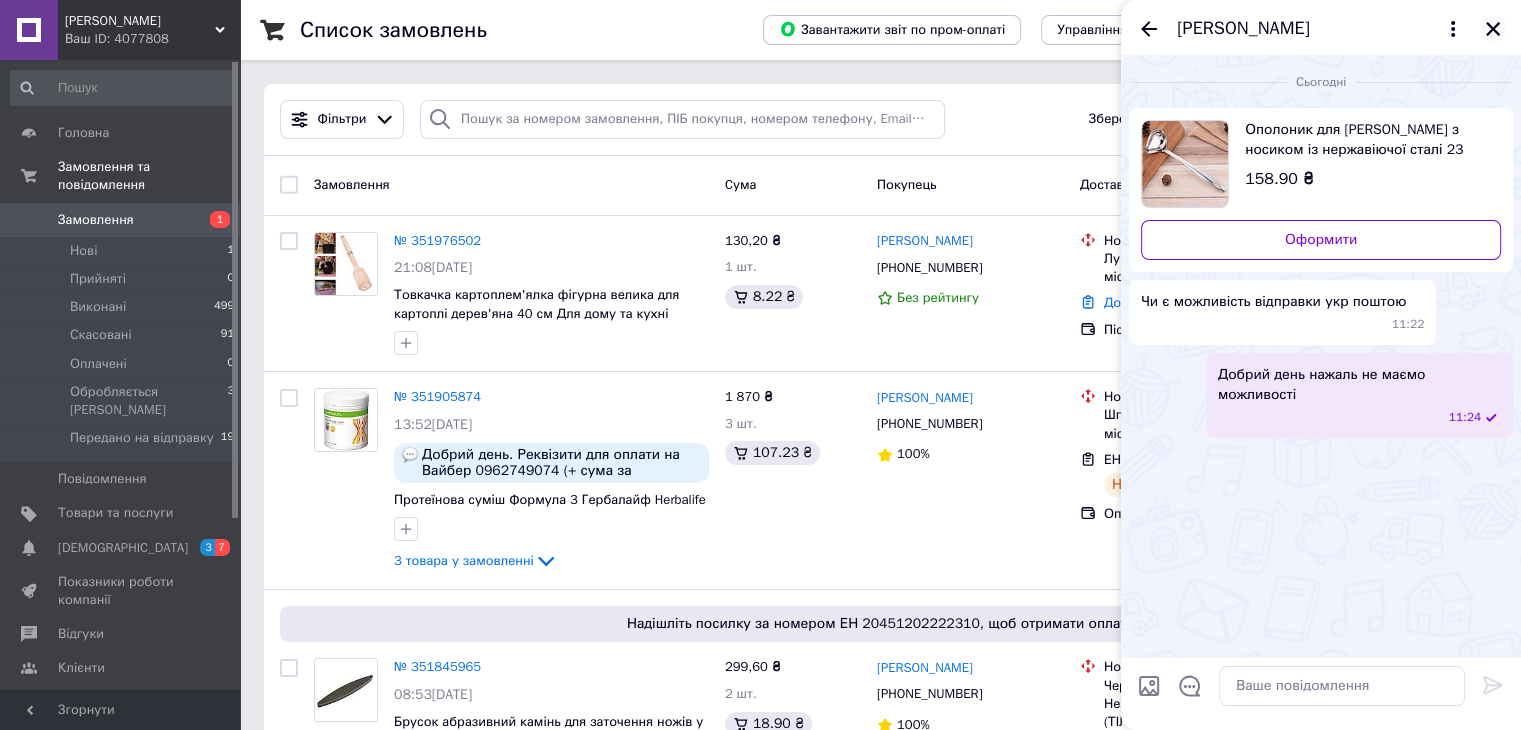 click 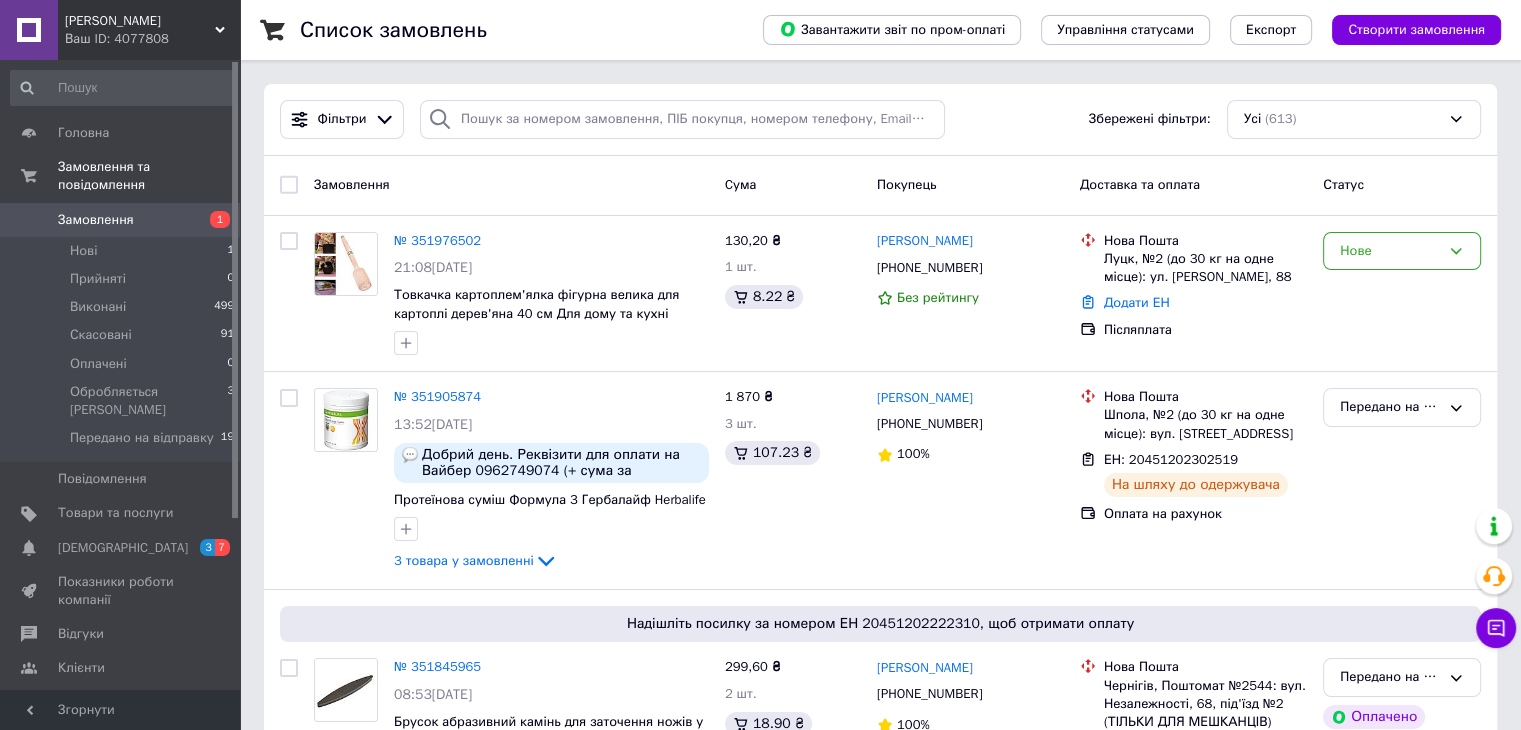 click on "Ваш ID: 4077808" at bounding box center [152, 39] 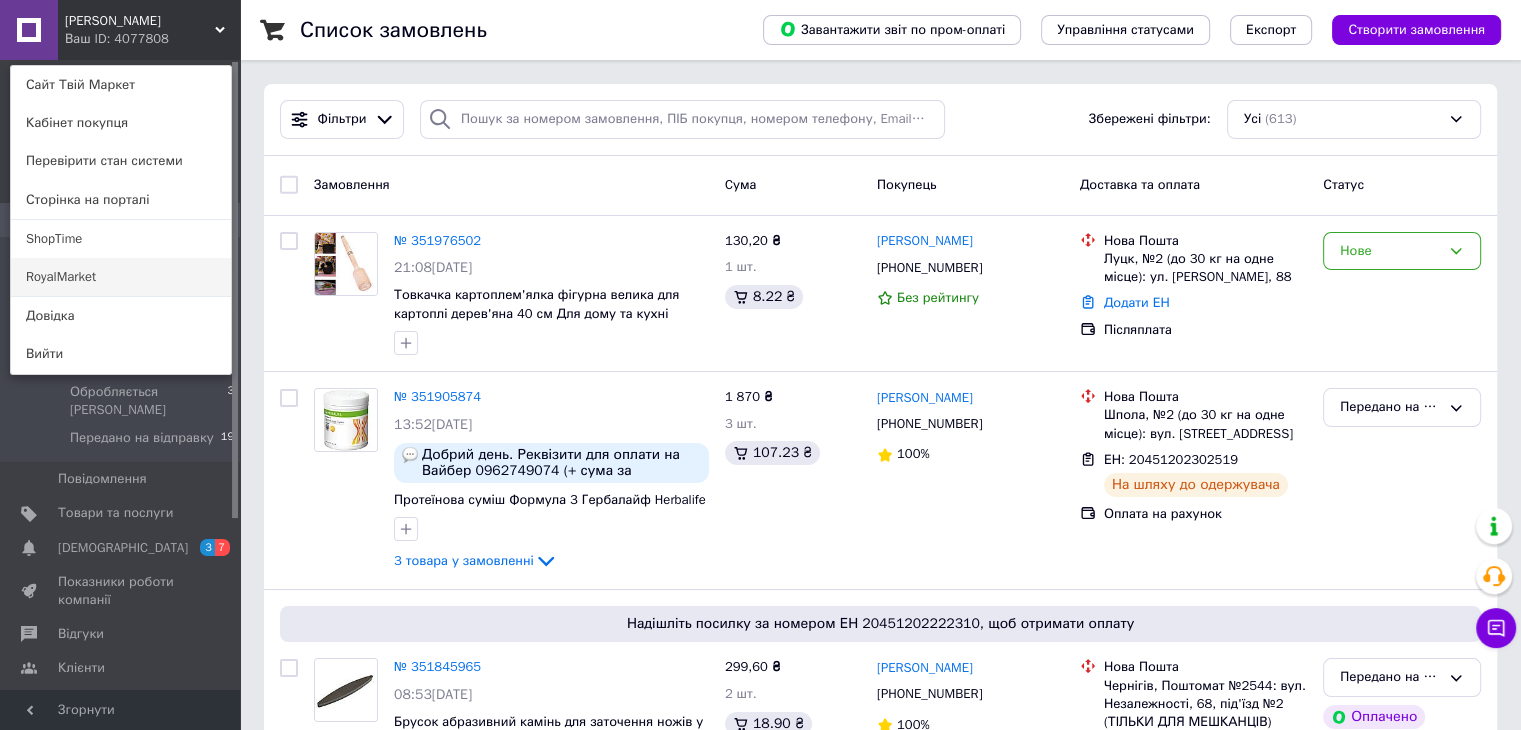 click on "RoyalMarket" at bounding box center [121, 277] 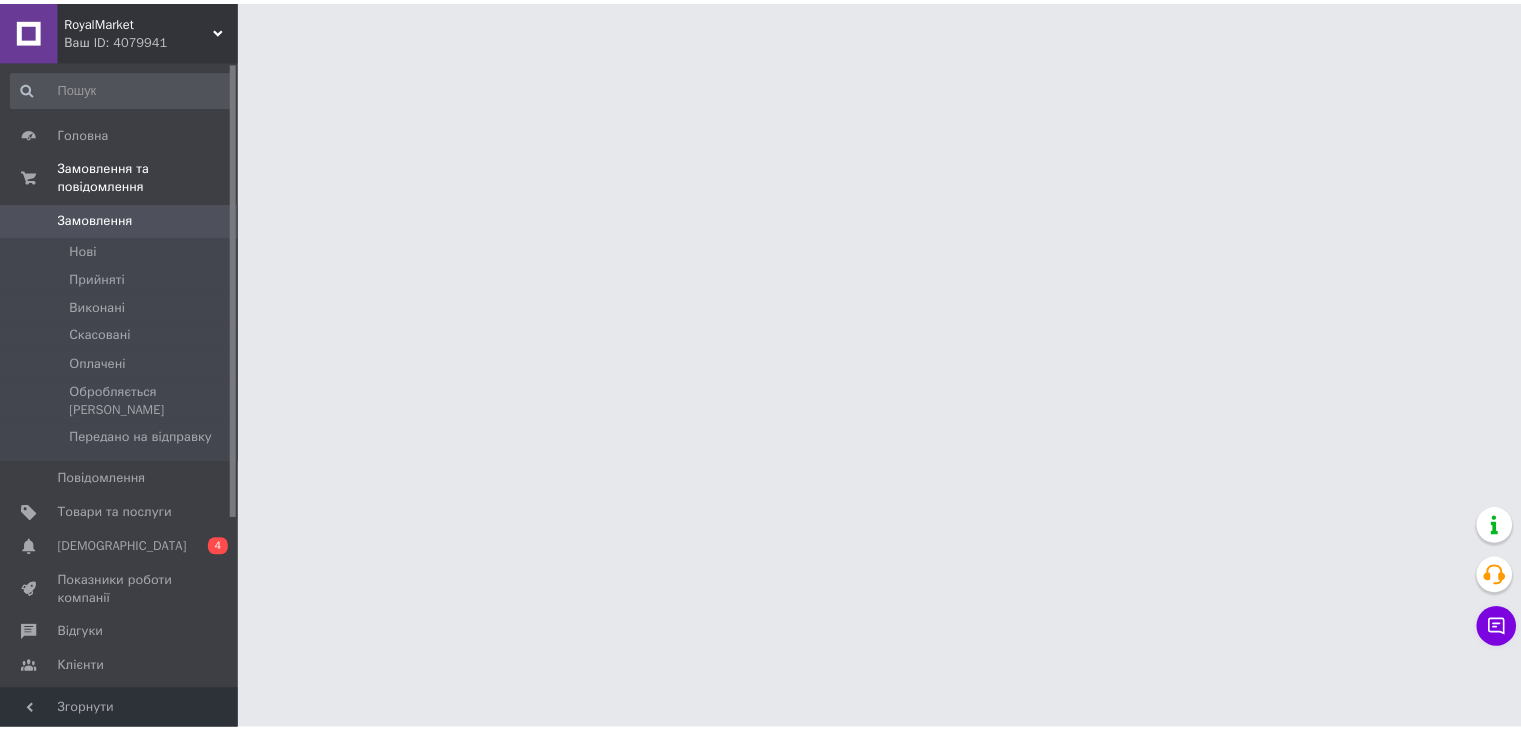 scroll, scrollTop: 0, scrollLeft: 0, axis: both 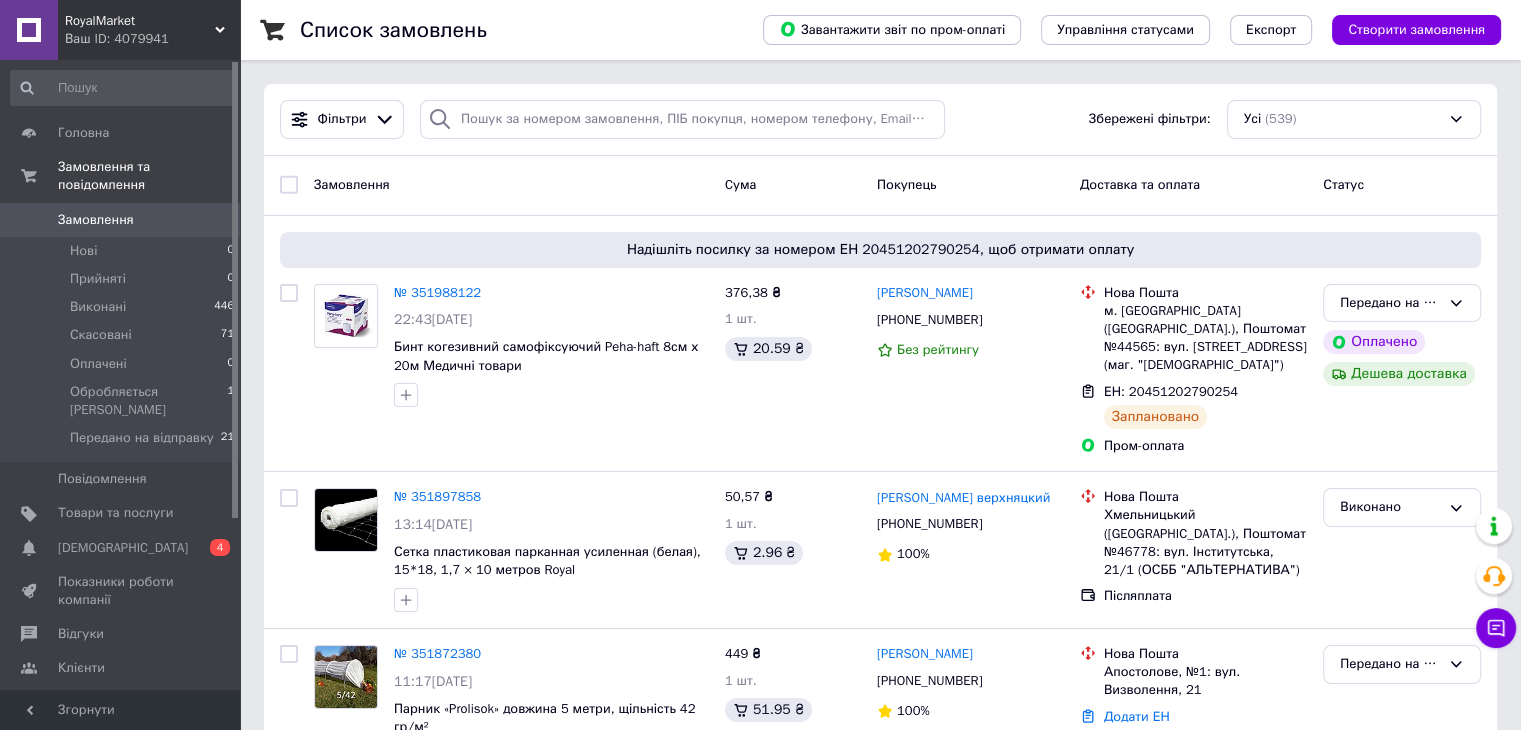 click on "RoyalMarket Ваш ID: 4079941" at bounding box center [149, 30] 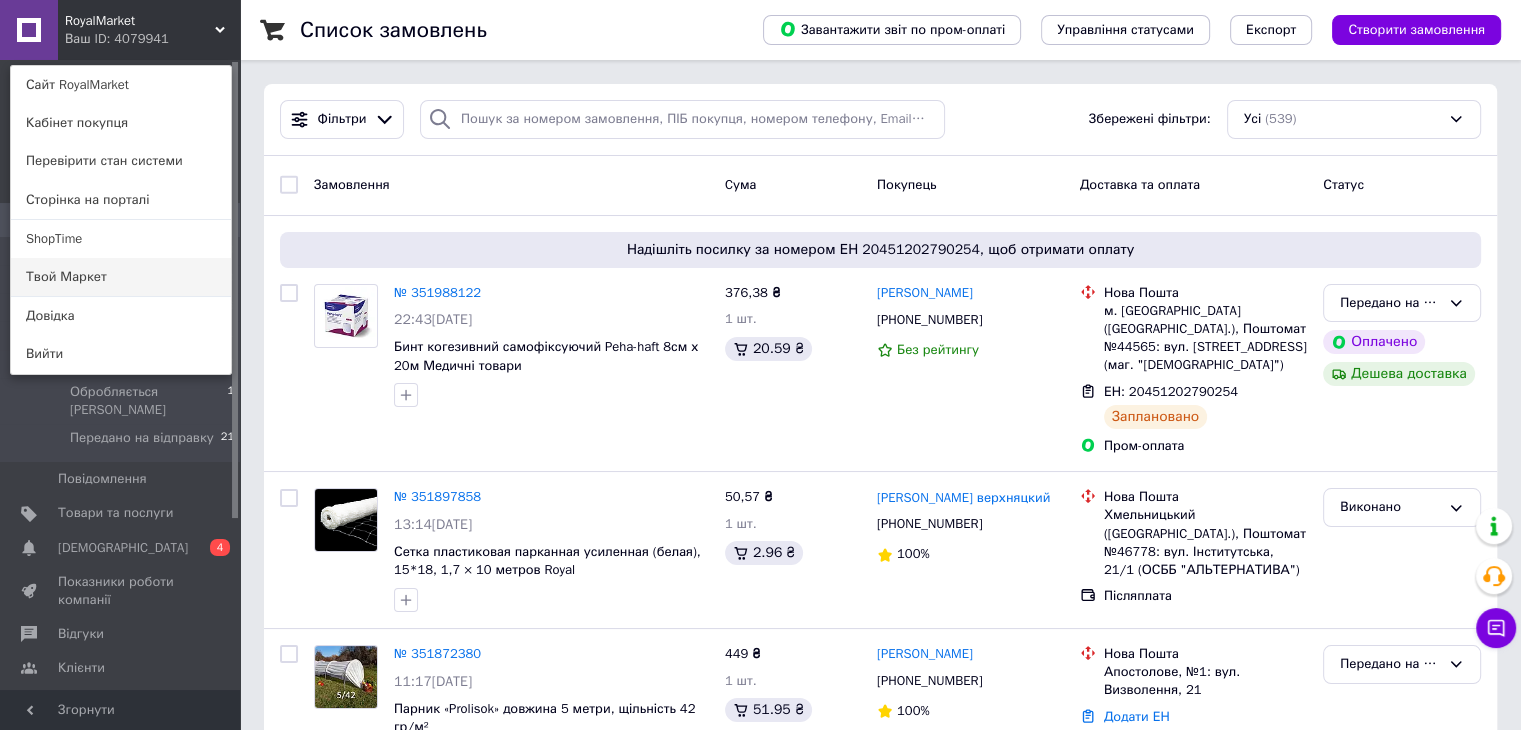 click on "Твой Маркет" at bounding box center (121, 277) 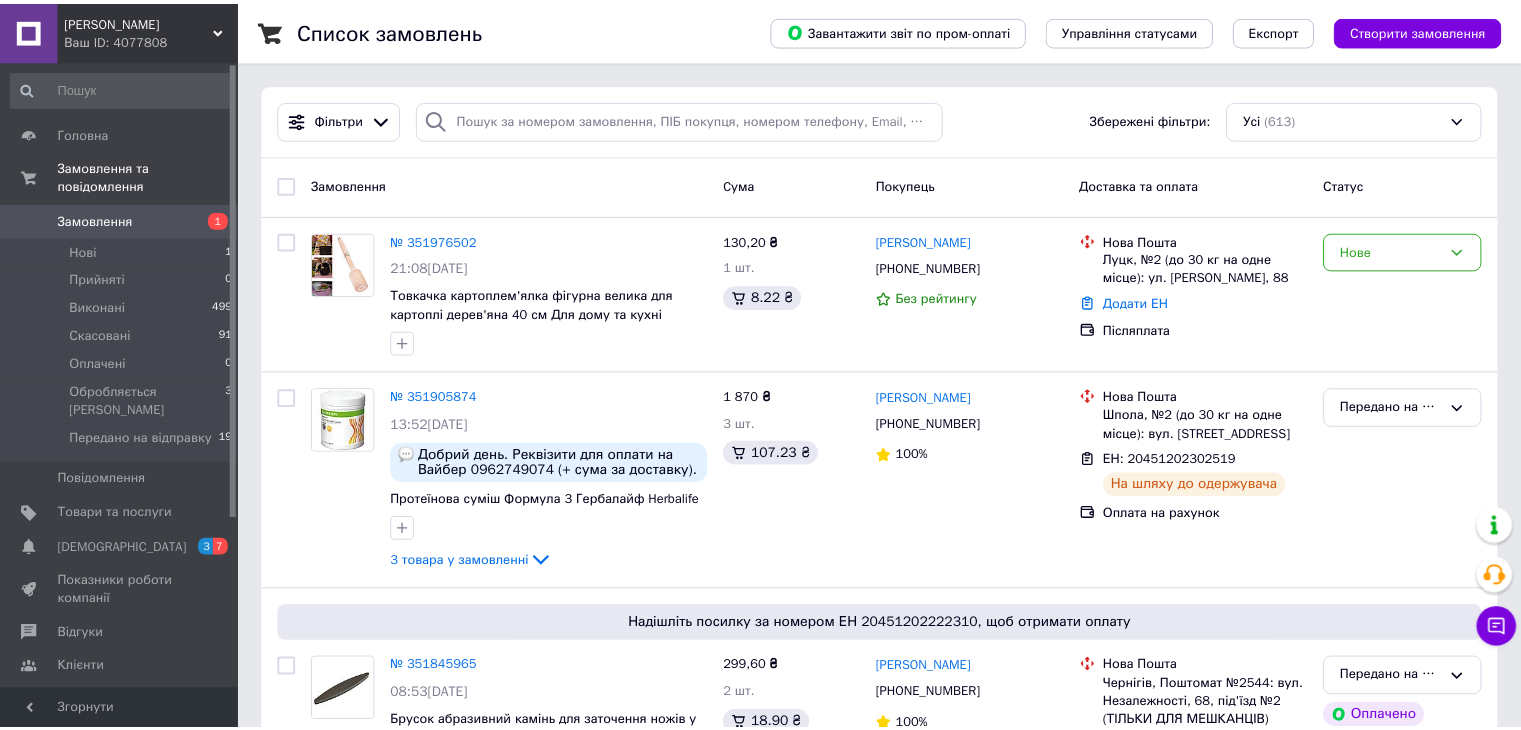 scroll, scrollTop: 0, scrollLeft: 0, axis: both 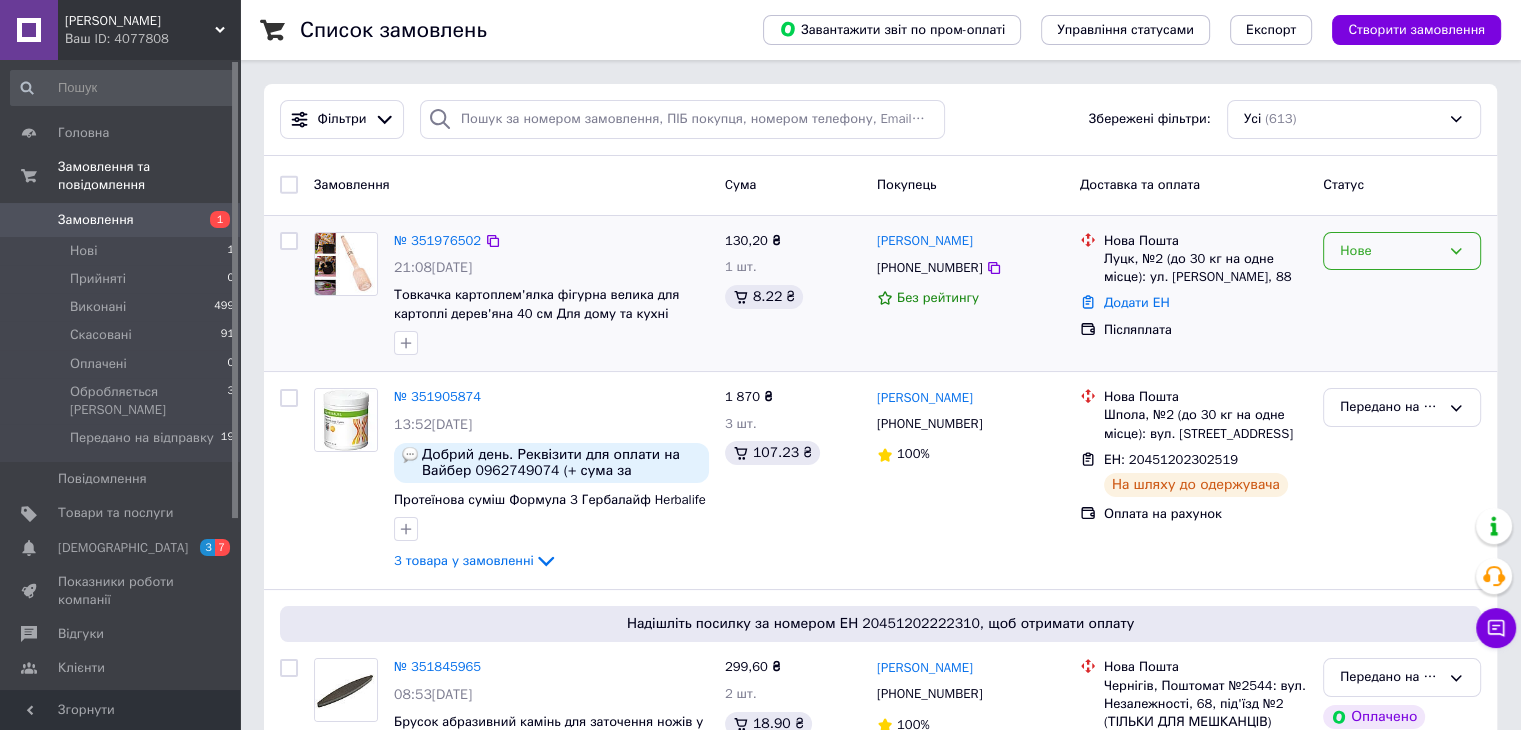 click on "Нове" at bounding box center [1402, 251] 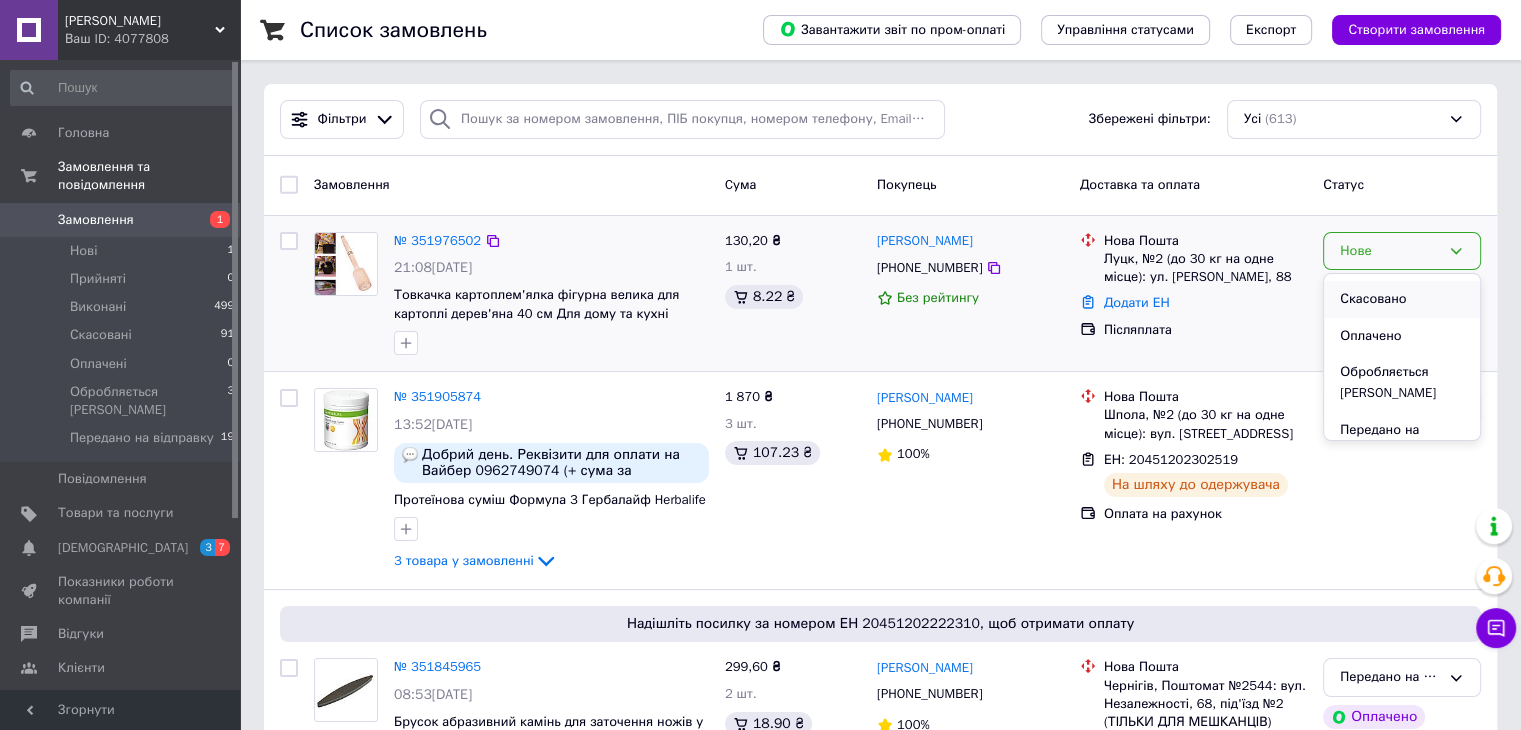 scroll, scrollTop: 94, scrollLeft: 0, axis: vertical 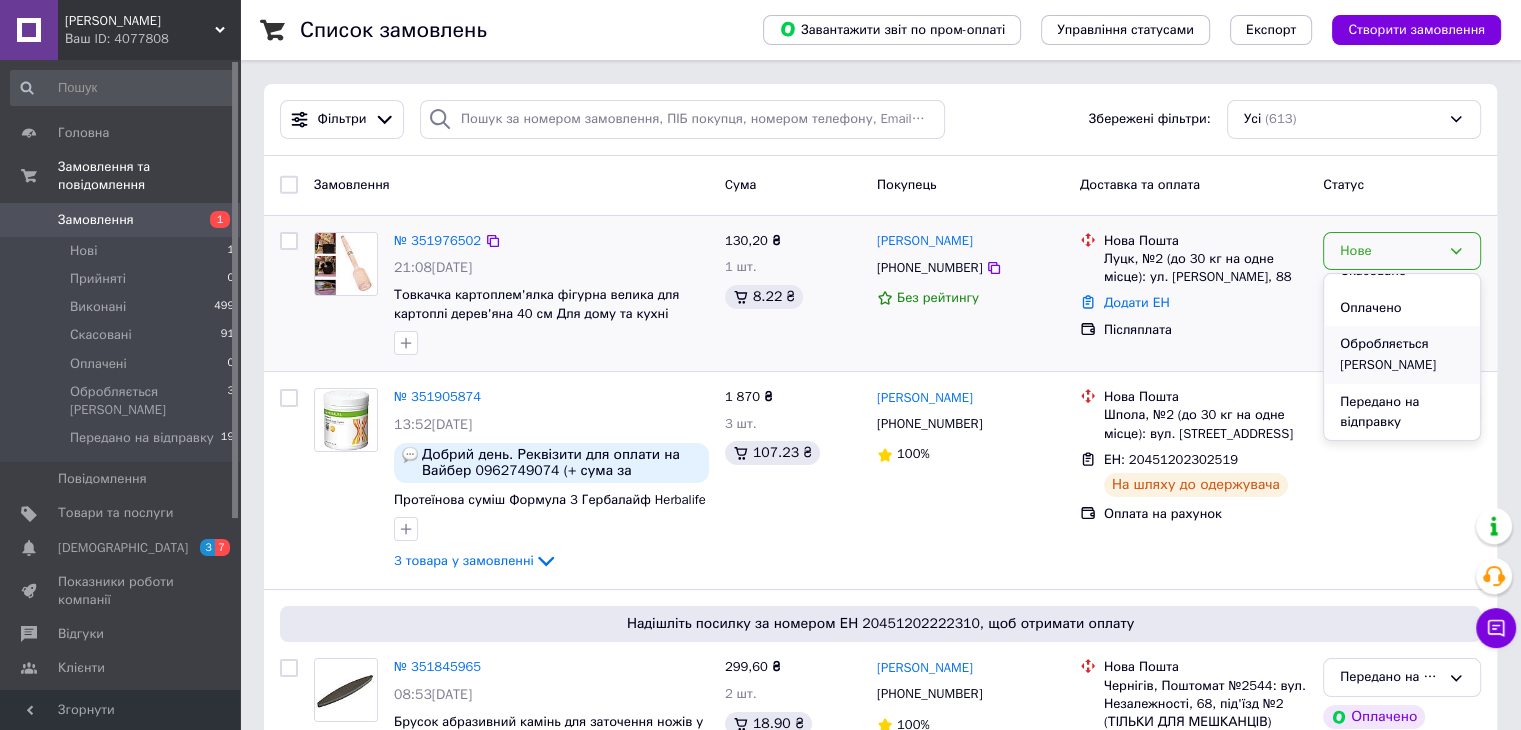 click on "Обробляється [PERSON_NAME]" at bounding box center [1402, 354] 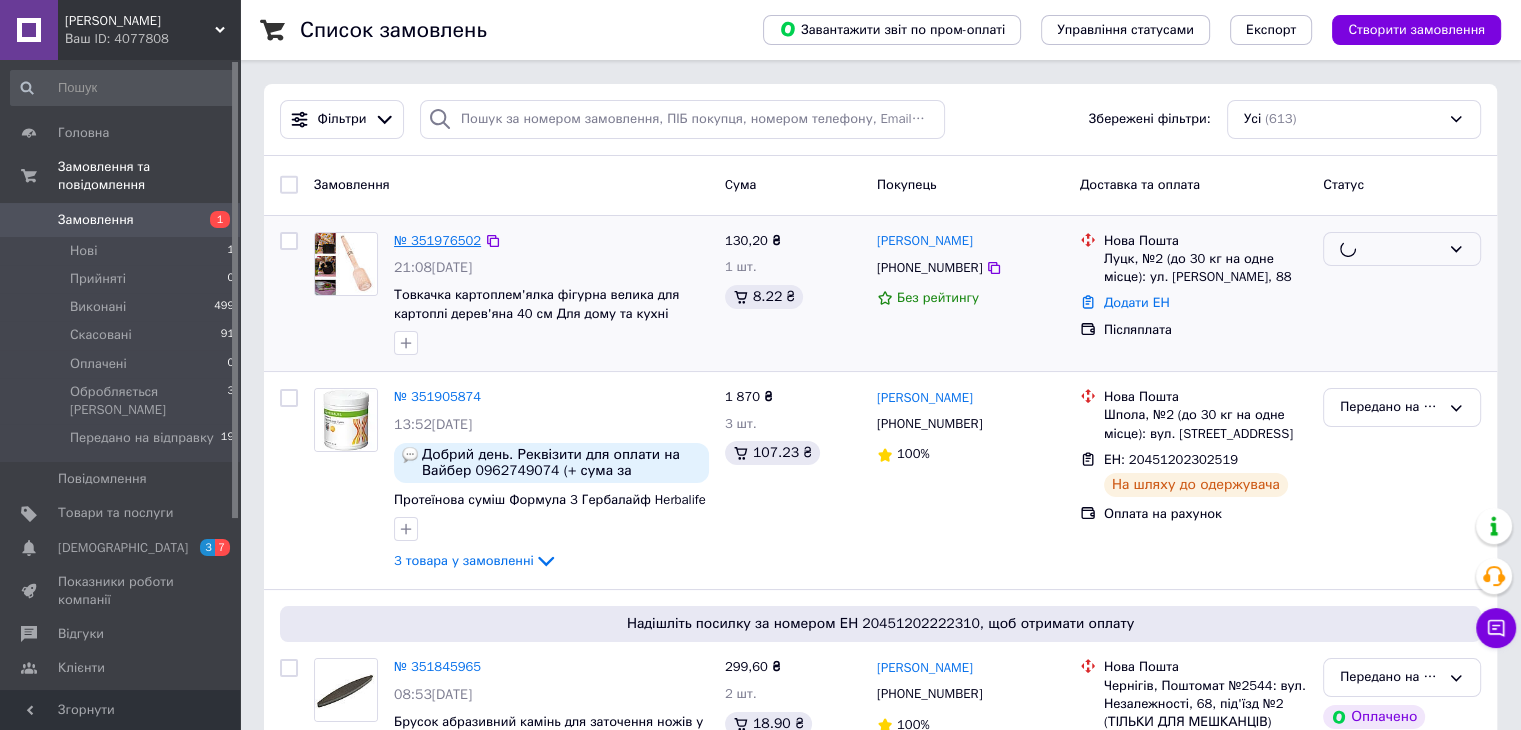 click on "№ 351976502" at bounding box center (437, 240) 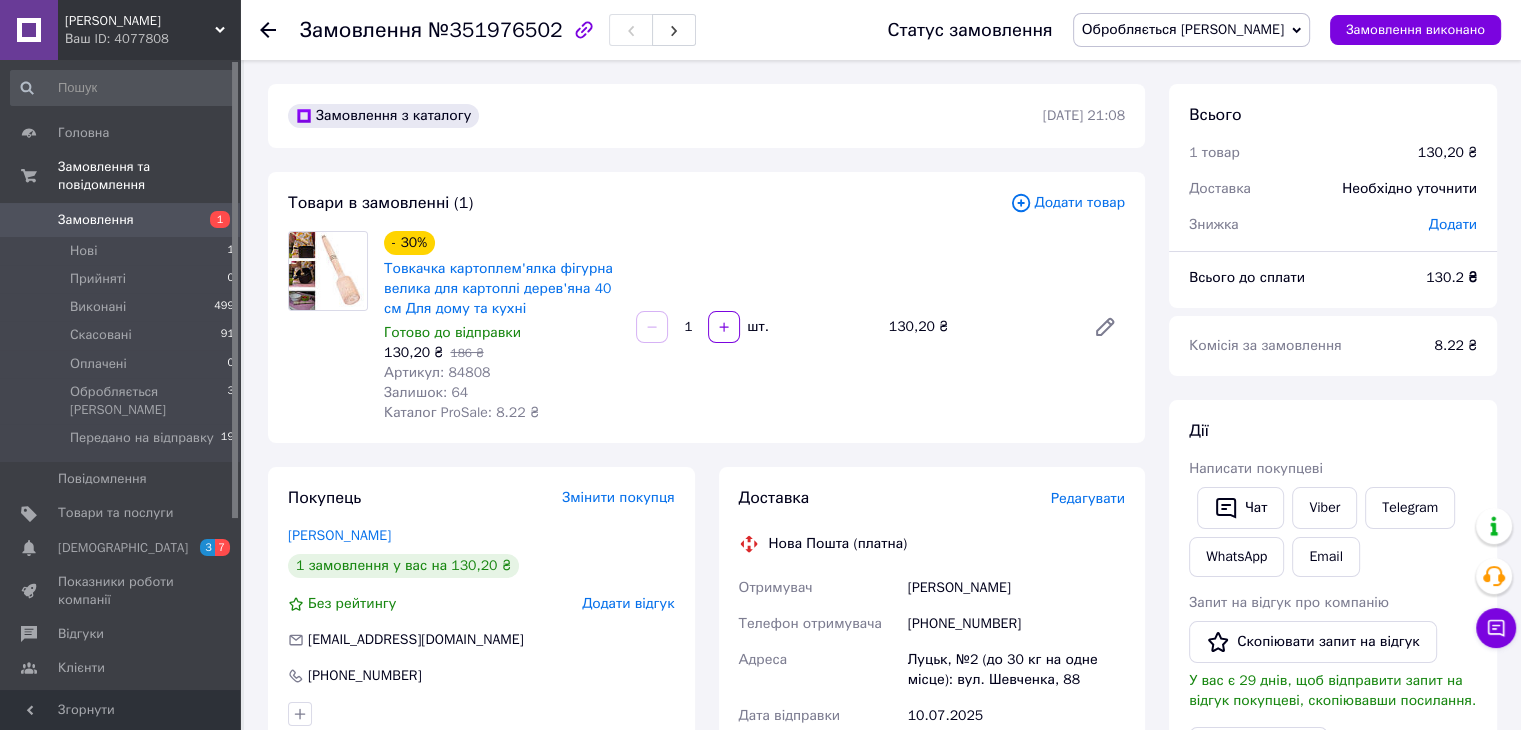 click on "Артикул: 84808" at bounding box center [437, 372] 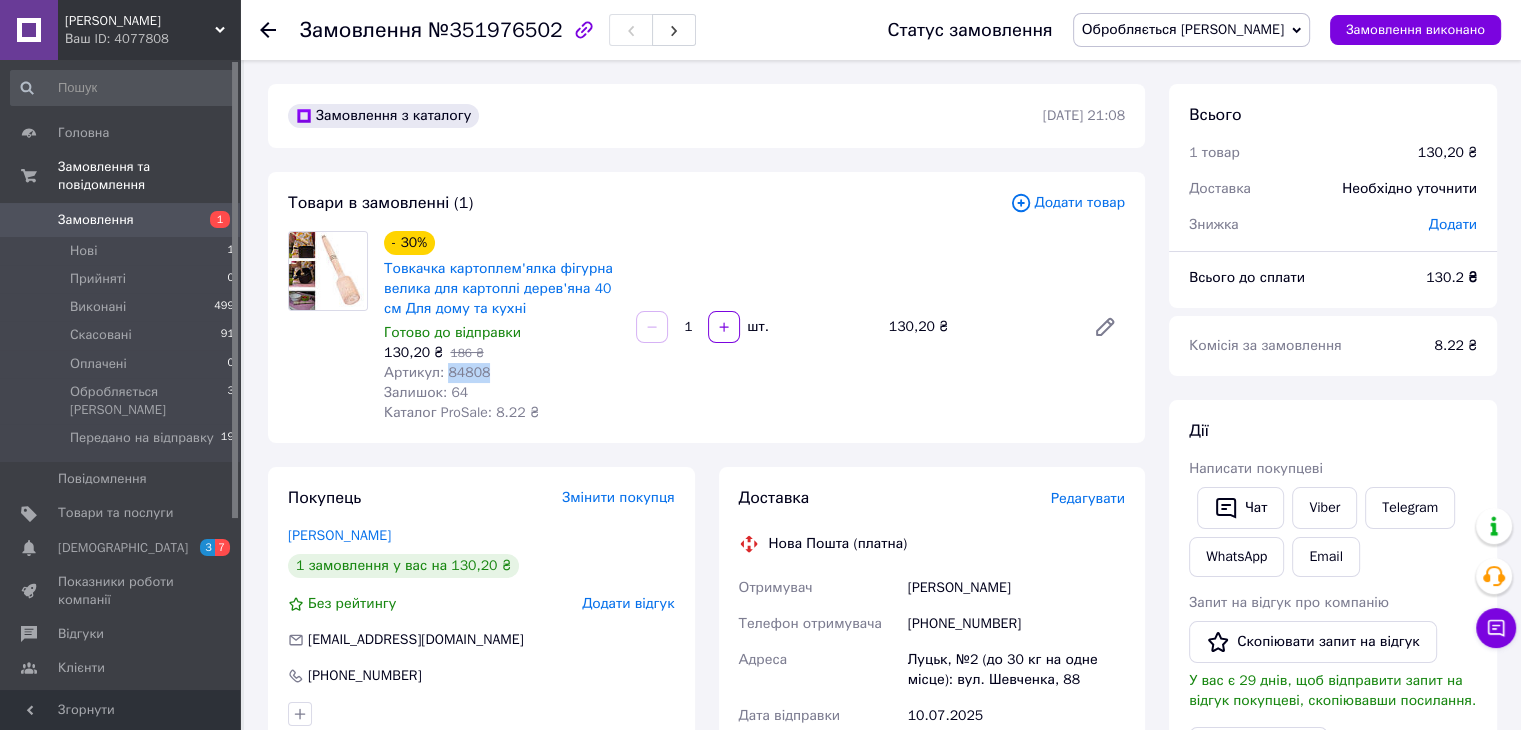 click on "Артикул: 84808" at bounding box center (437, 372) 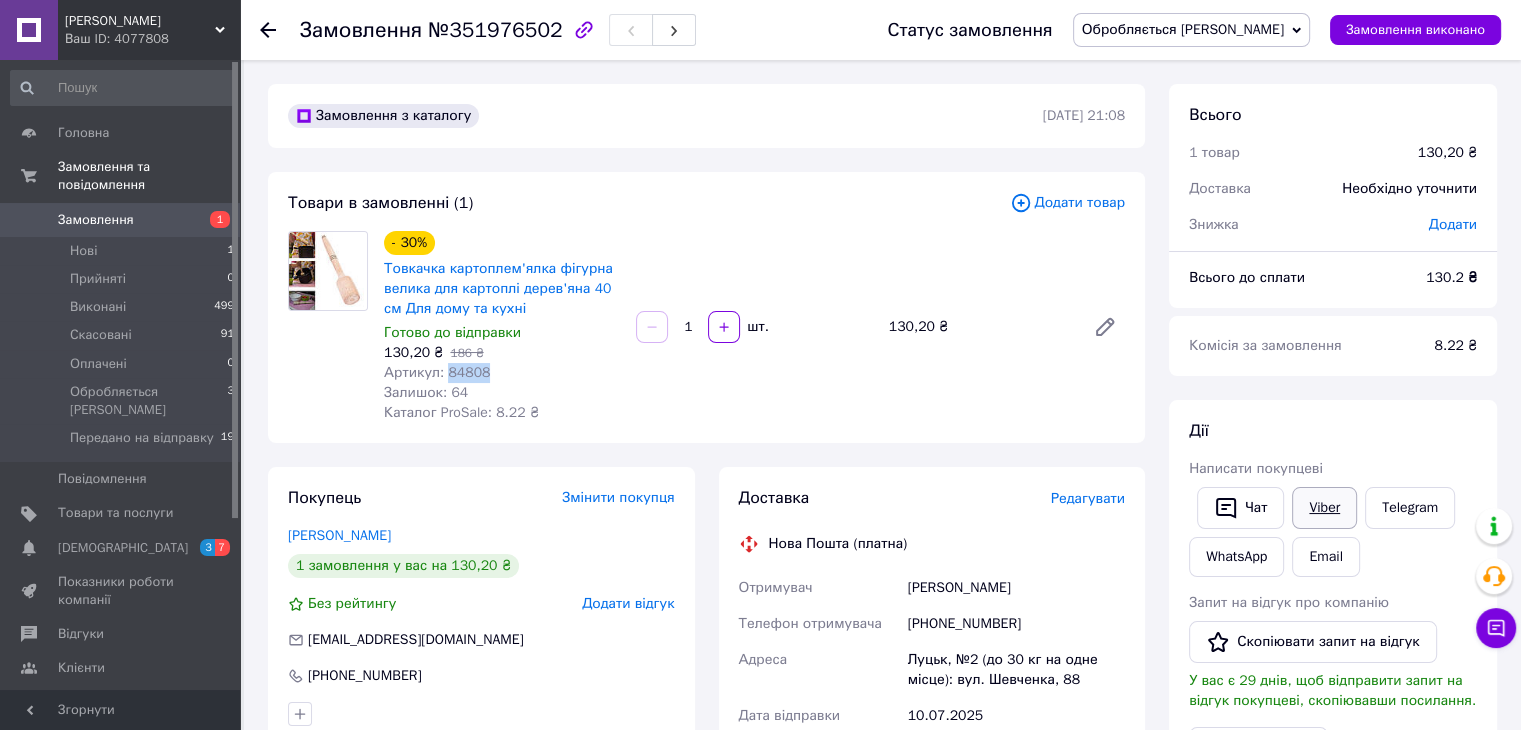 click on "Viber" at bounding box center [1324, 508] 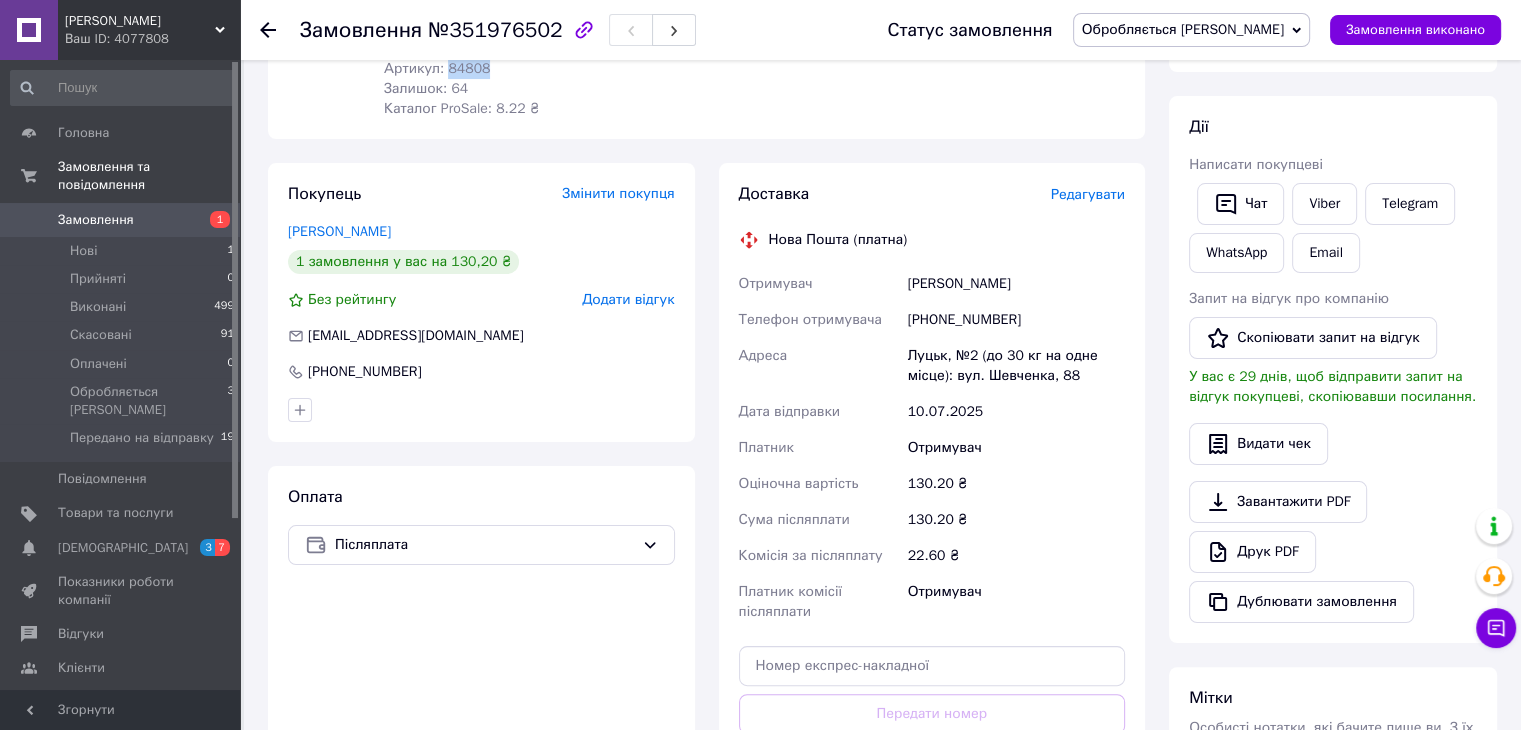 scroll, scrollTop: 266, scrollLeft: 0, axis: vertical 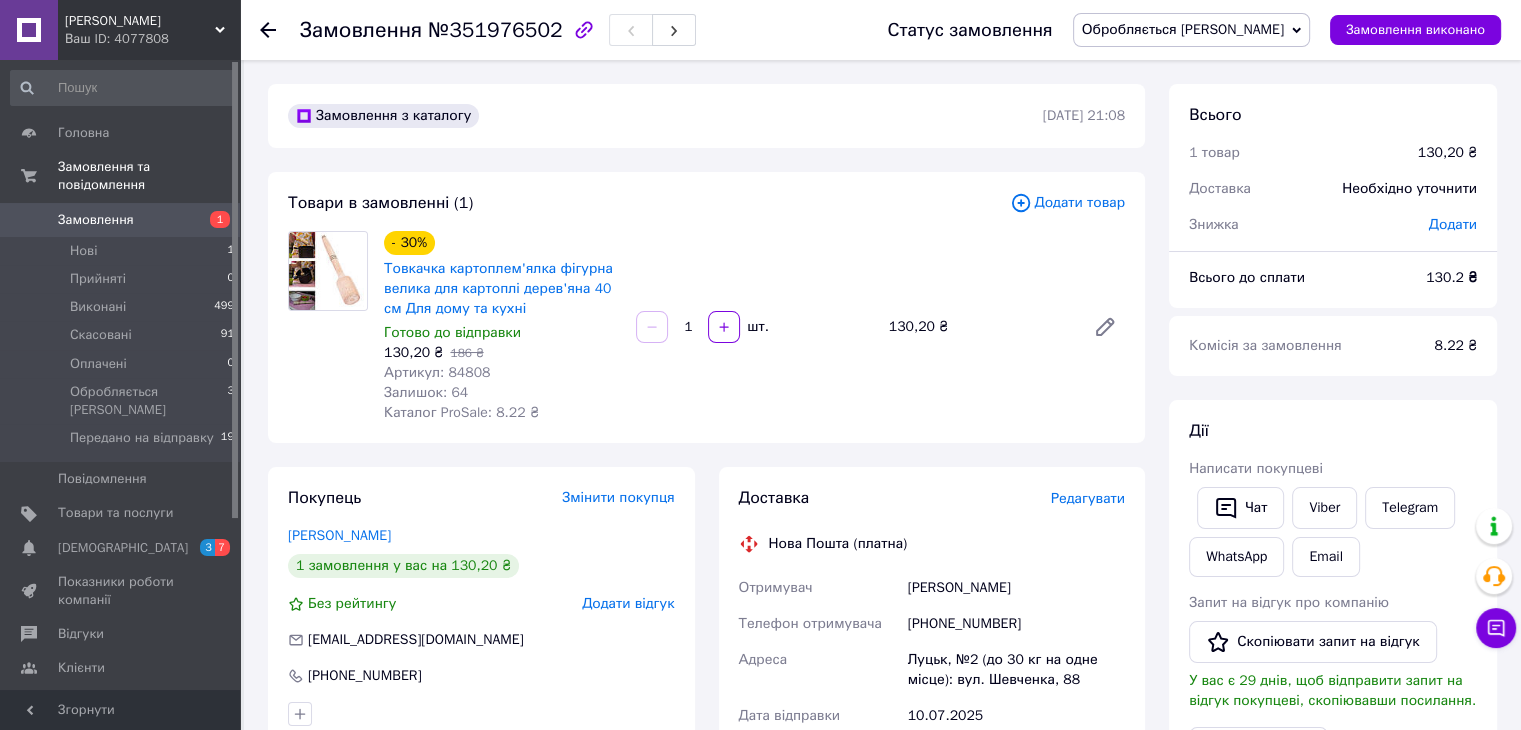 click on "Товари в замовленні (1)" at bounding box center (649, 203) 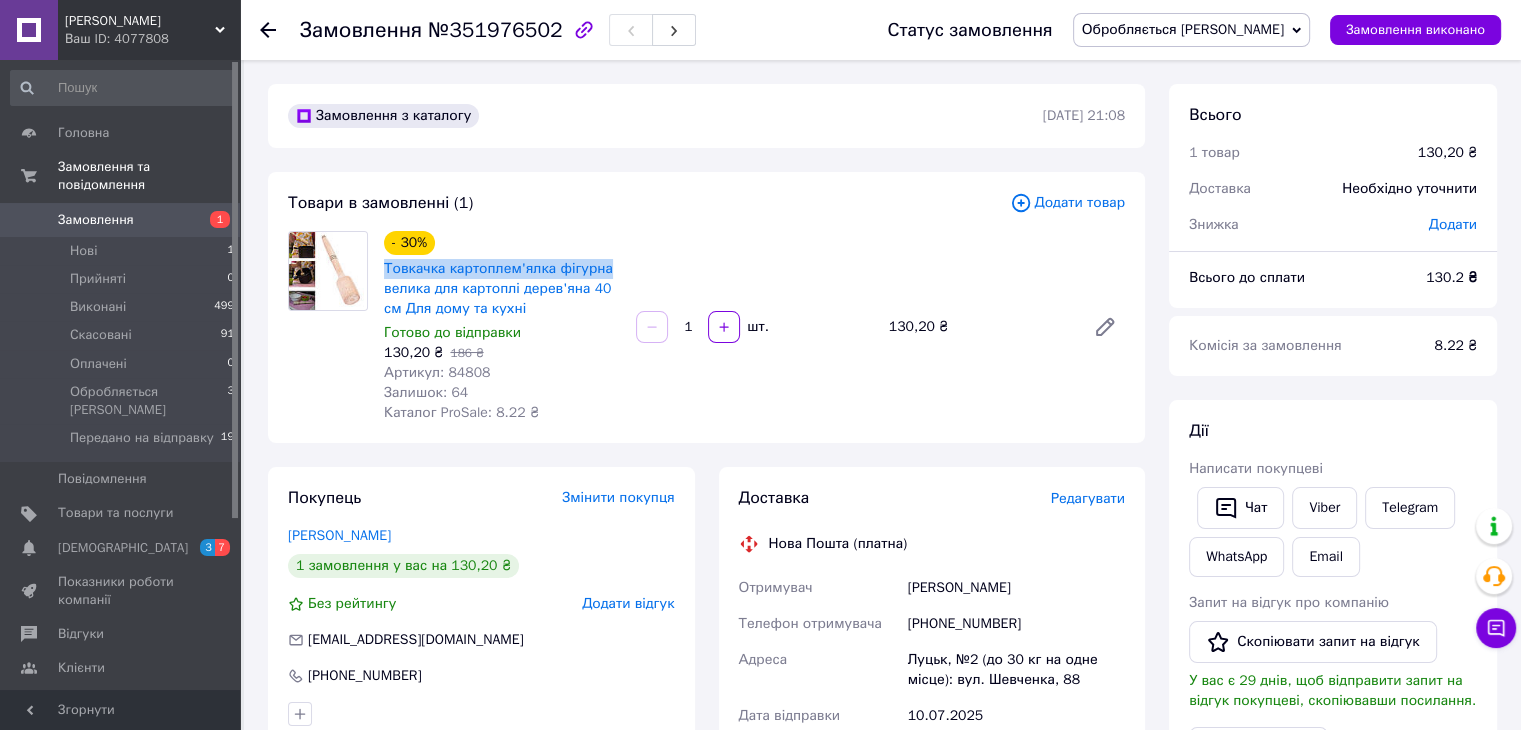 drag, startPoint x: 377, startPoint y: 269, endPoint x: 618, endPoint y: 261, distance: 241.13274 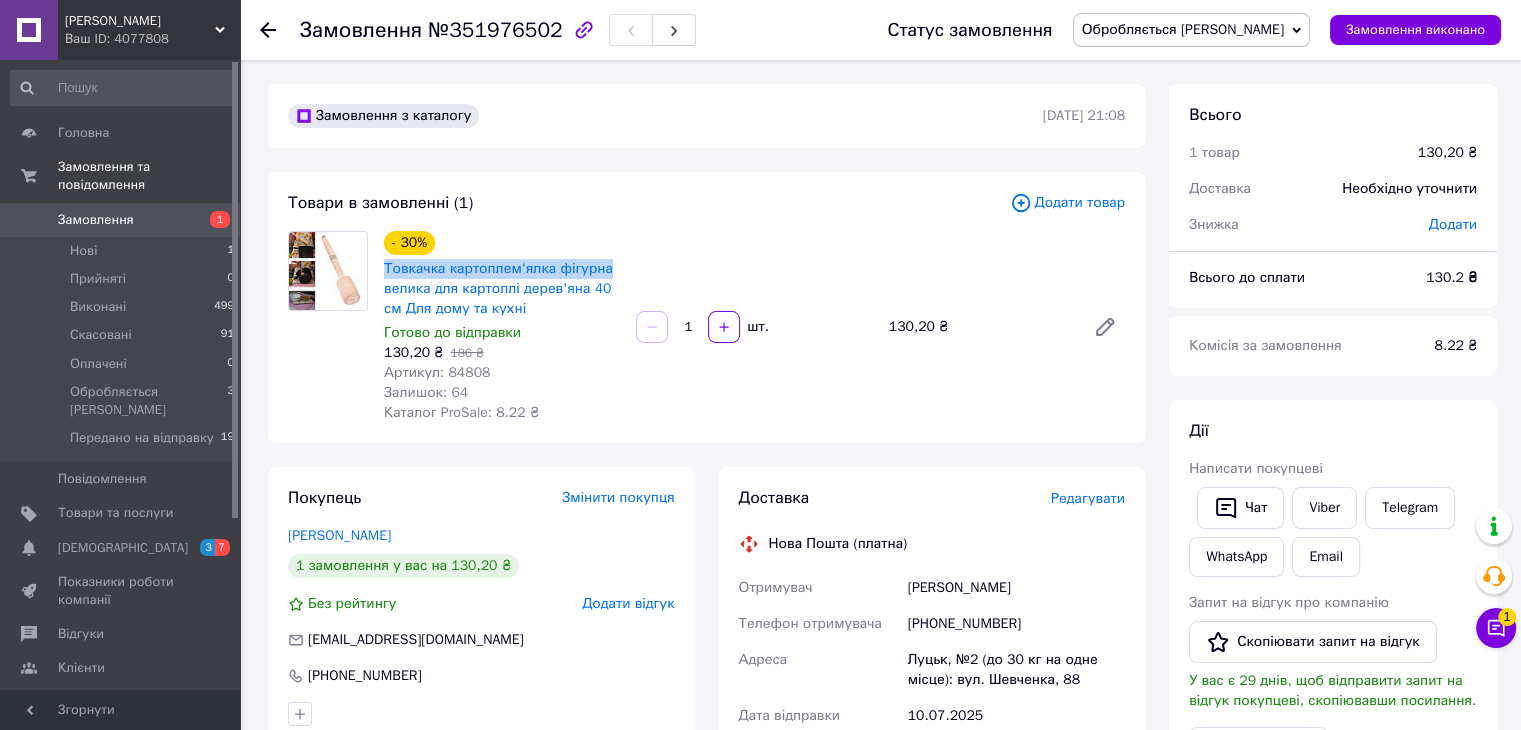 click on "Обробляється [PERSON_NAME]" at bounding box center (1183, 29) 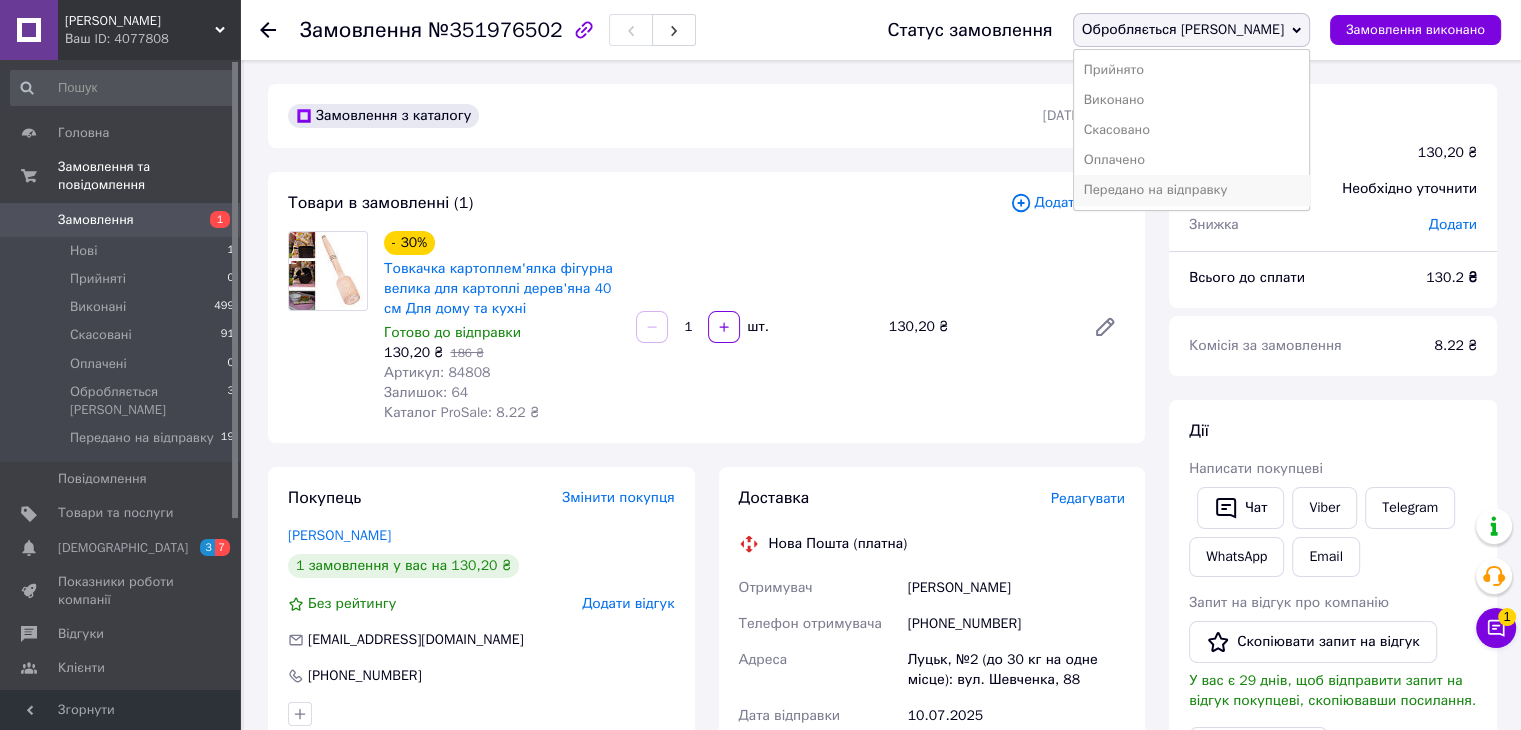 click on "Передано на відправку" at bounding box center (1191, 190) 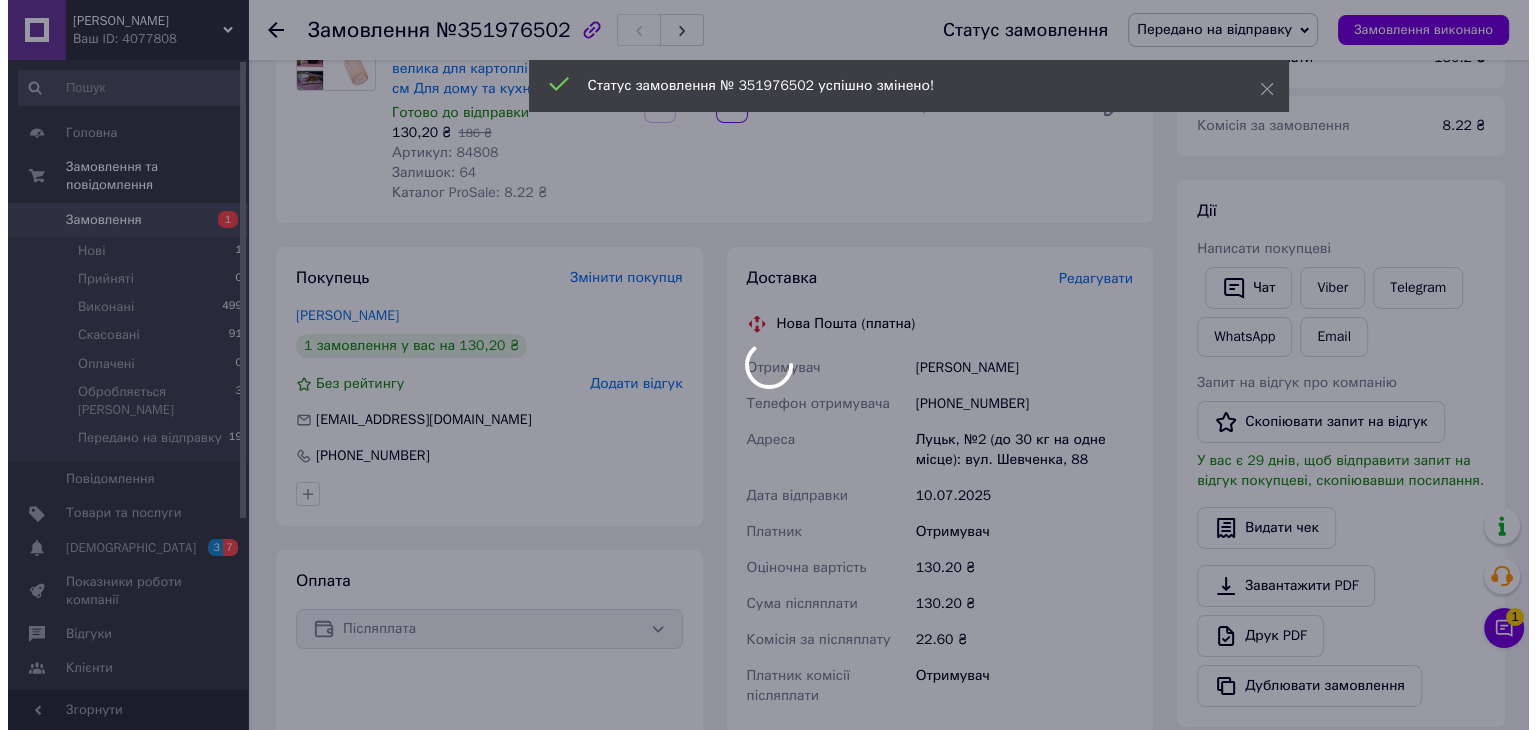 scroll, scrollTop: 219, scrollLeft: 0, axis: vertical 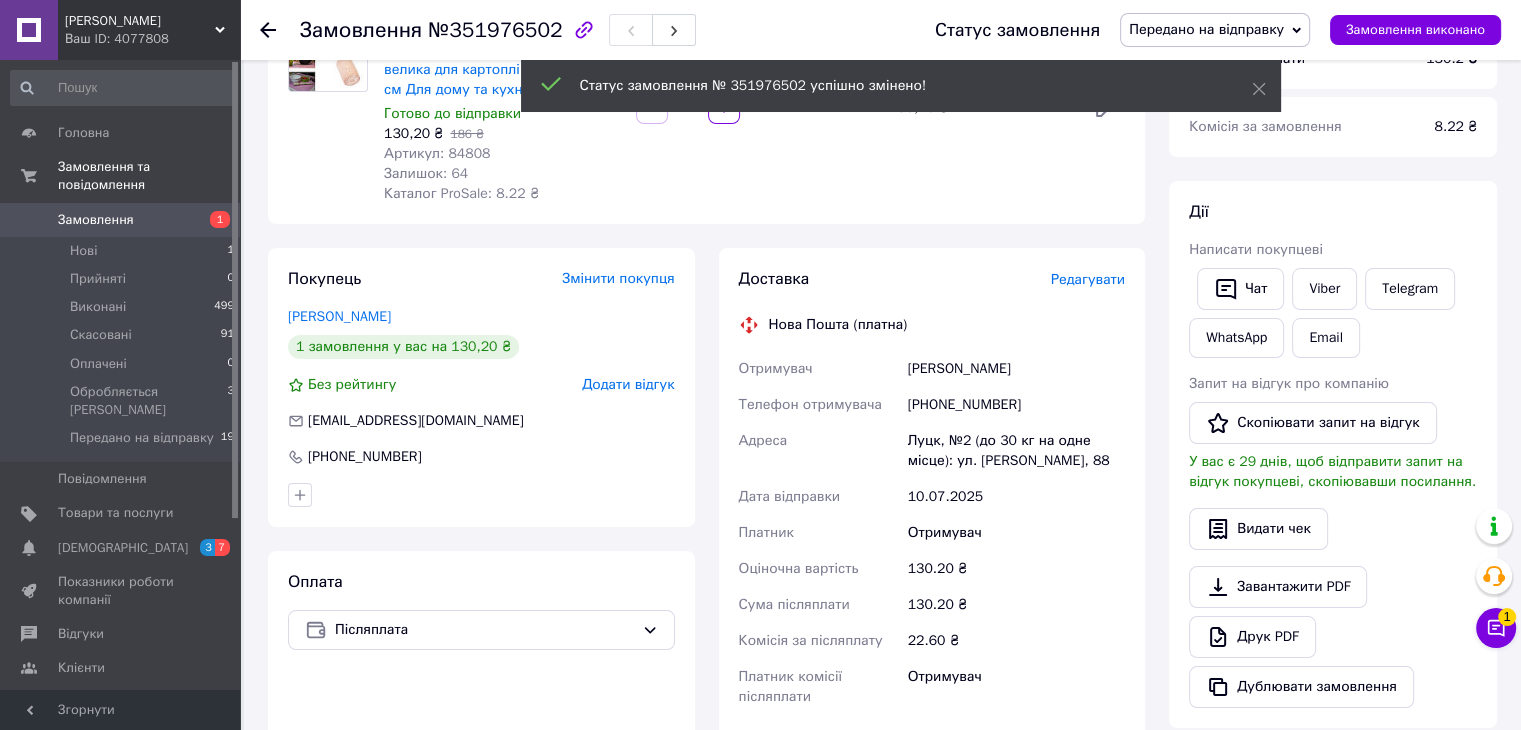 click on "Редагувати" at bounding box center (1088, 279) 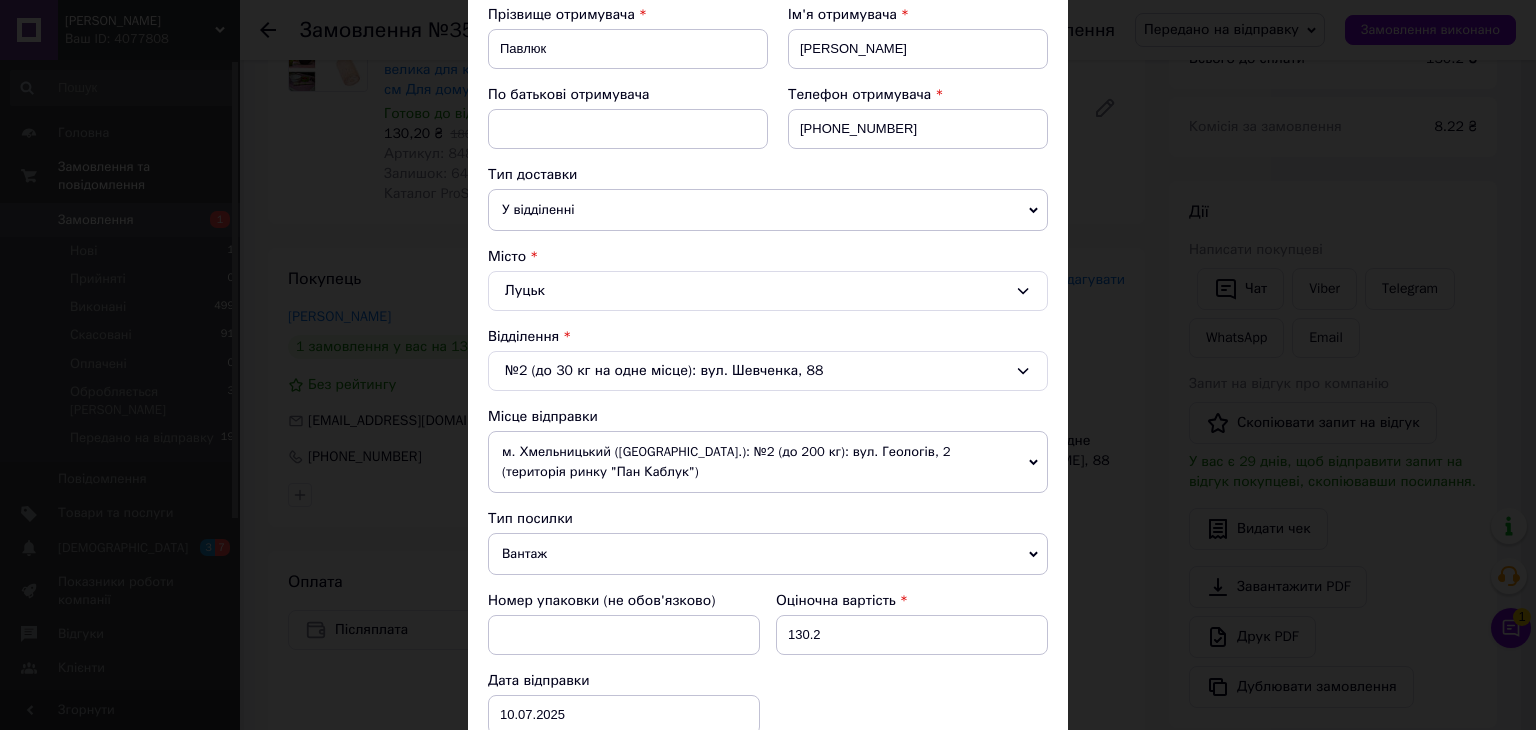 scroll, scrollTop: 308, scrollLeft: 0, axis: vertical 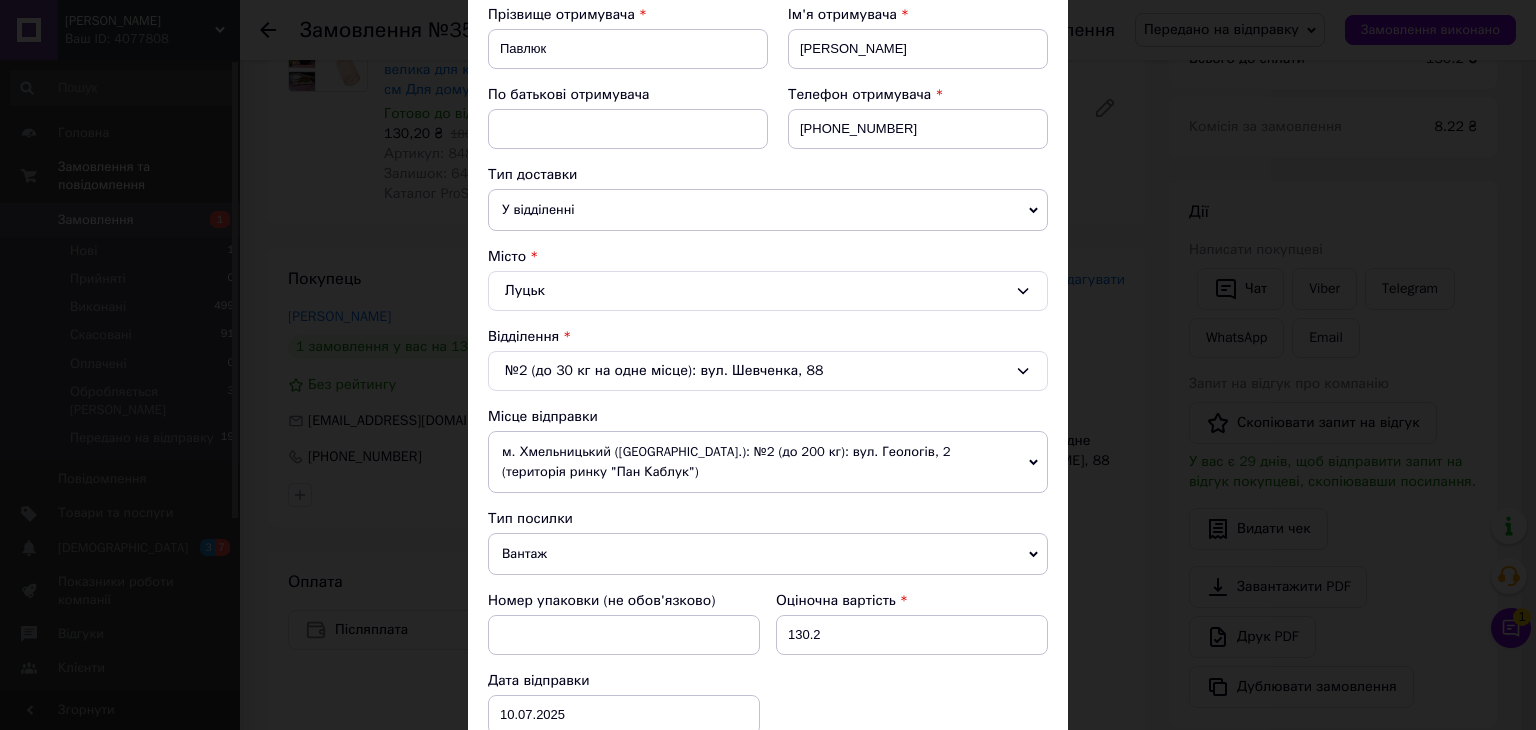 click on "м. Хмельницький ([GEOGRAPHIC_DATA].): №2 (до 200 кг): вул. Геологів, 2 (територія ринку "Пан Каблук")" at bounding box center (768, 462) 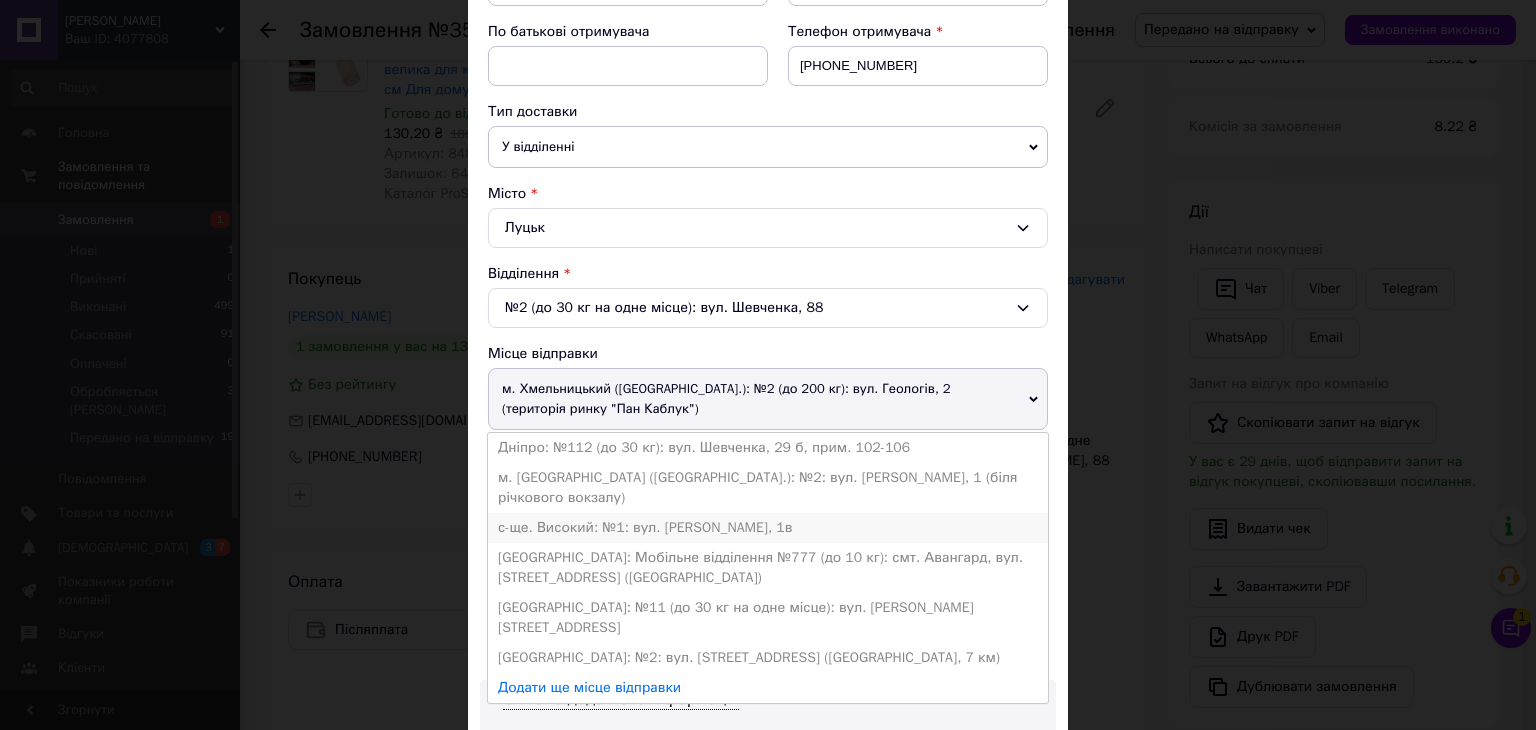 scroll, scrollTop: 371, scrollLeft: 0, axis: vertical 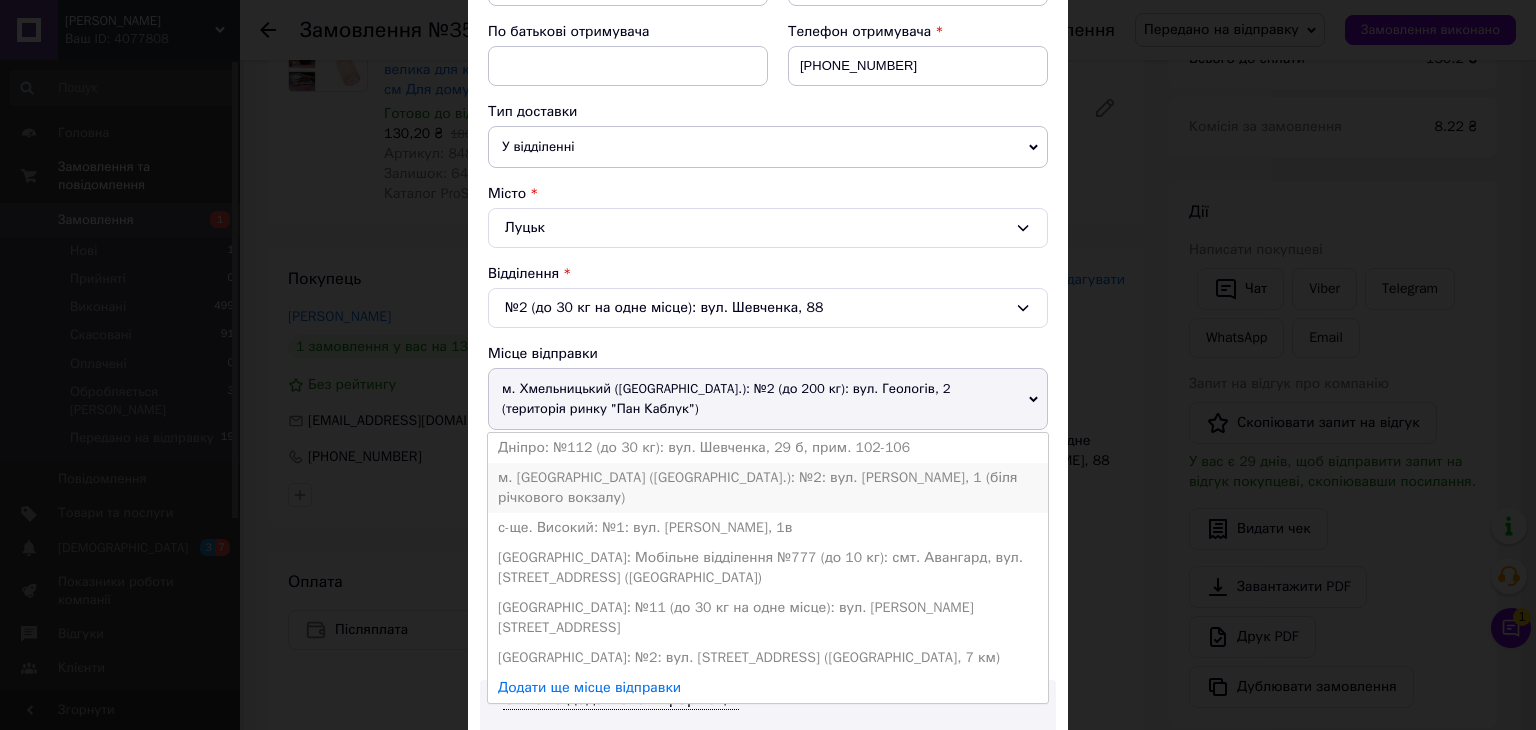 click on "м. [GEOGRAPHIC_DATA] ([GEOGRAPHIC_DATA].): №2: вул. [PERSON_NAME], 1 (біля річкового вокзалу)" at bounding box center [768, 488] 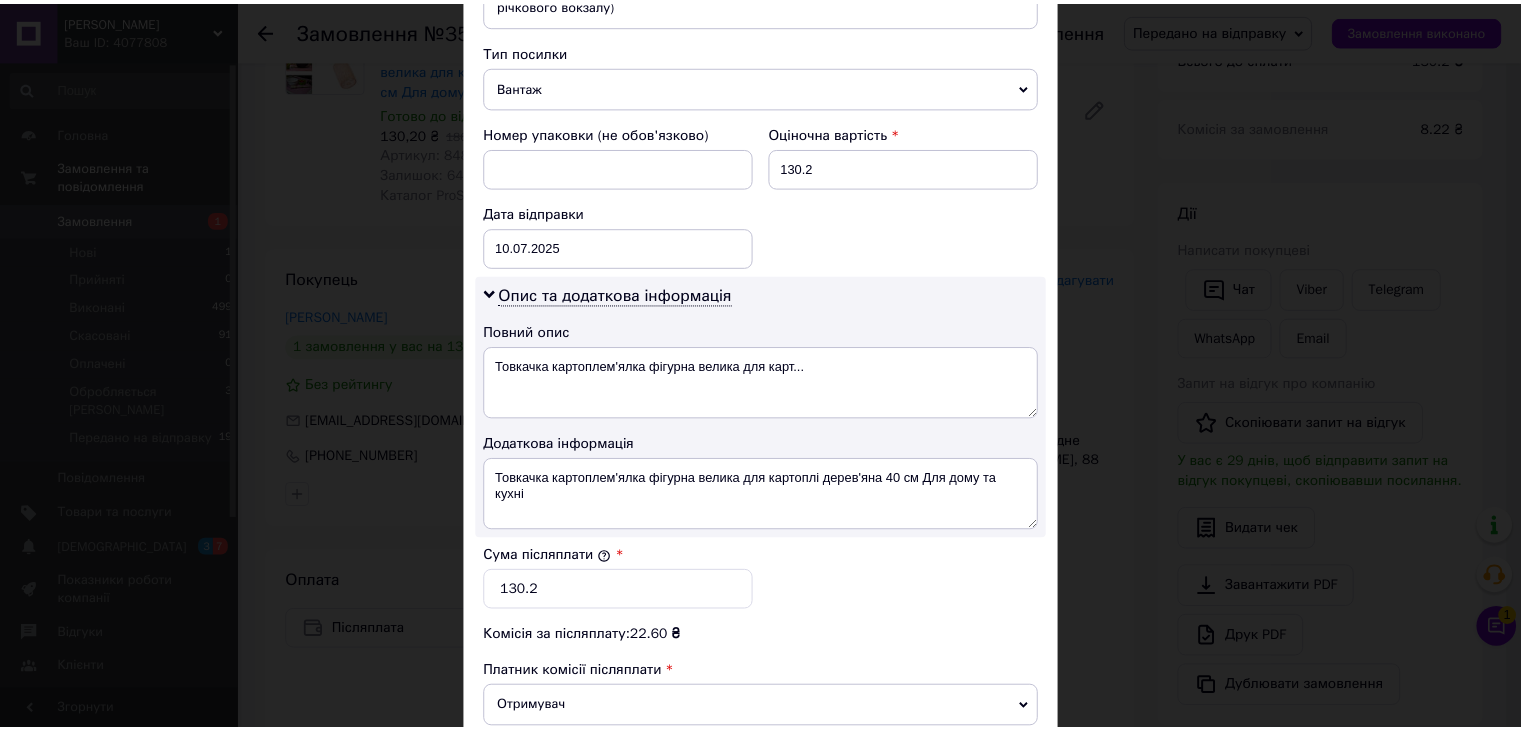 scroll, scrollTop: 1013, scrollLeft: 0, axis: vertical 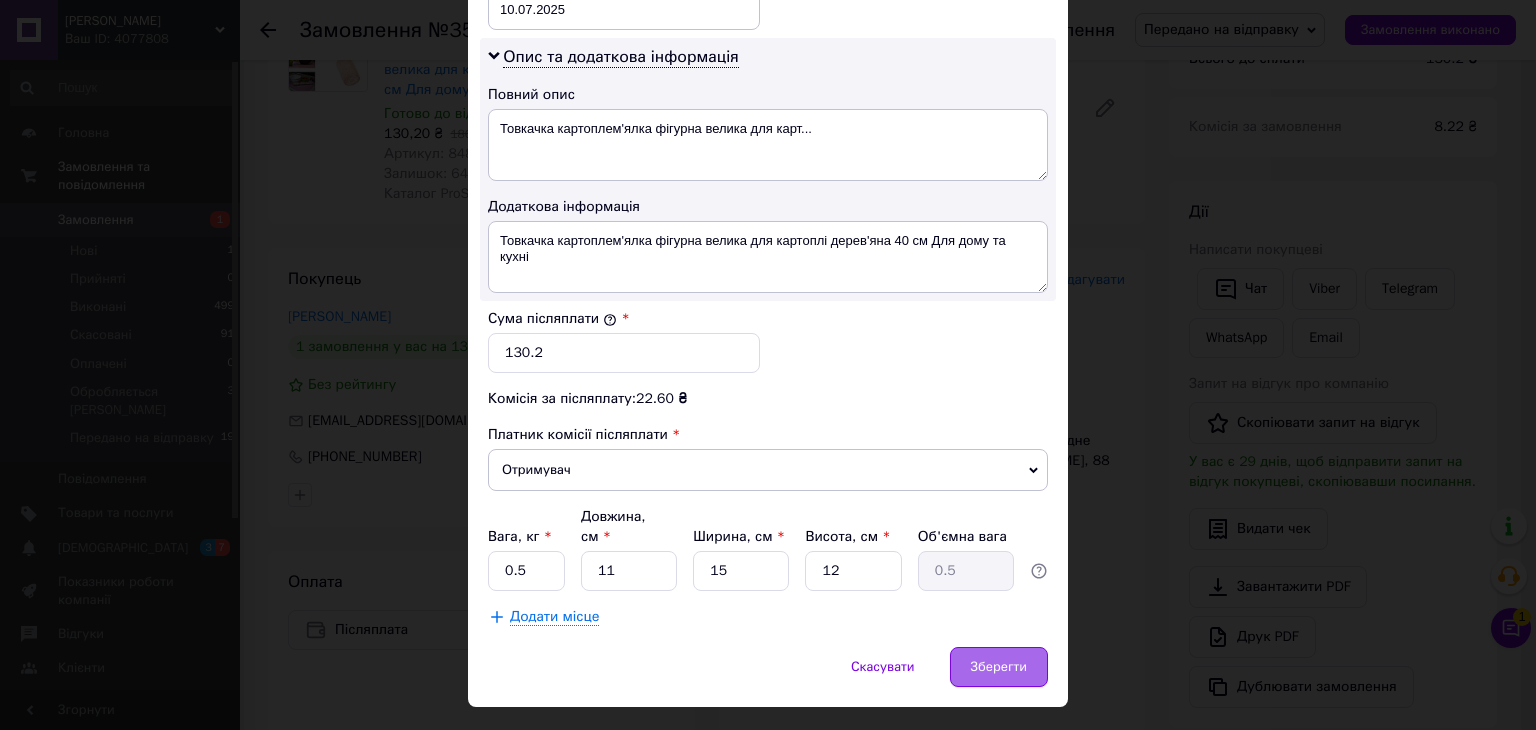 click on "Зберегти" at bounding box center (999, 667) 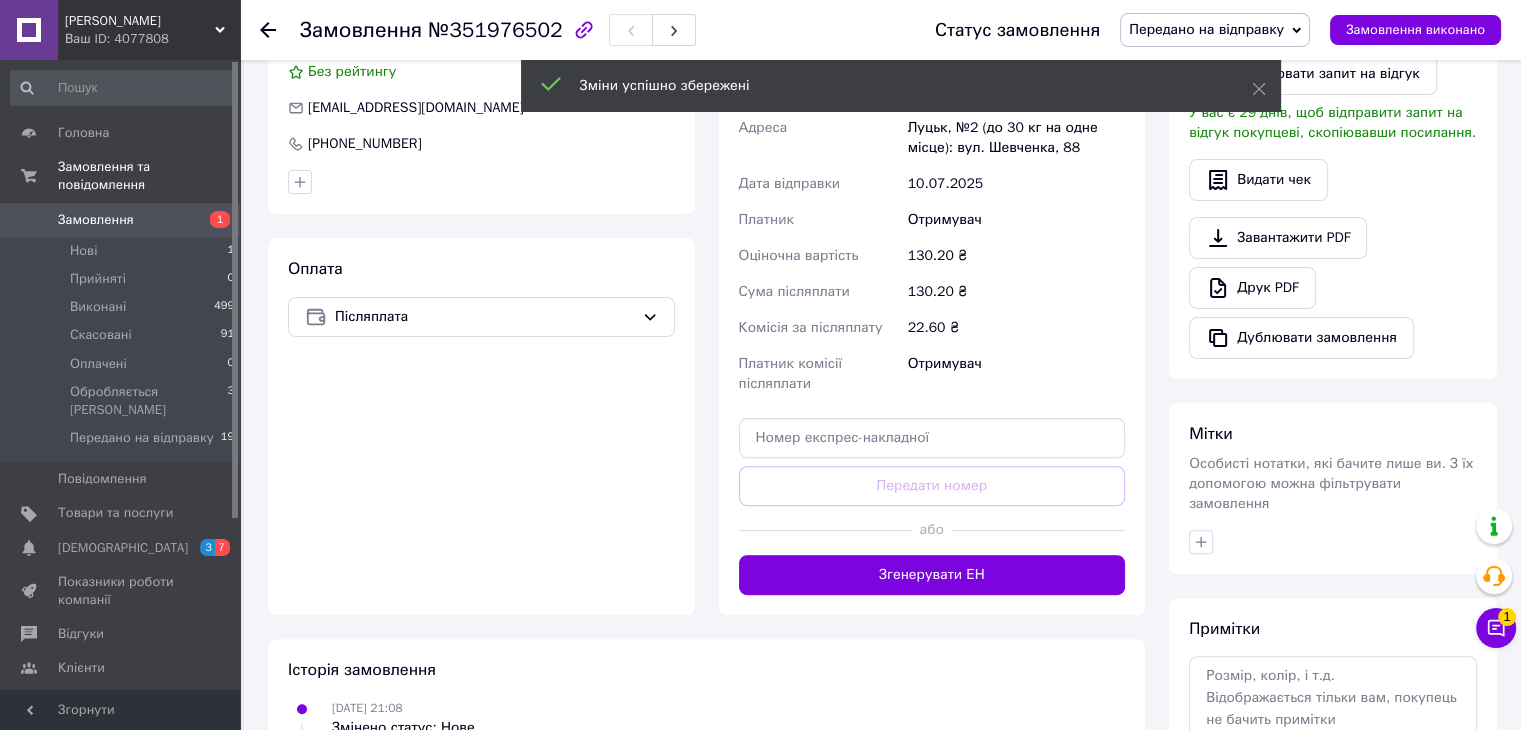 scroll, scrollTop: 562, scrollLeft: 0, axis: vertical 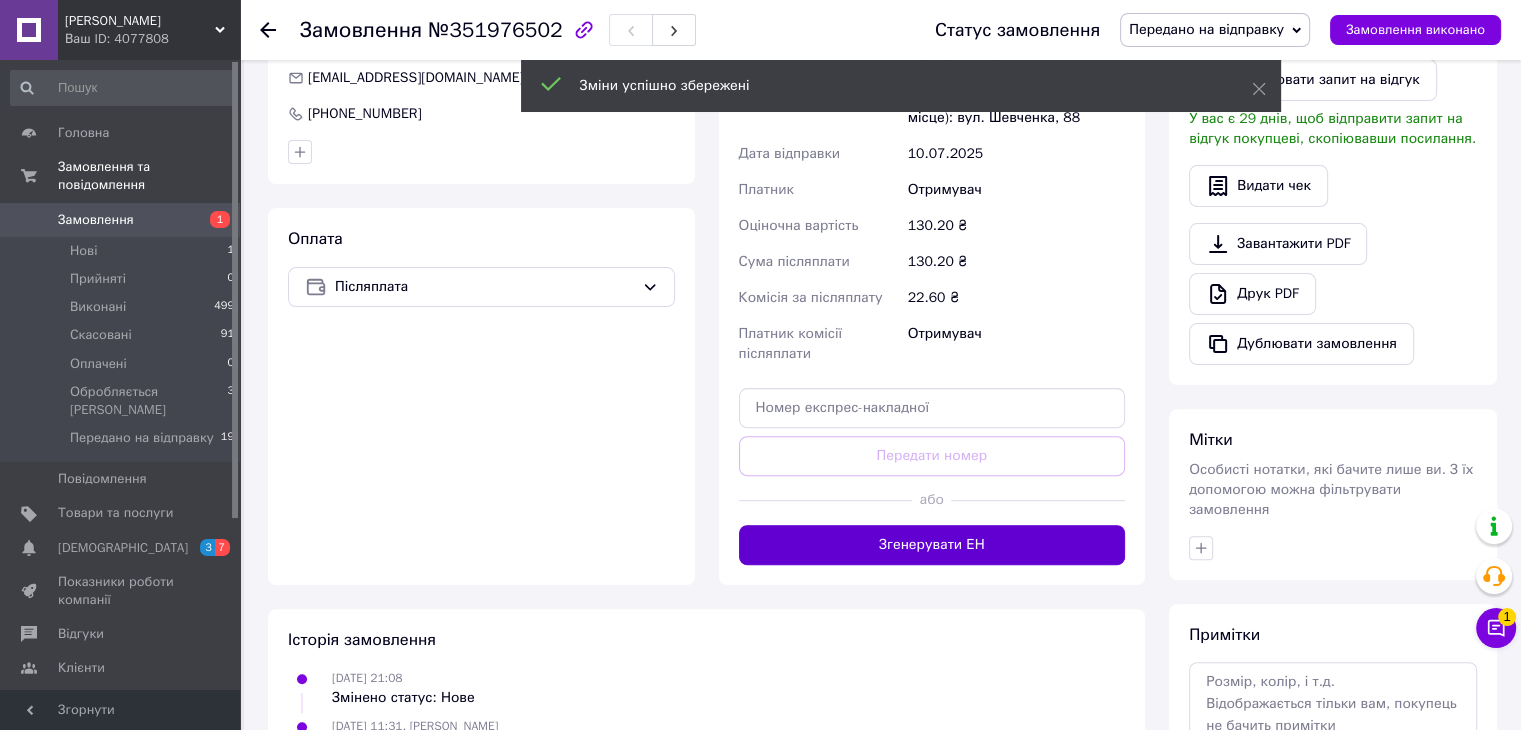 click on "Згенерувати ЕН" at bounding box center [932, 545] 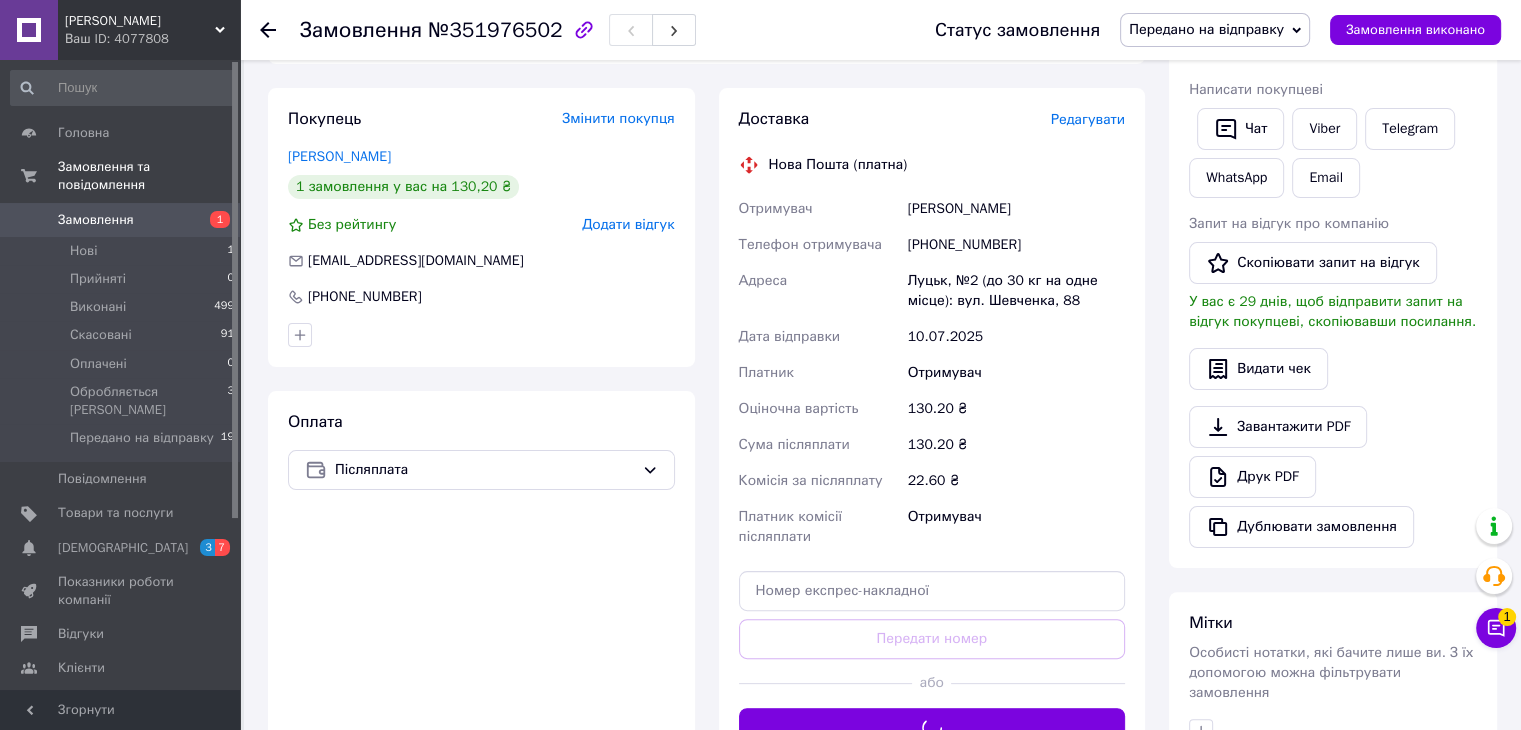scroll, scrollTop: 368, scrollLeft: 0, axis: vertical 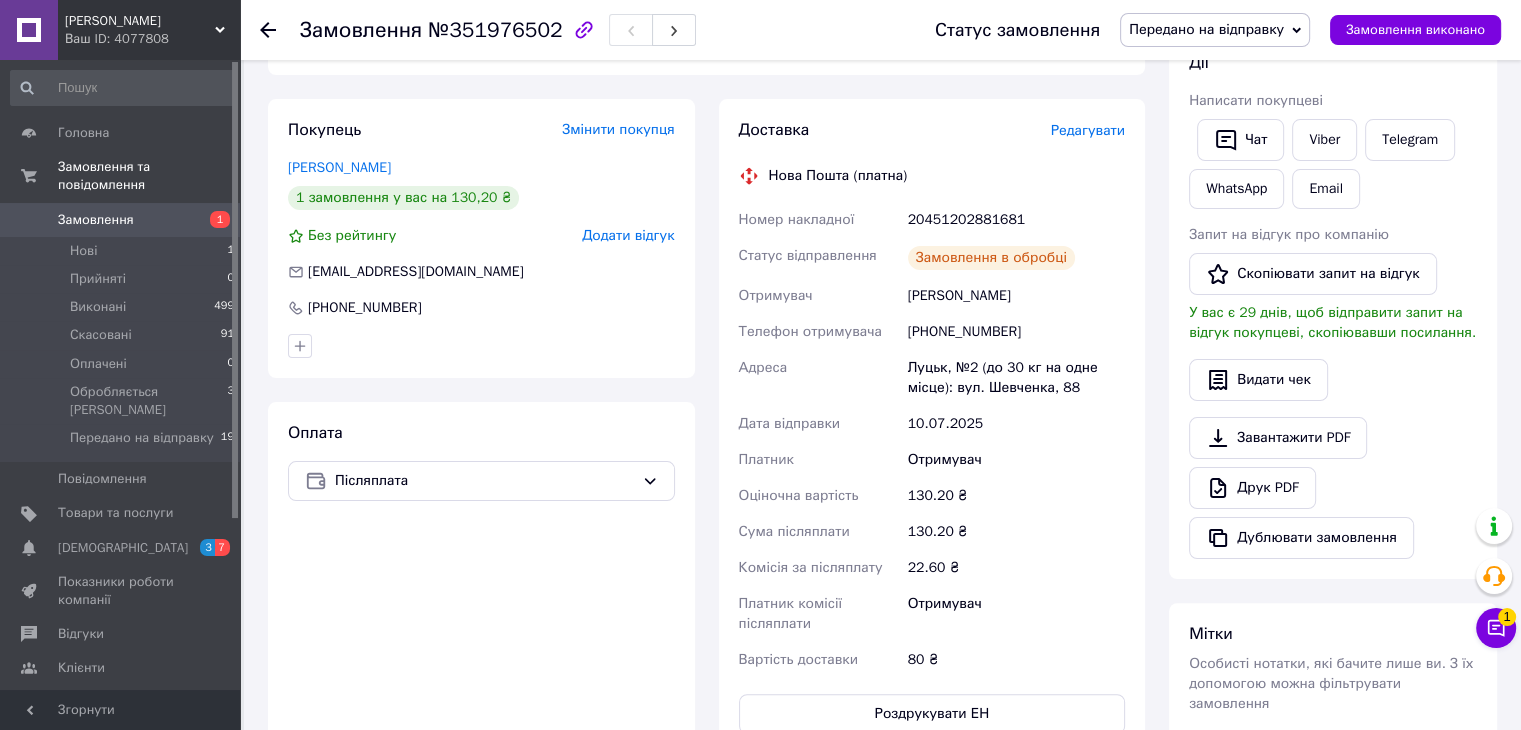 click on "[PERSON_NAME]" at bounding box center [1016, 296] 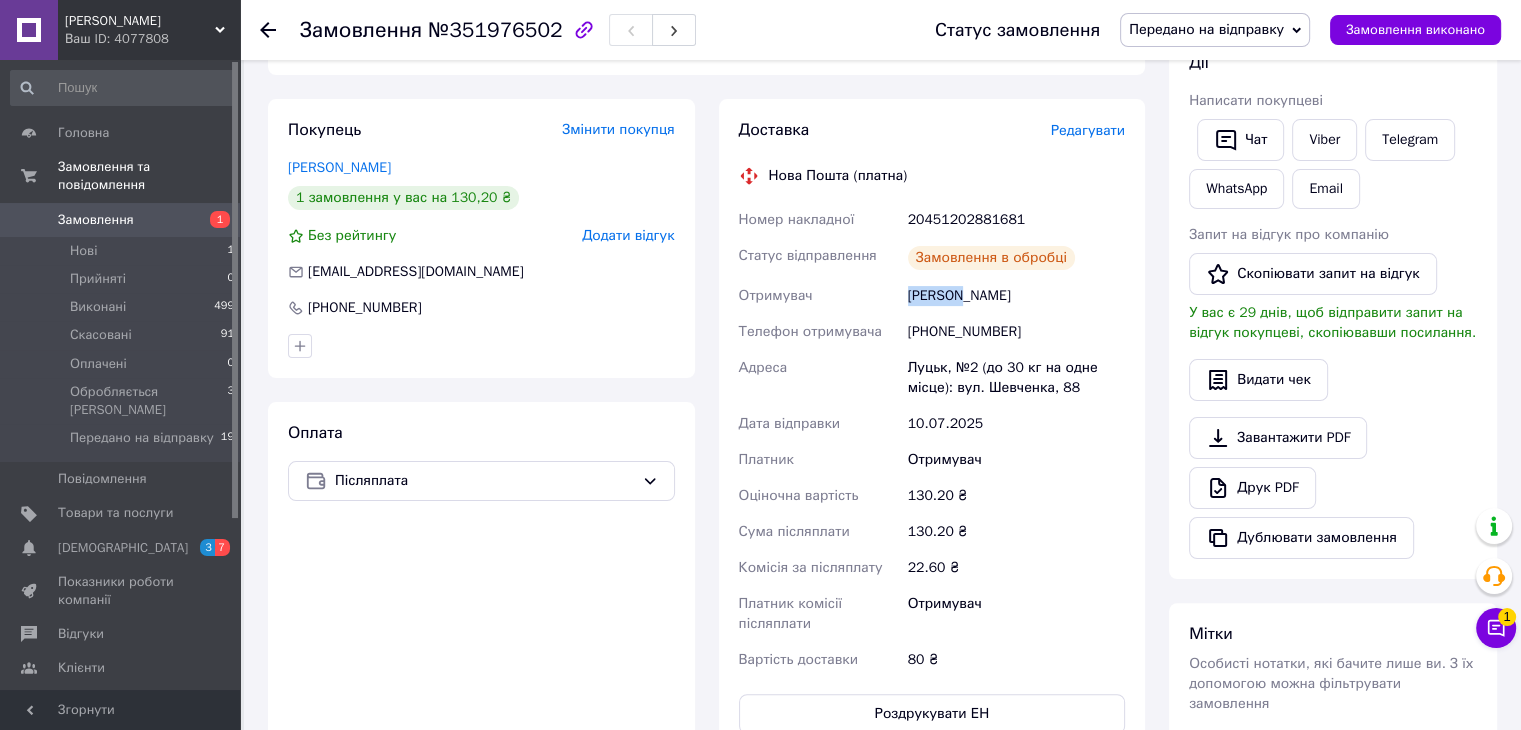 click on "[PERSON_NAME]" at bounding box center (1016, 296) 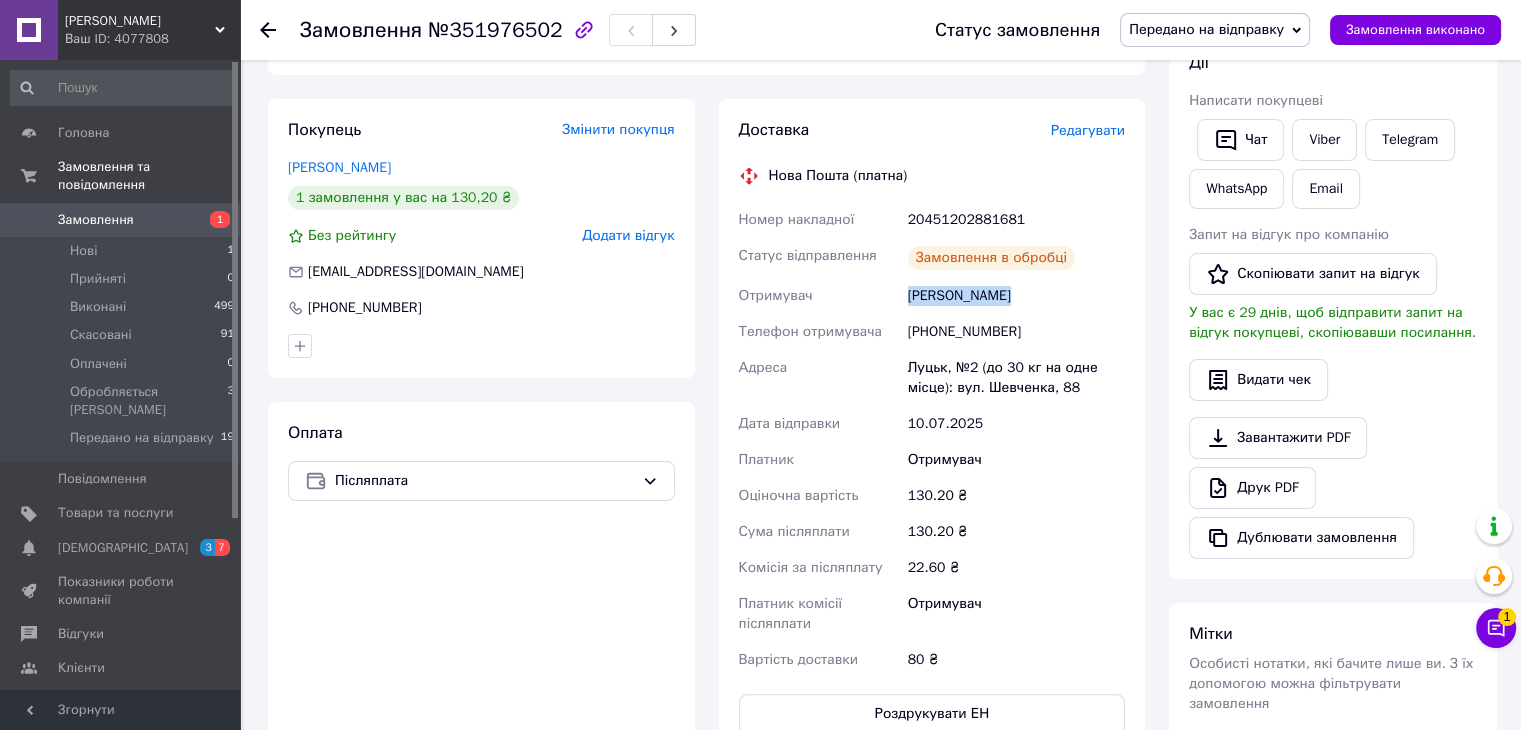click on "[PERSON_NAME]" at bounding box center [1016, 296] 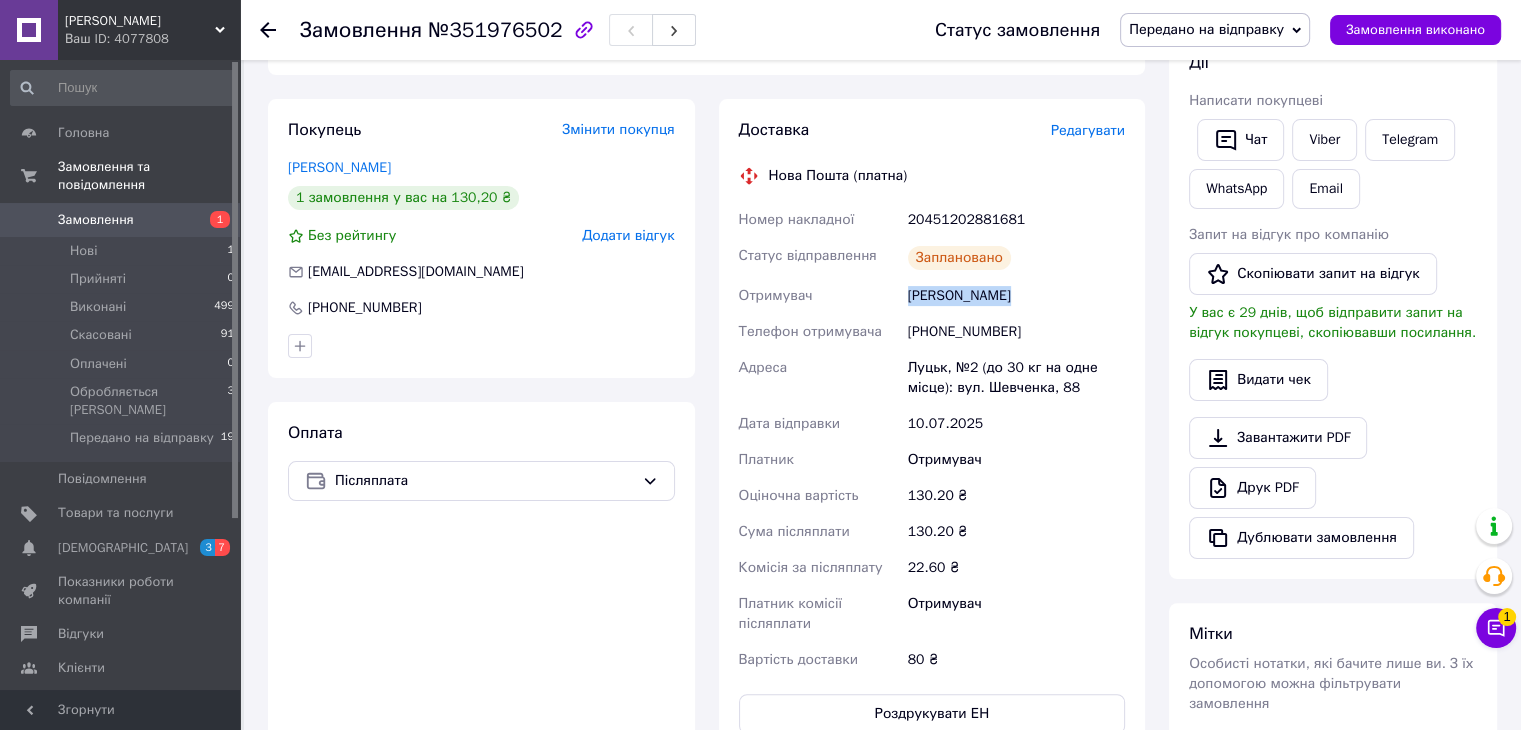 copy on "[PERSON_NAME]" 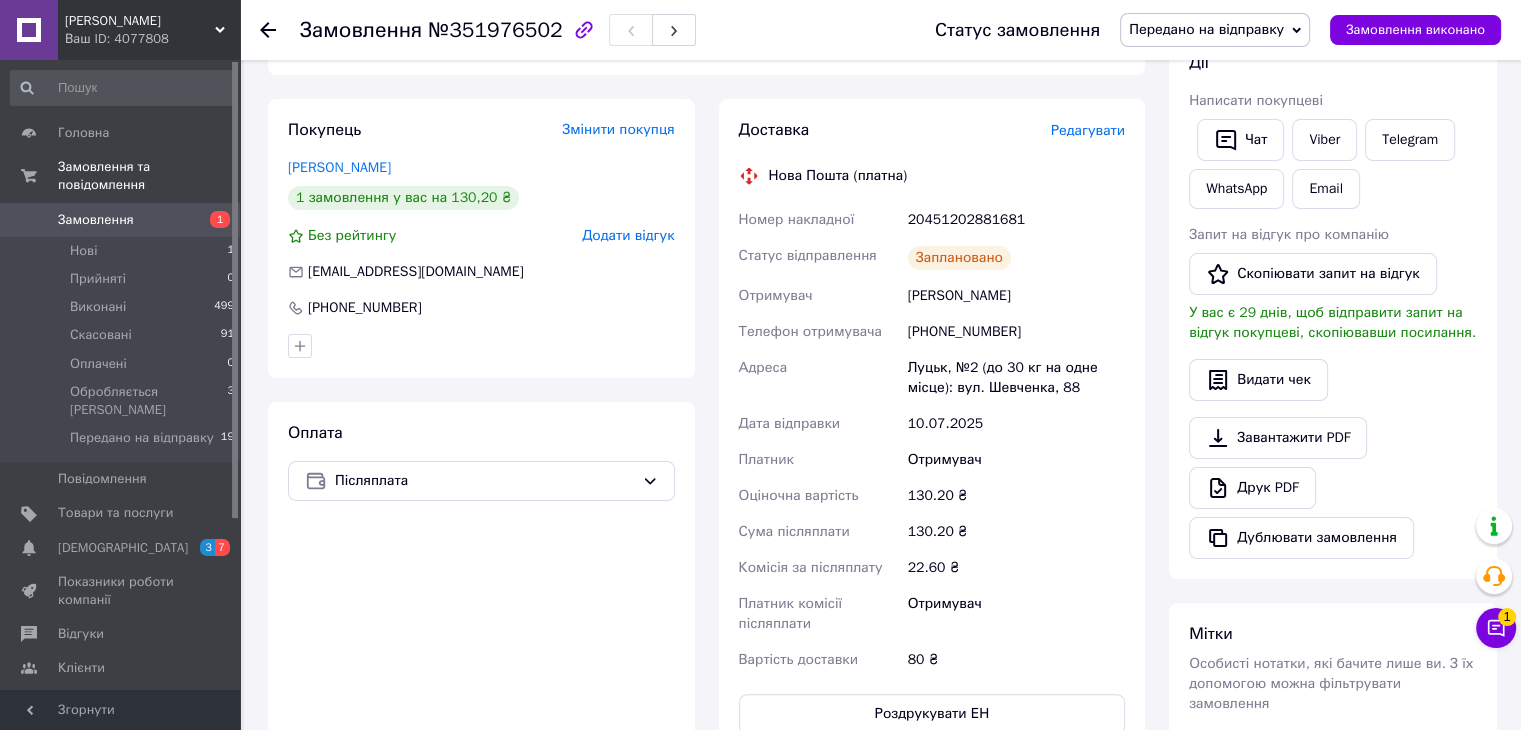 click on "Отримувач" at bounding box center [1016, 460] 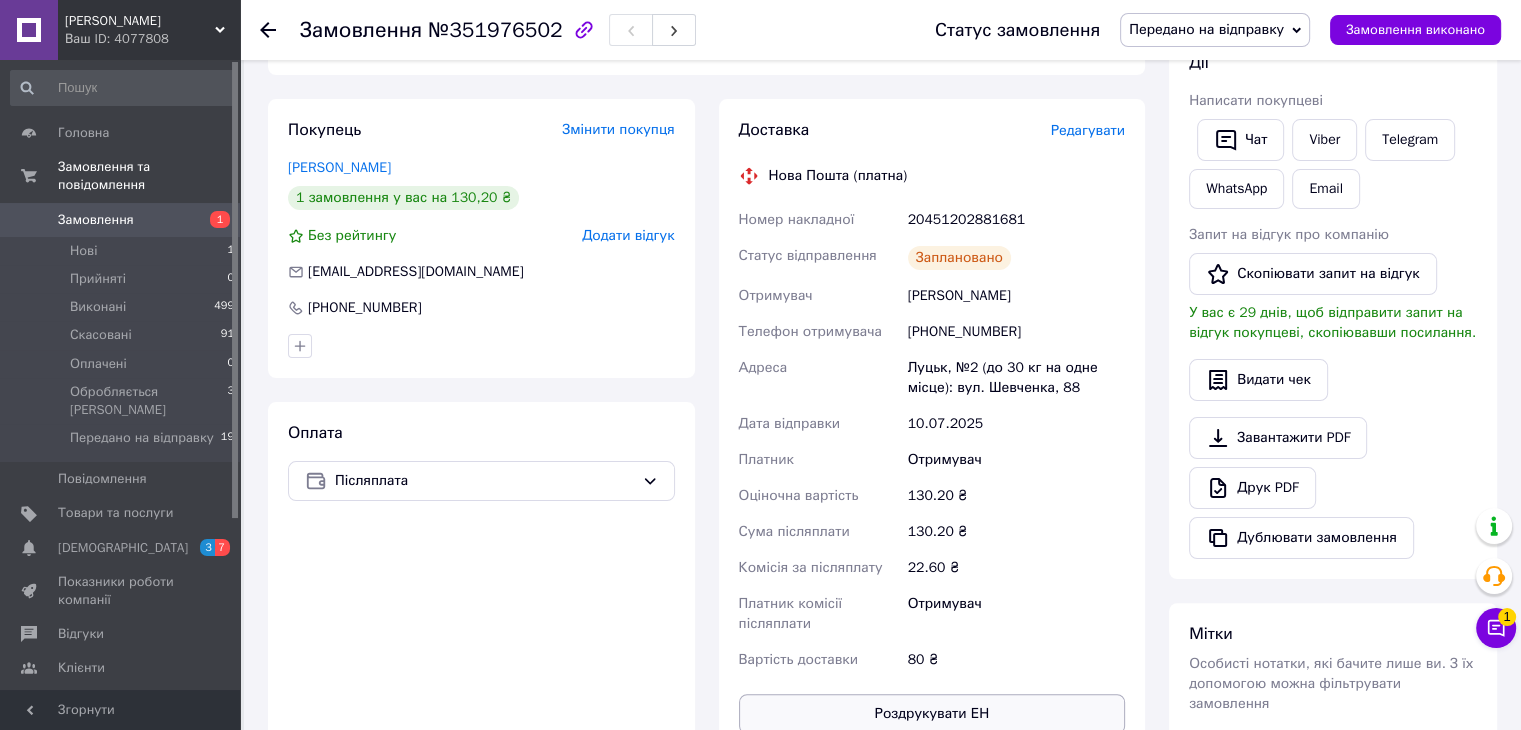 click on "Роздрукувати ЕН" at bounding box center [932, 714] 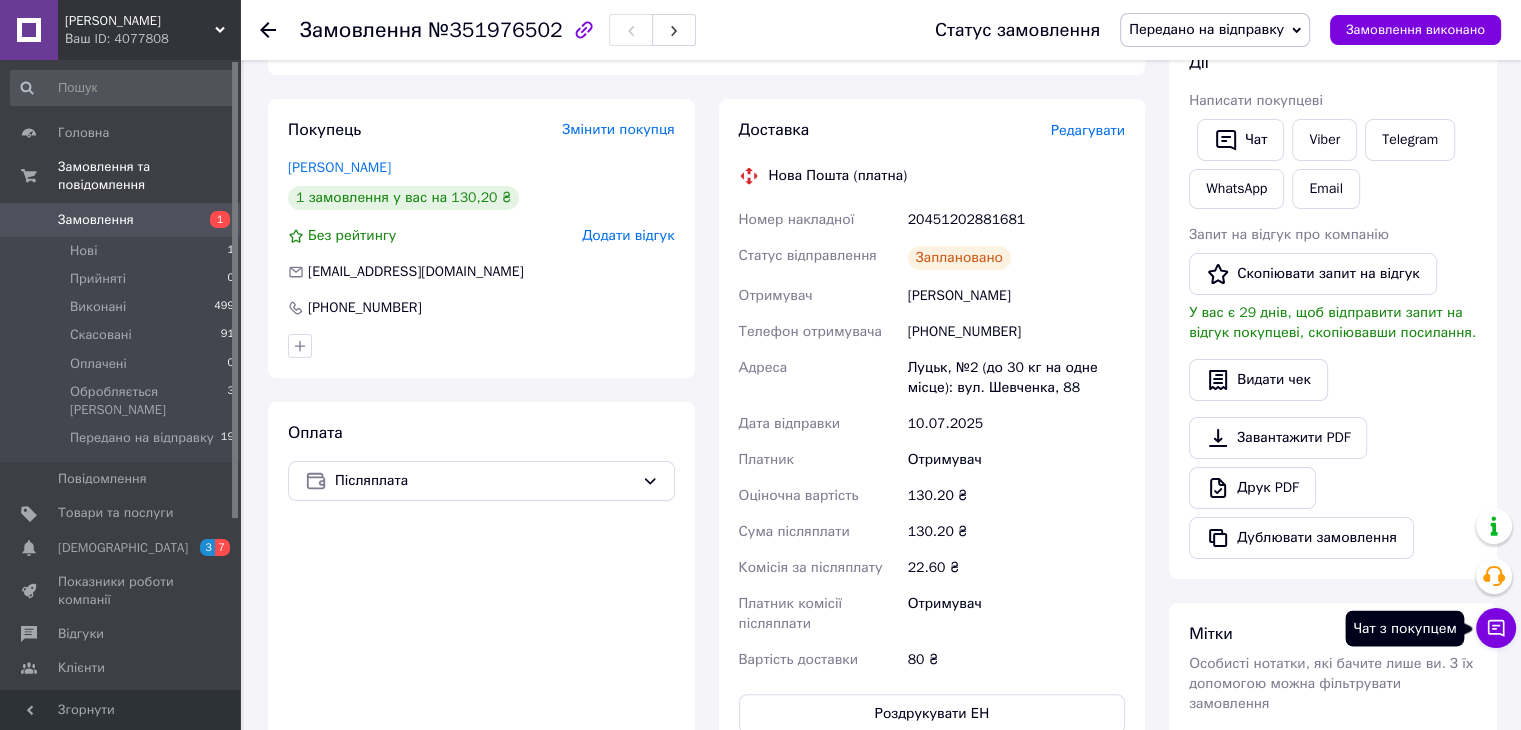 click on "Чат з покупцем" at bounding box center [1496, 628] 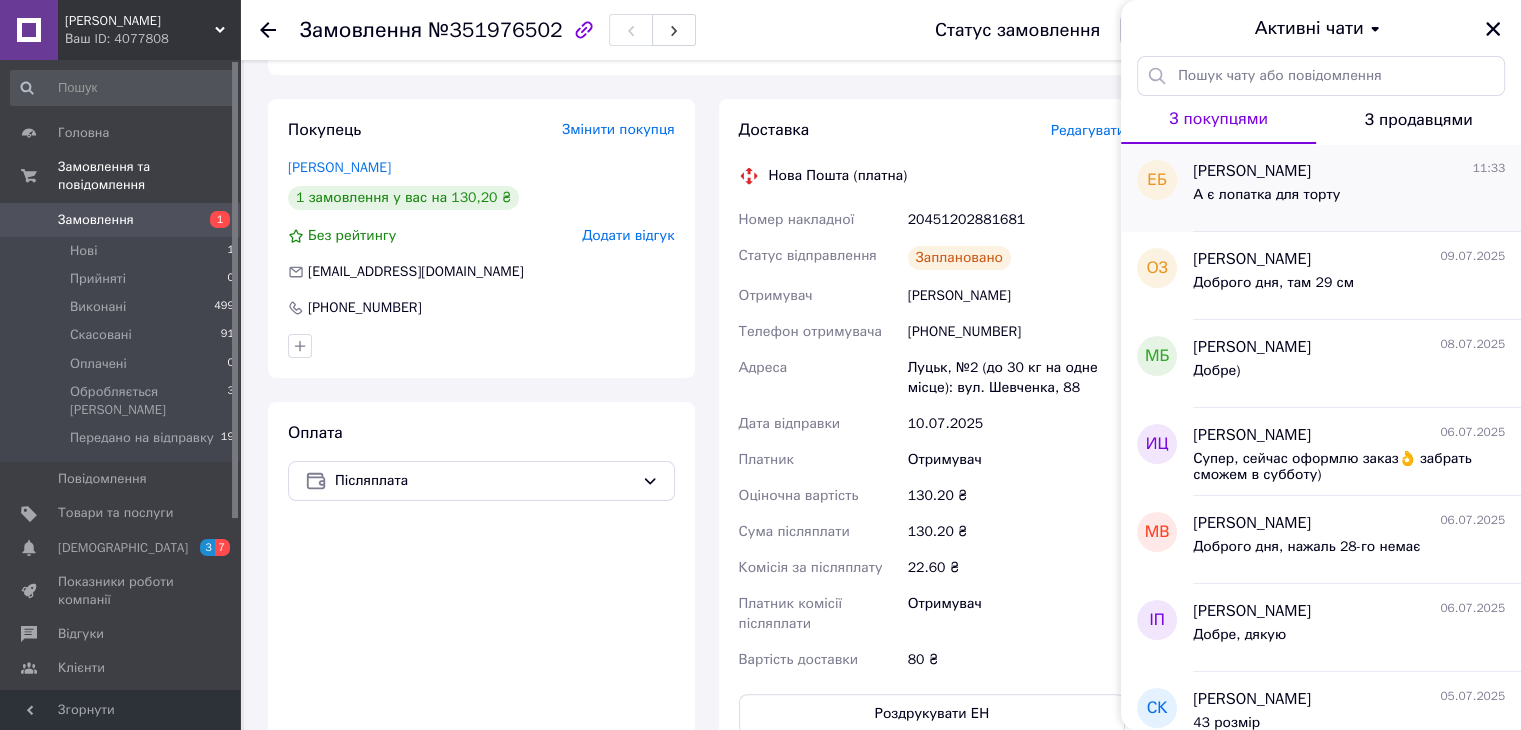 click on "А є лопатка для торту" at bounding box center [1349, 199] 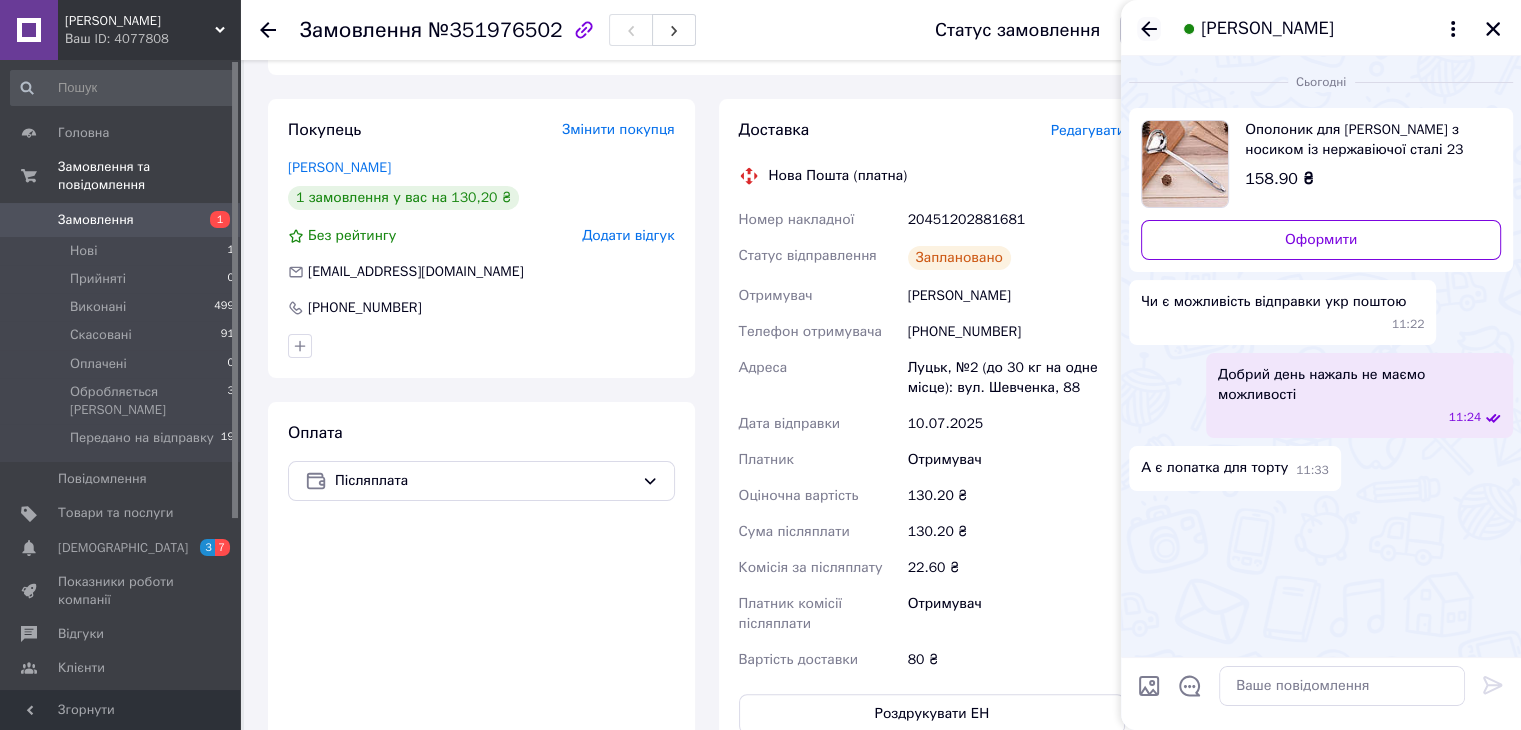 click 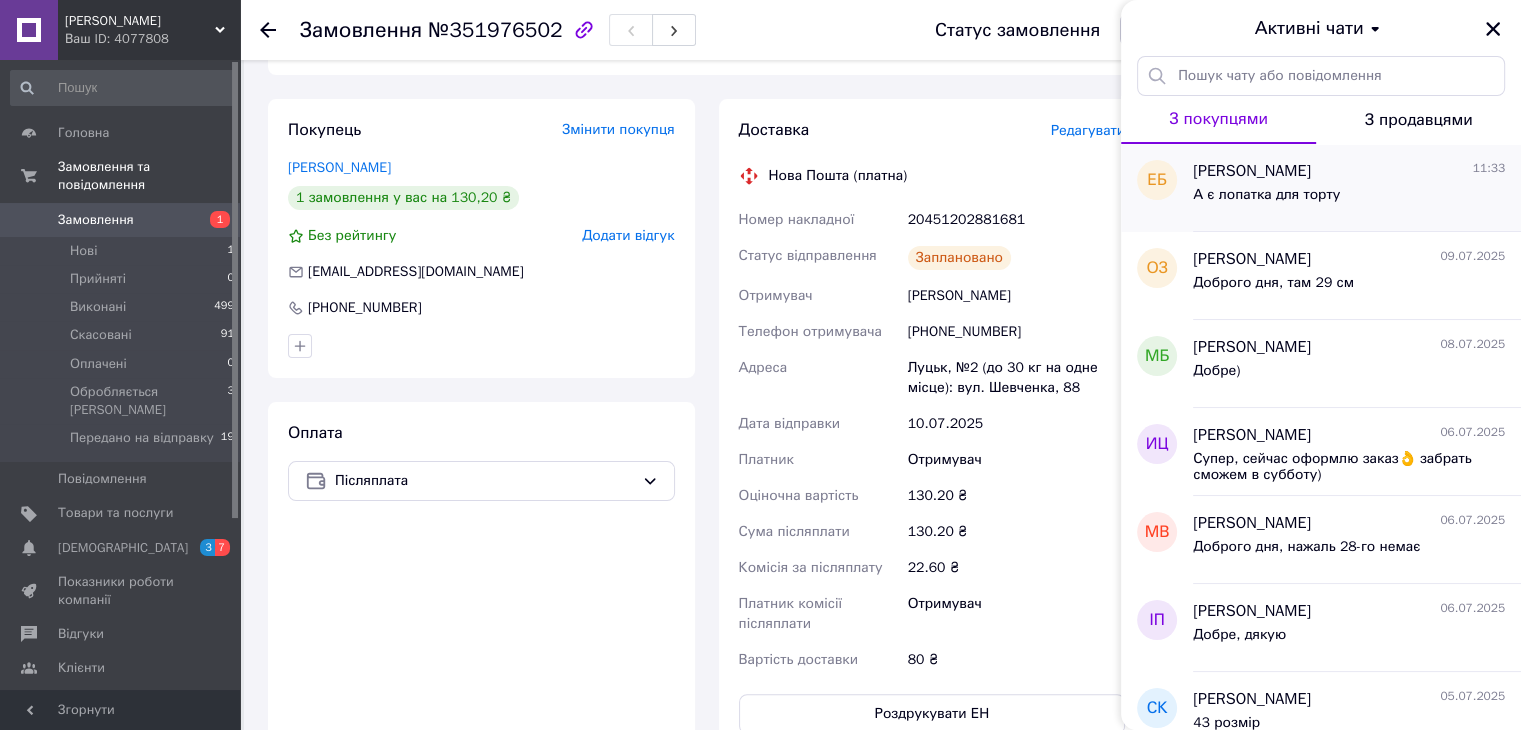 click on "А є лопатка для торту" at bounding box center [1349, 199] 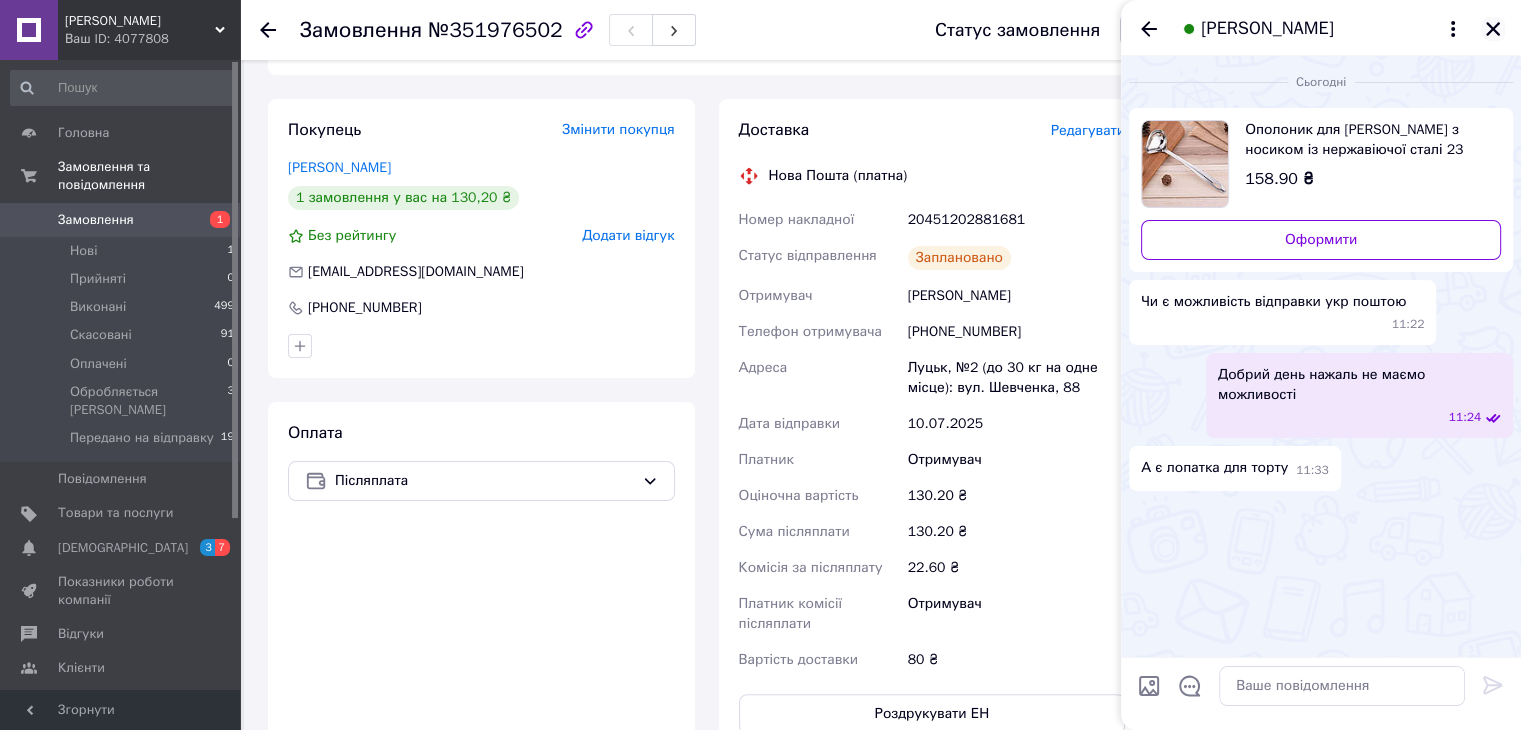 click at bounding box center [1493, 29] 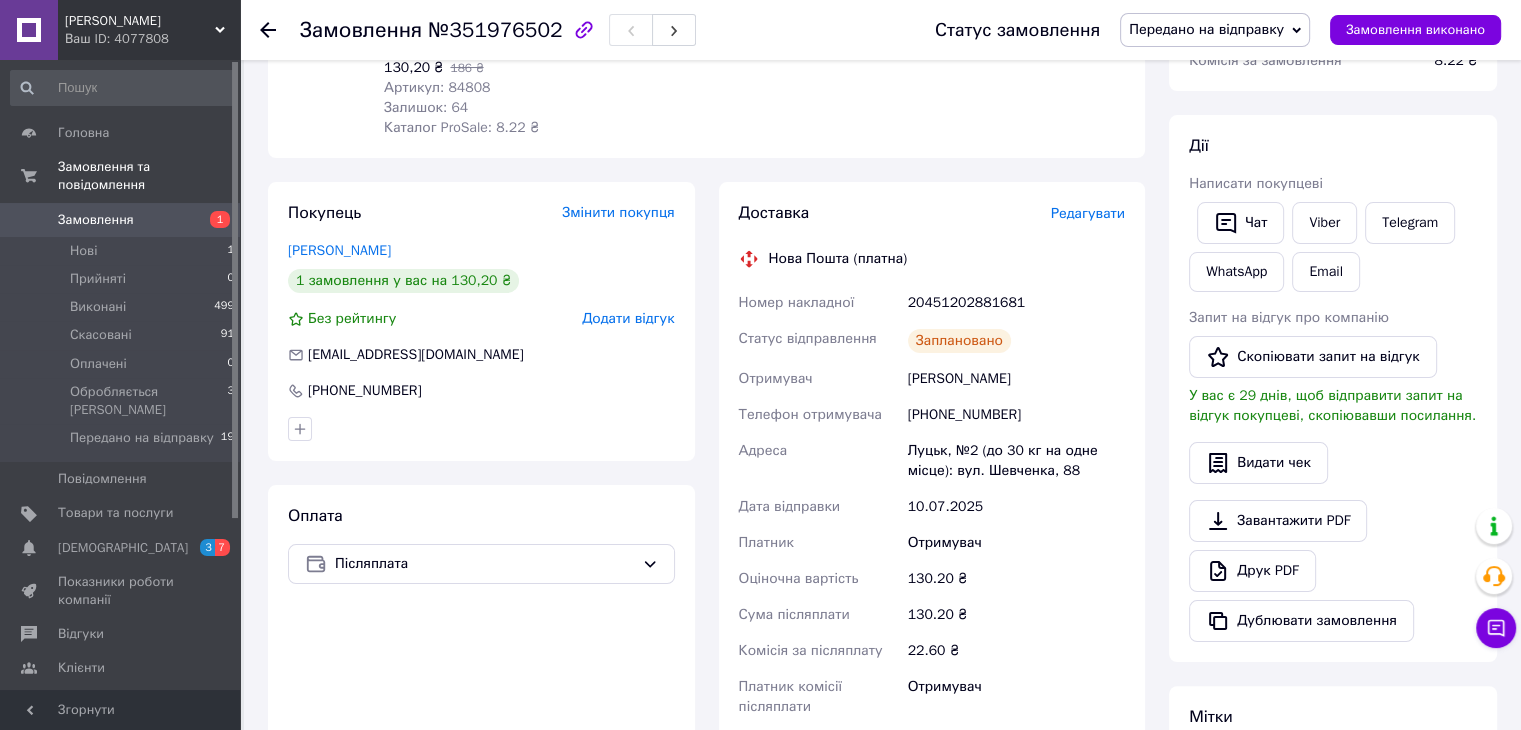 scroll, scrollTop: 236, scrollLeft: 0, axis: vertical 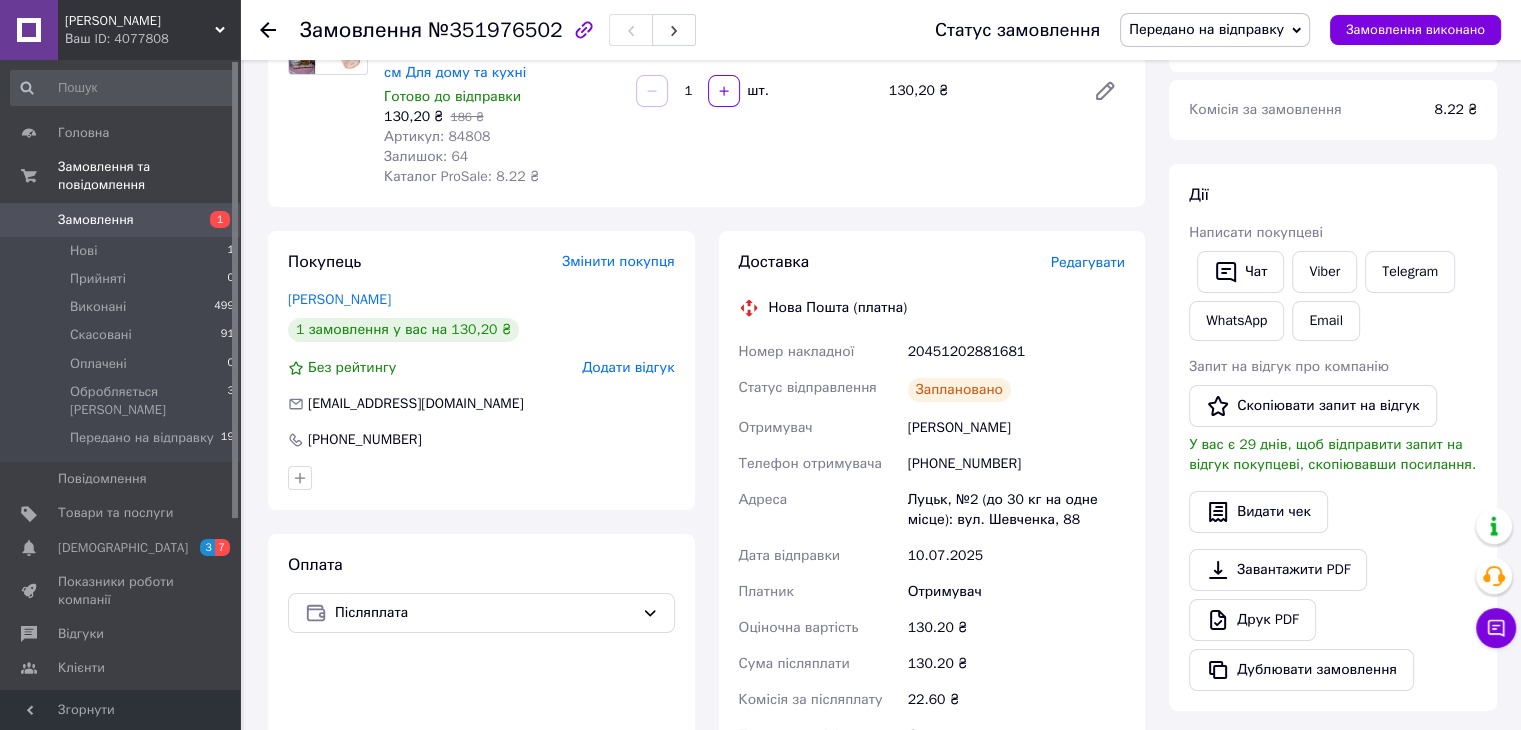 click on "20451202881681" at bounding box center (1016, 352) 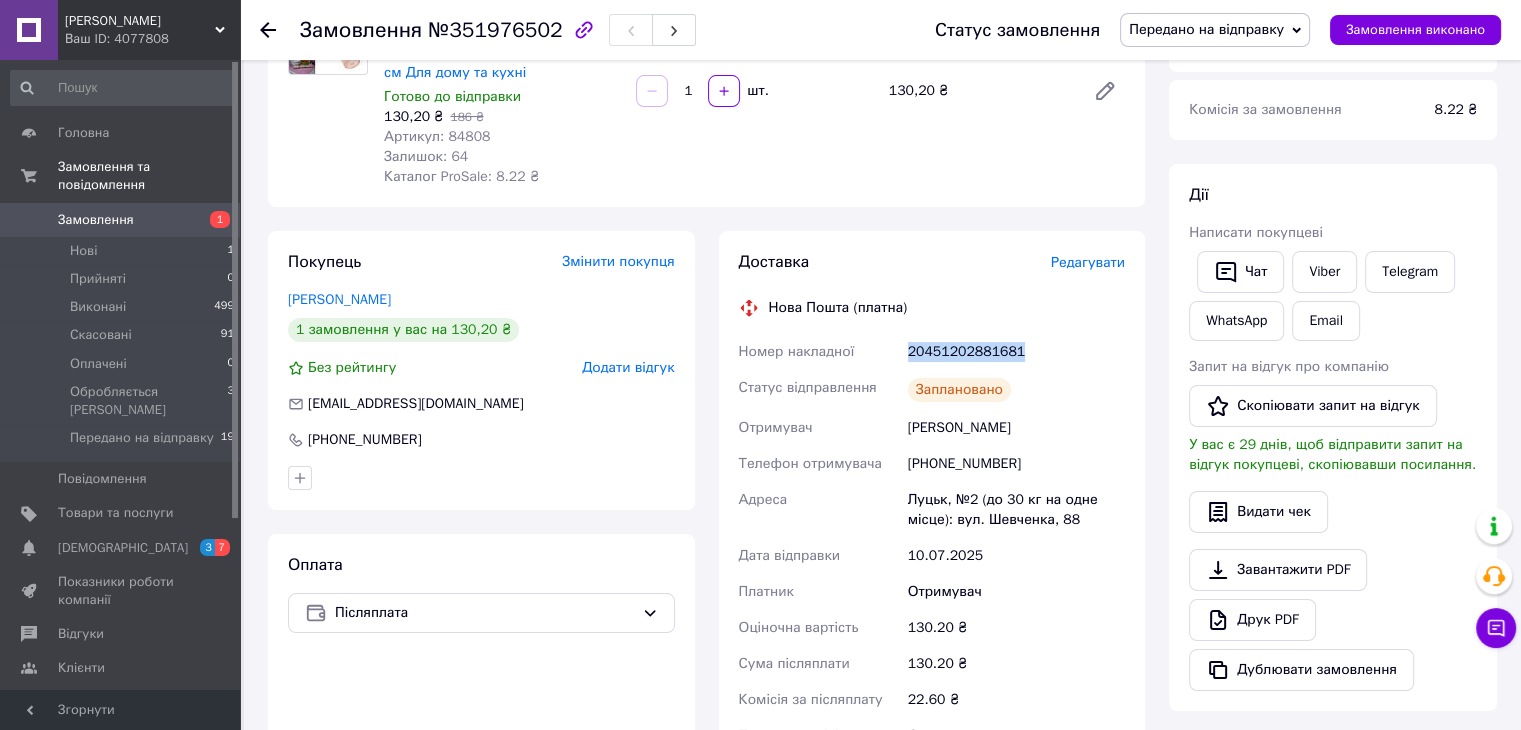 click on "20451202881681" at bounding box center [1016, 352] 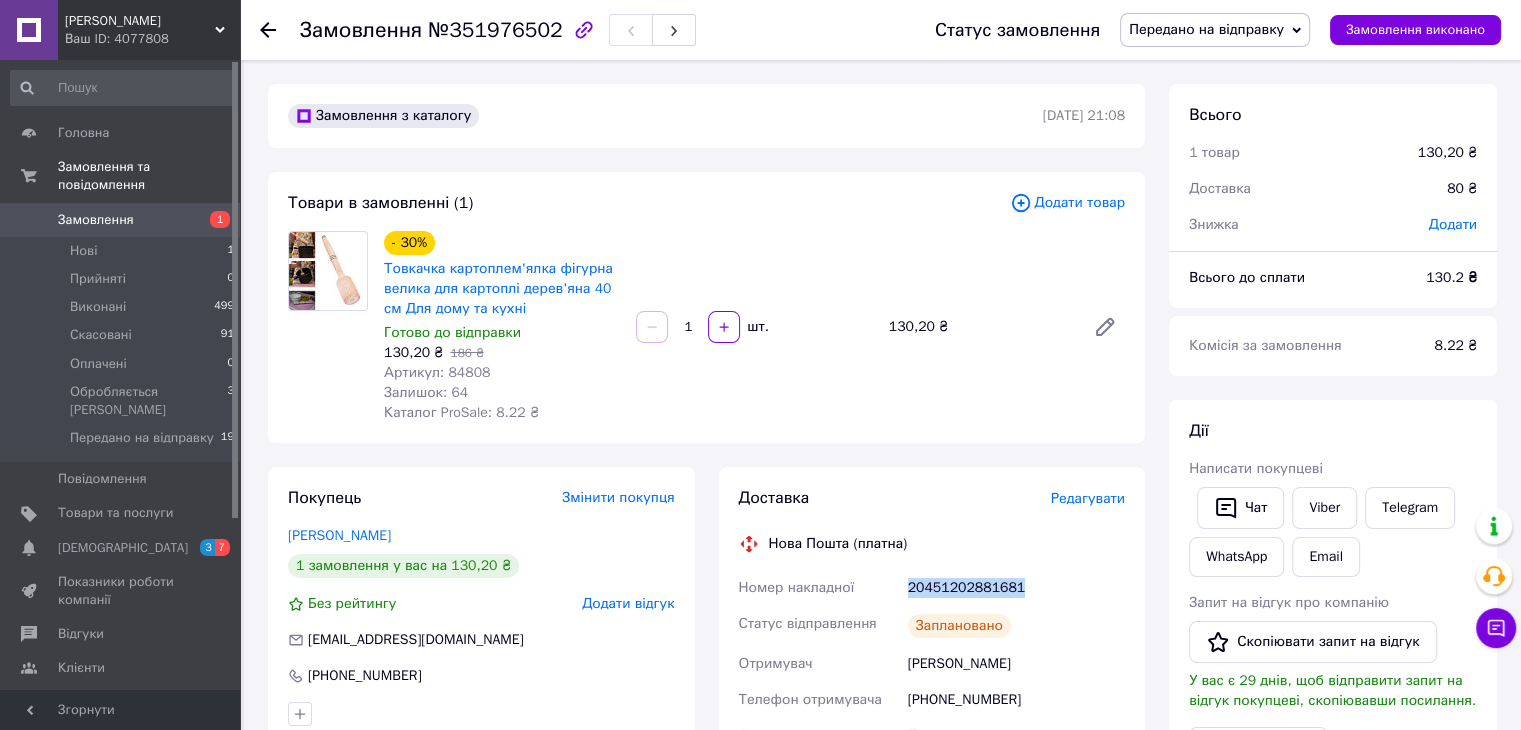 click on "Замовлення" at bounding box center [121, 220] 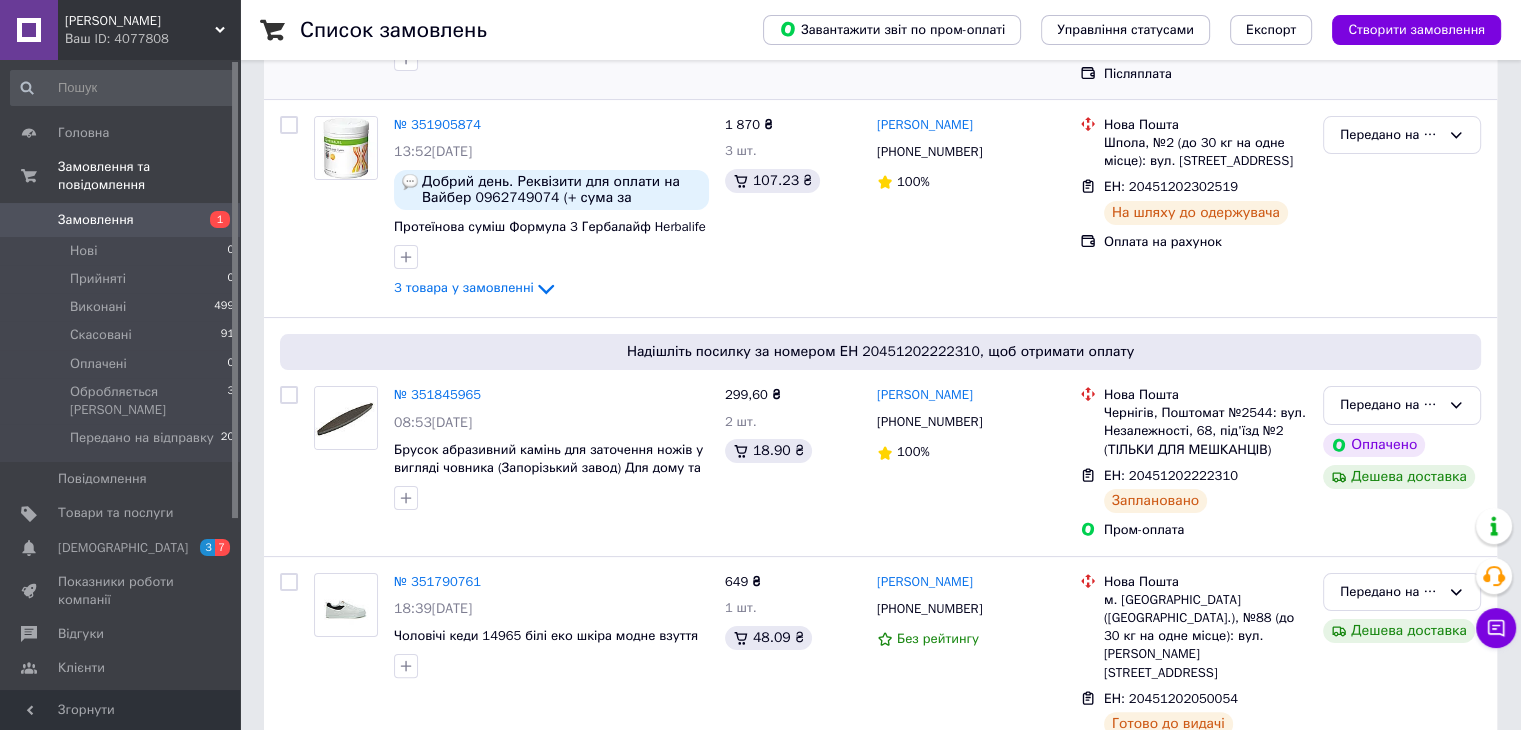 scroll, scrollTop: 346, scrollLeft: 0, axis: vertical 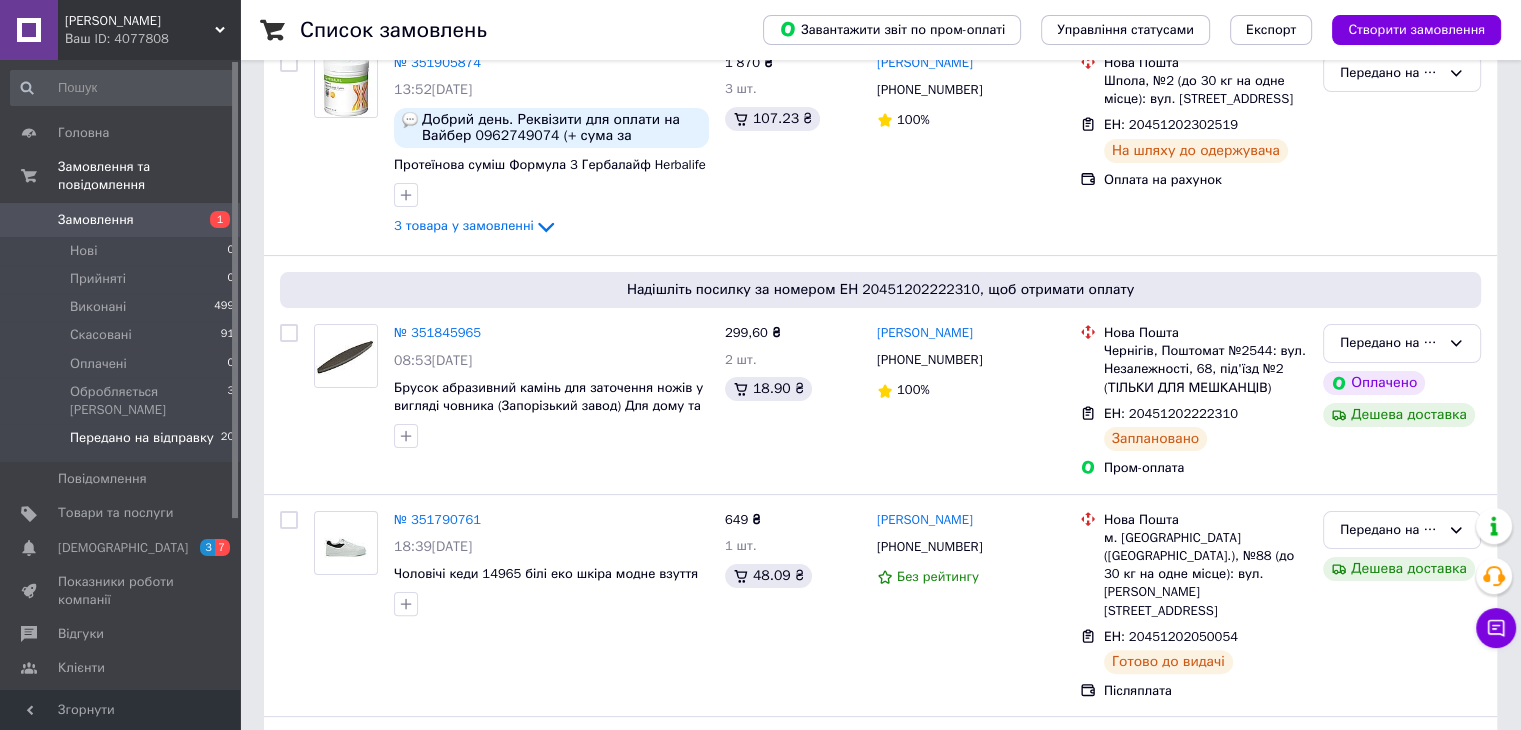 click on "Передано на відправку" at bounding box center [142, 438] 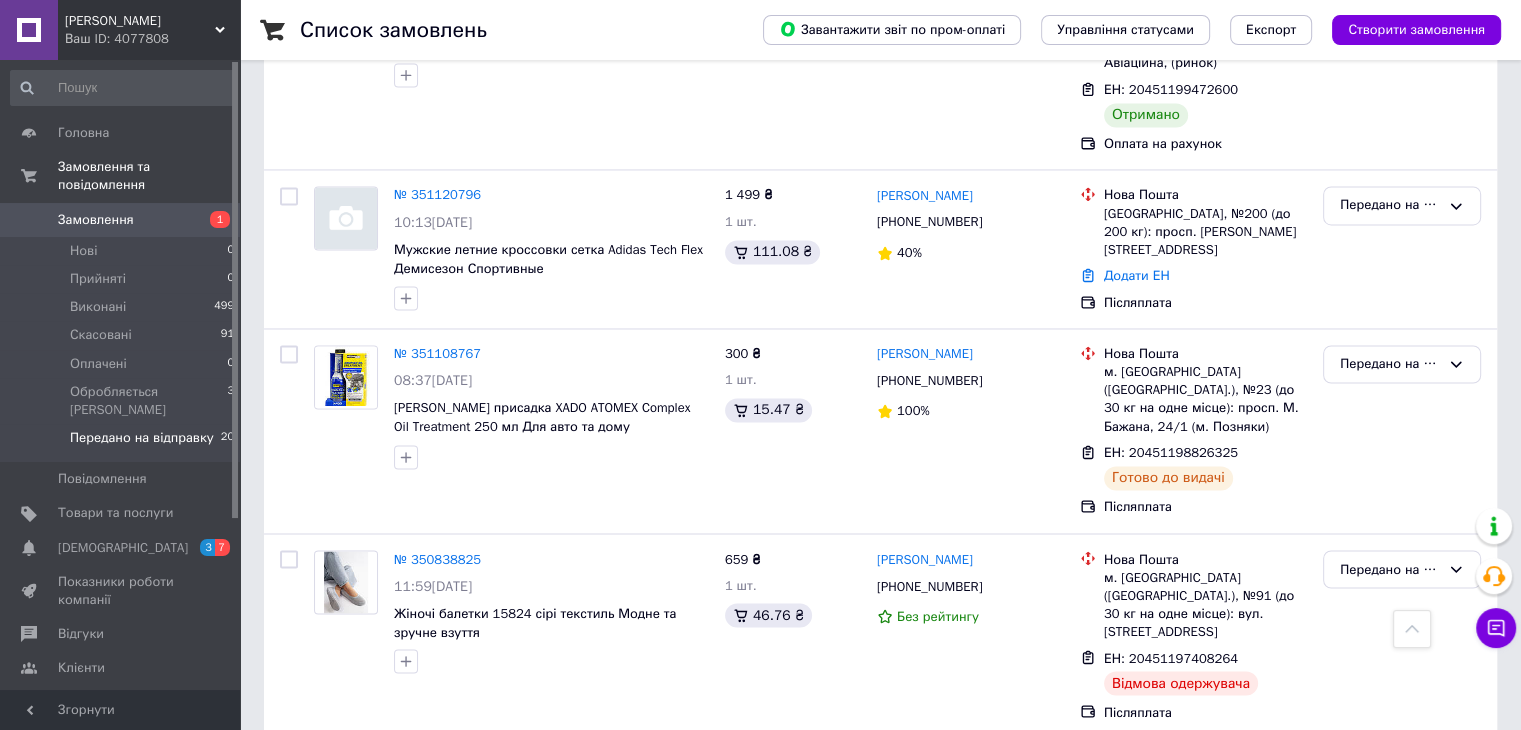 scroll, scrollTop: 3271, scrollLeft: 0, axis: vertical 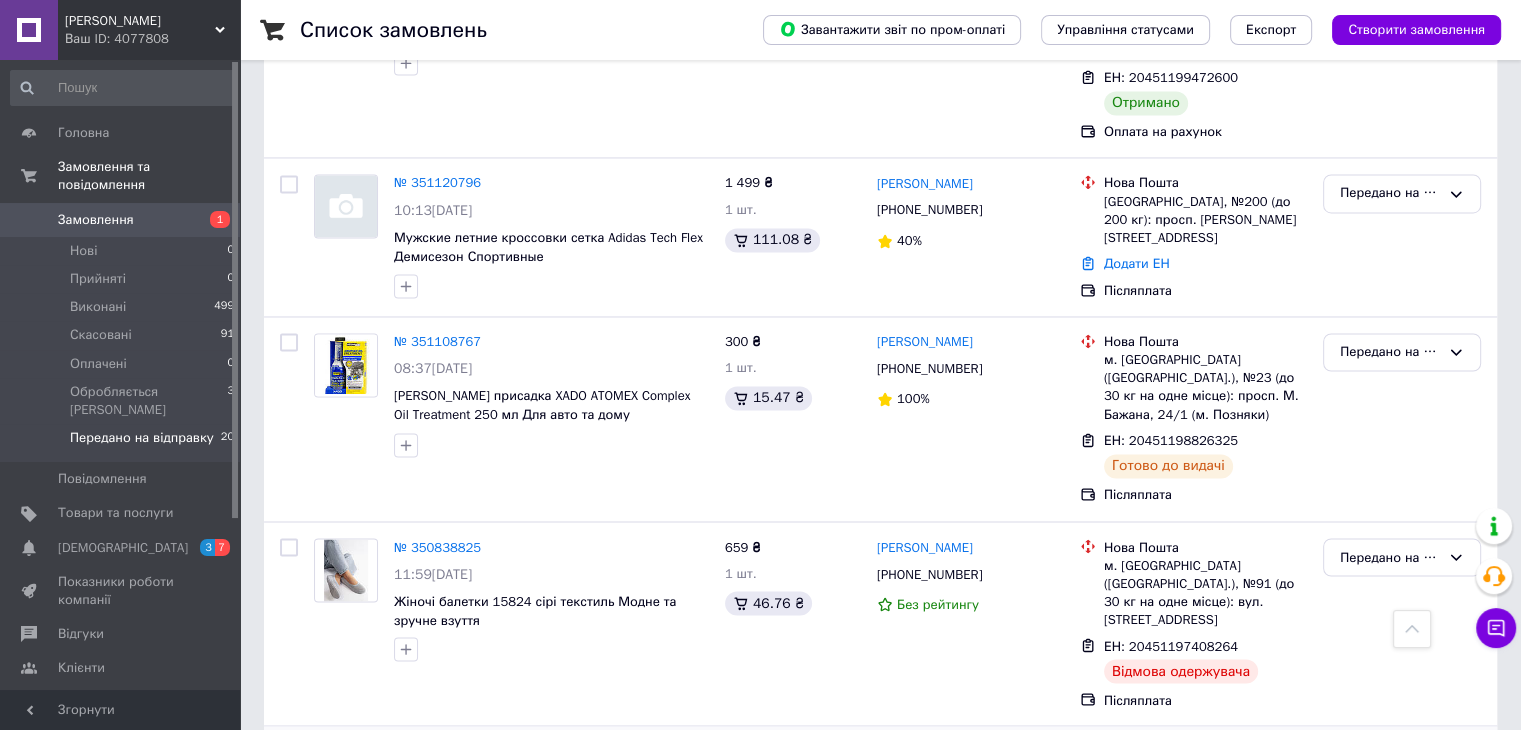 click on "[PERSON_NAME]" at bounding box center (925, 752) 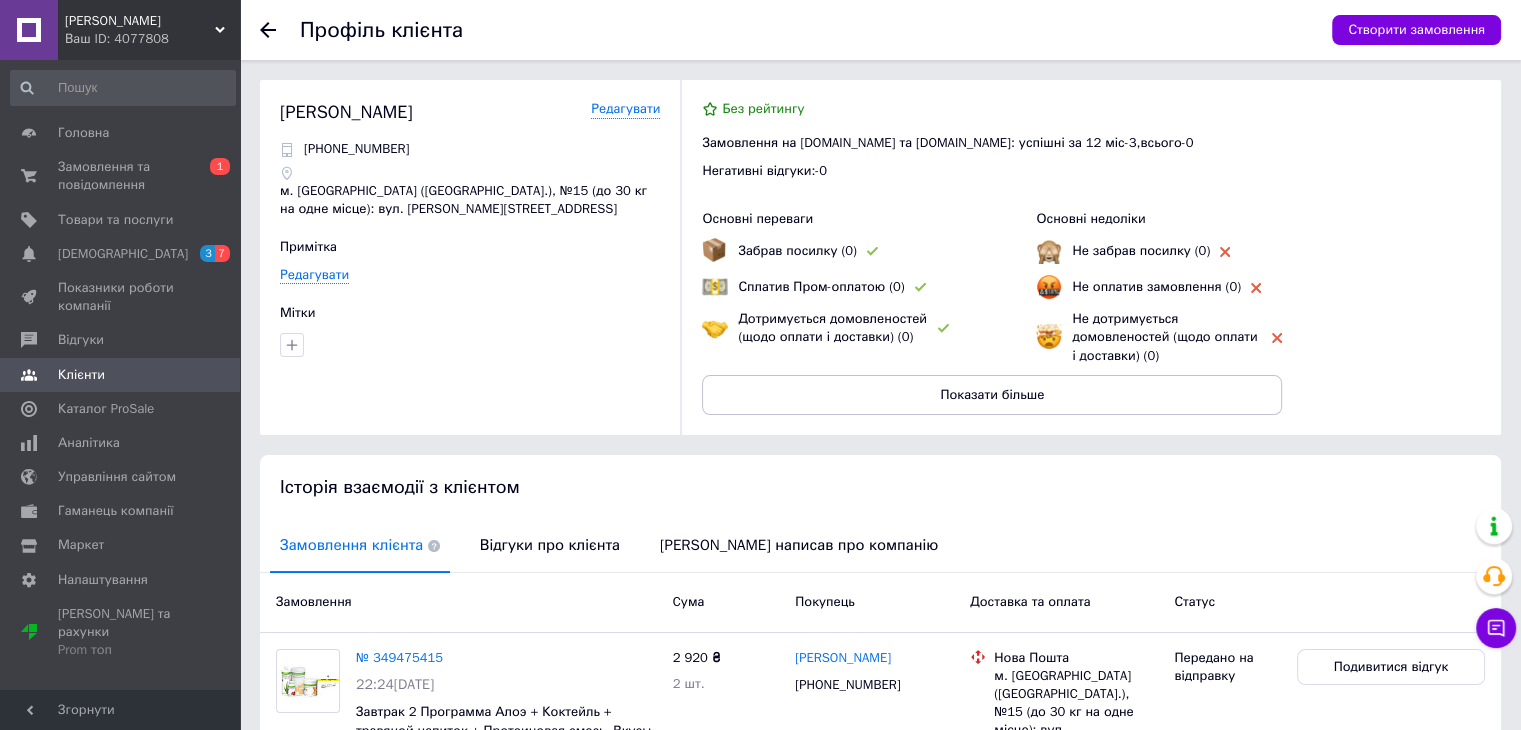 scroll, scrollTop: 185, scrollLeft: 0, axis: vertical 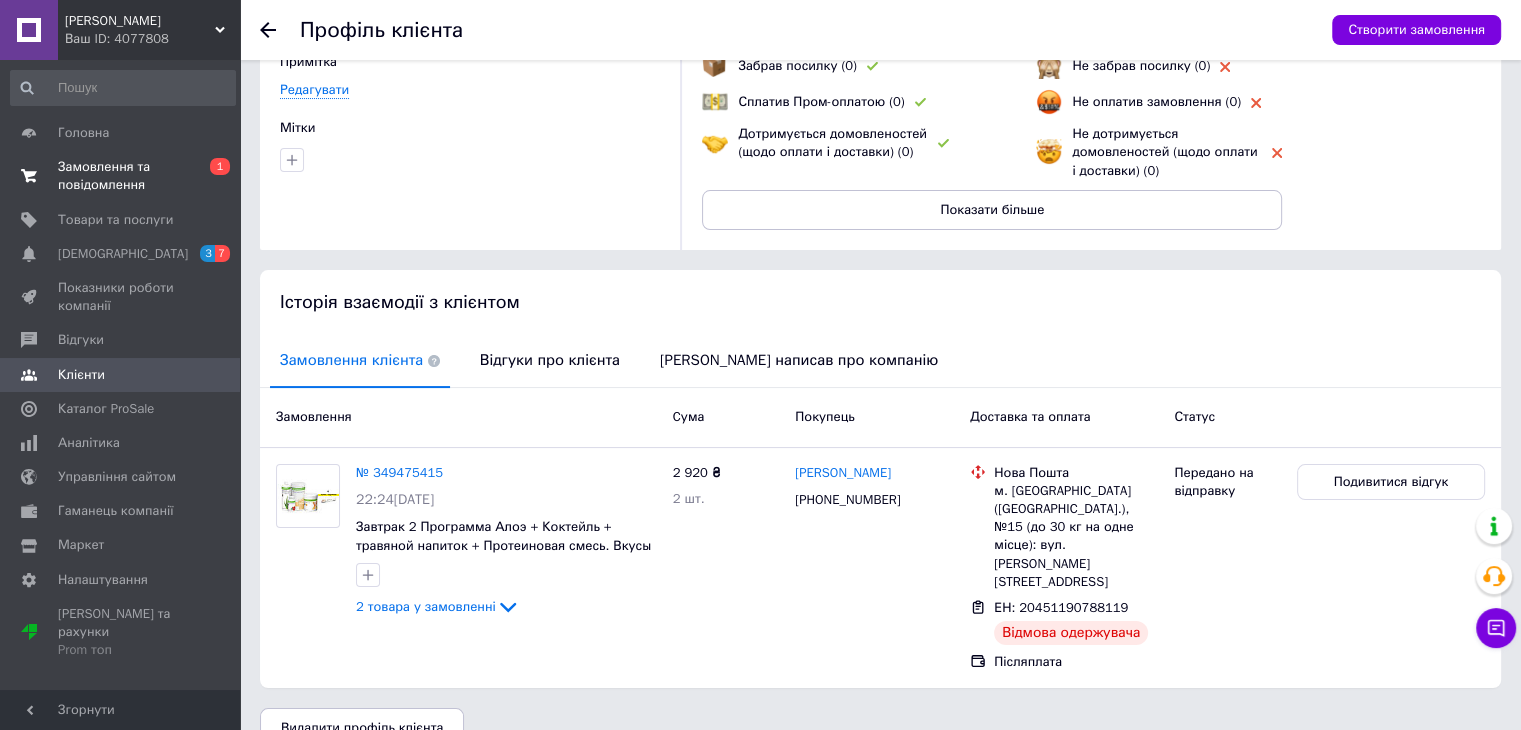 click on "Замовлення та повідомлення" at bounding box center [121, 176] 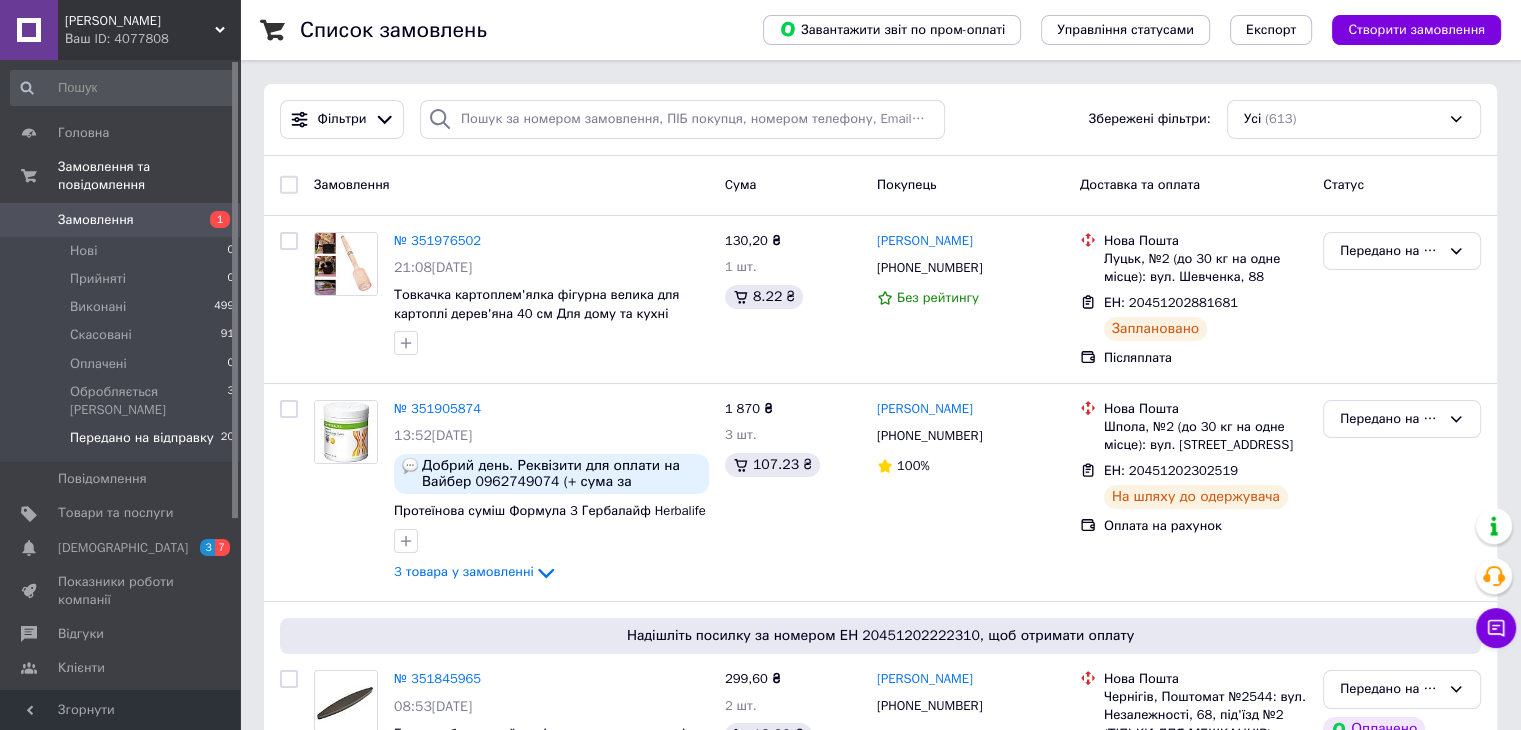 click on "Передано на відправку" at bounding box center (142, 438) 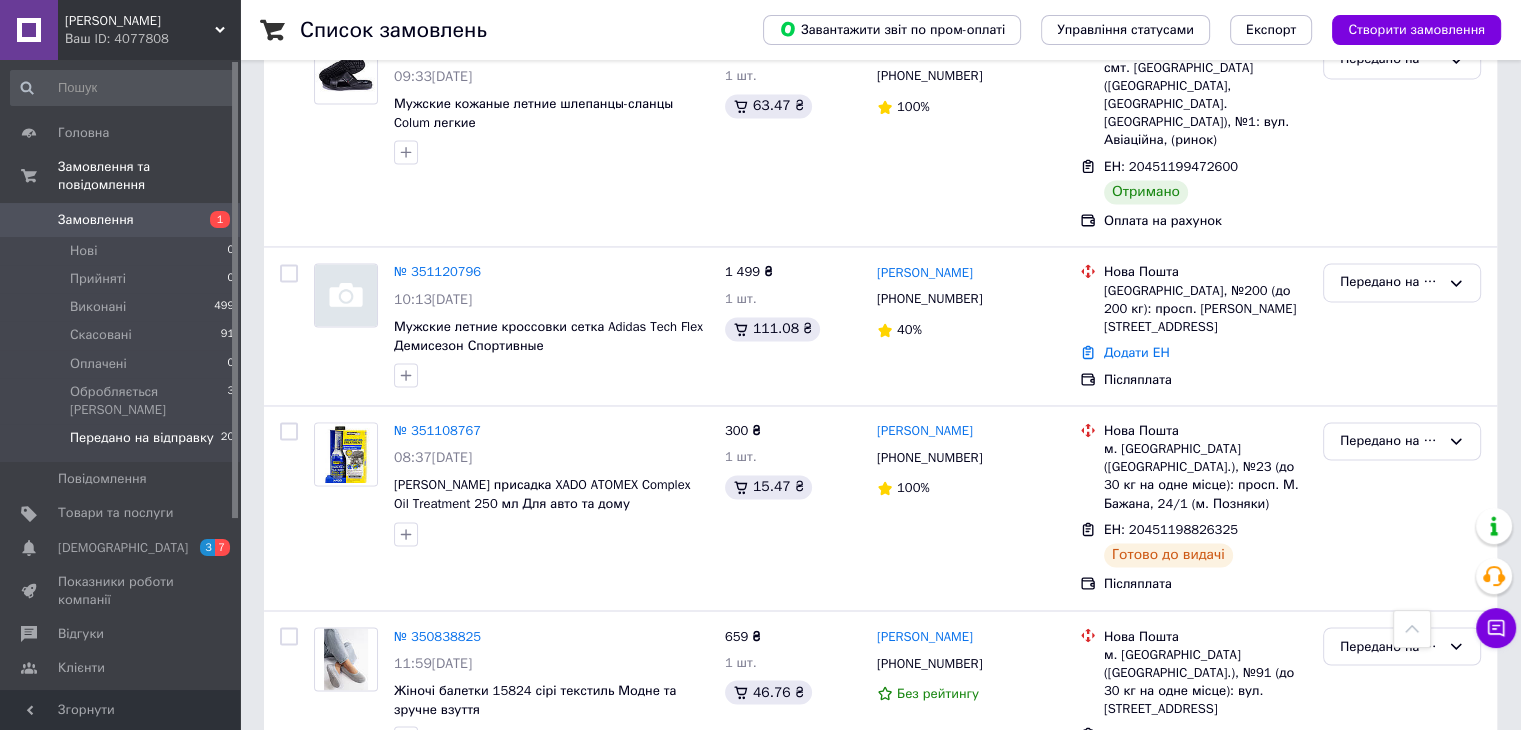 scroll, scrollTop: 3182, scrollLeft: 0, axis: vertical 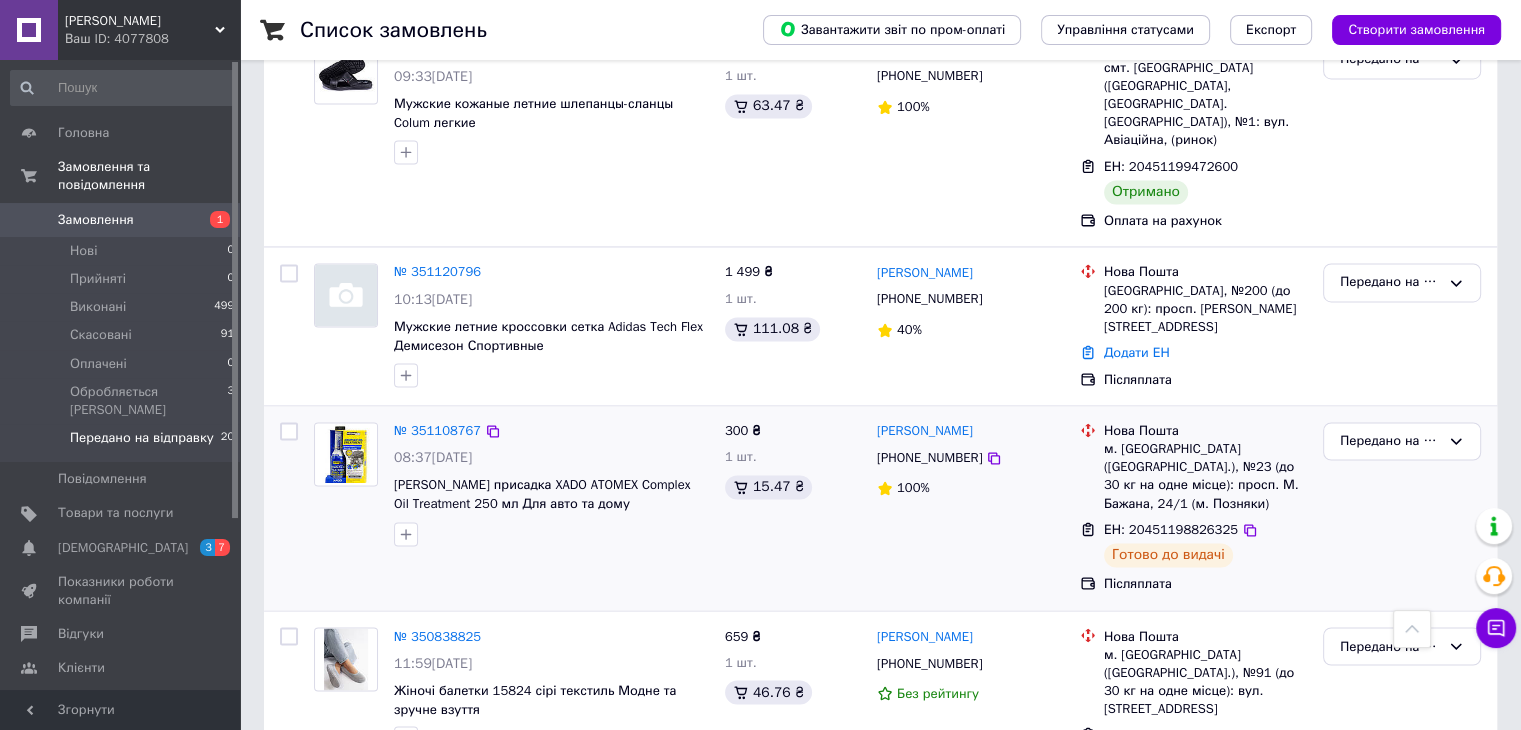 click on "300 ₴ 1 шт. 15.47 ₴" at bounding box center (793, 508) 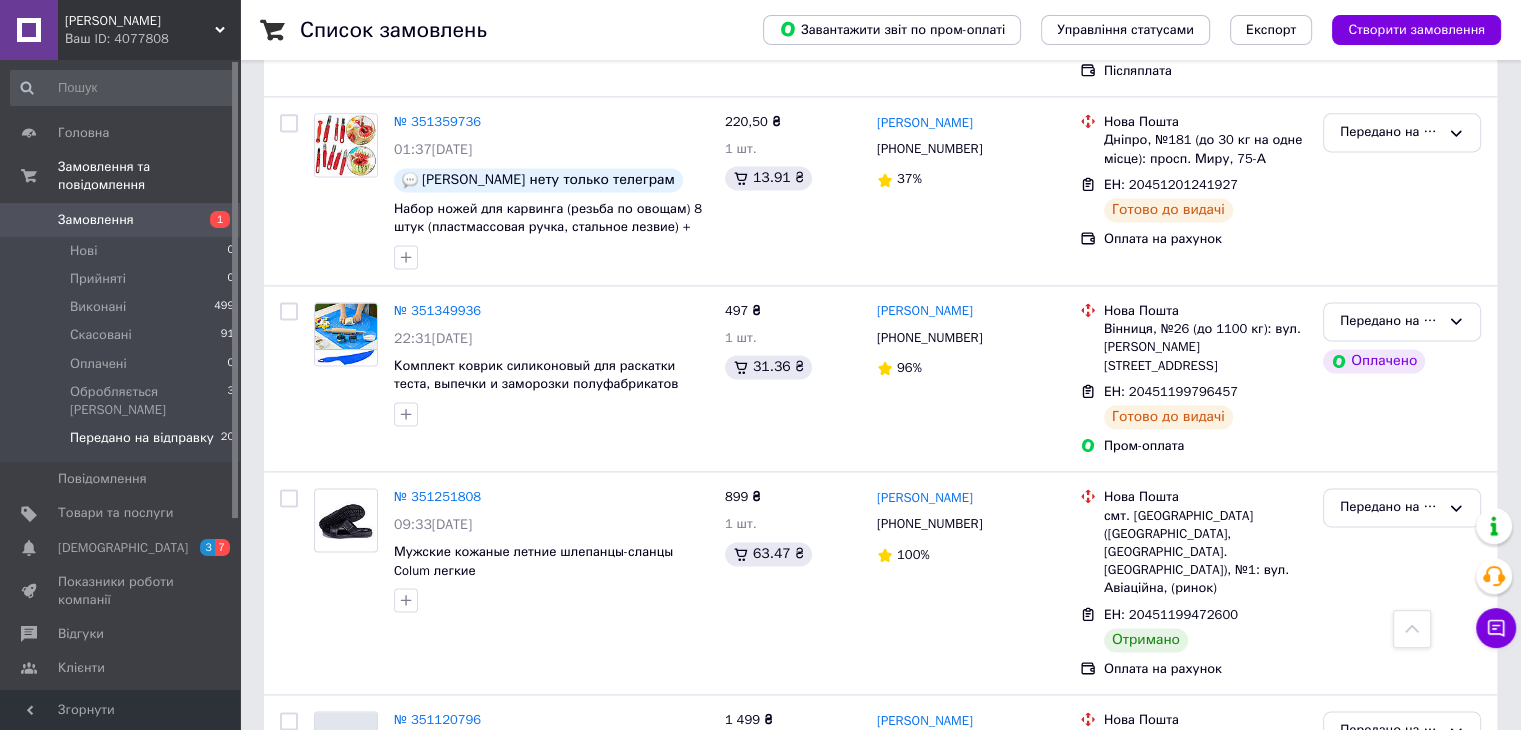 scroll, scrollTop: 2733, scrollLeft: 0, axis: vertical 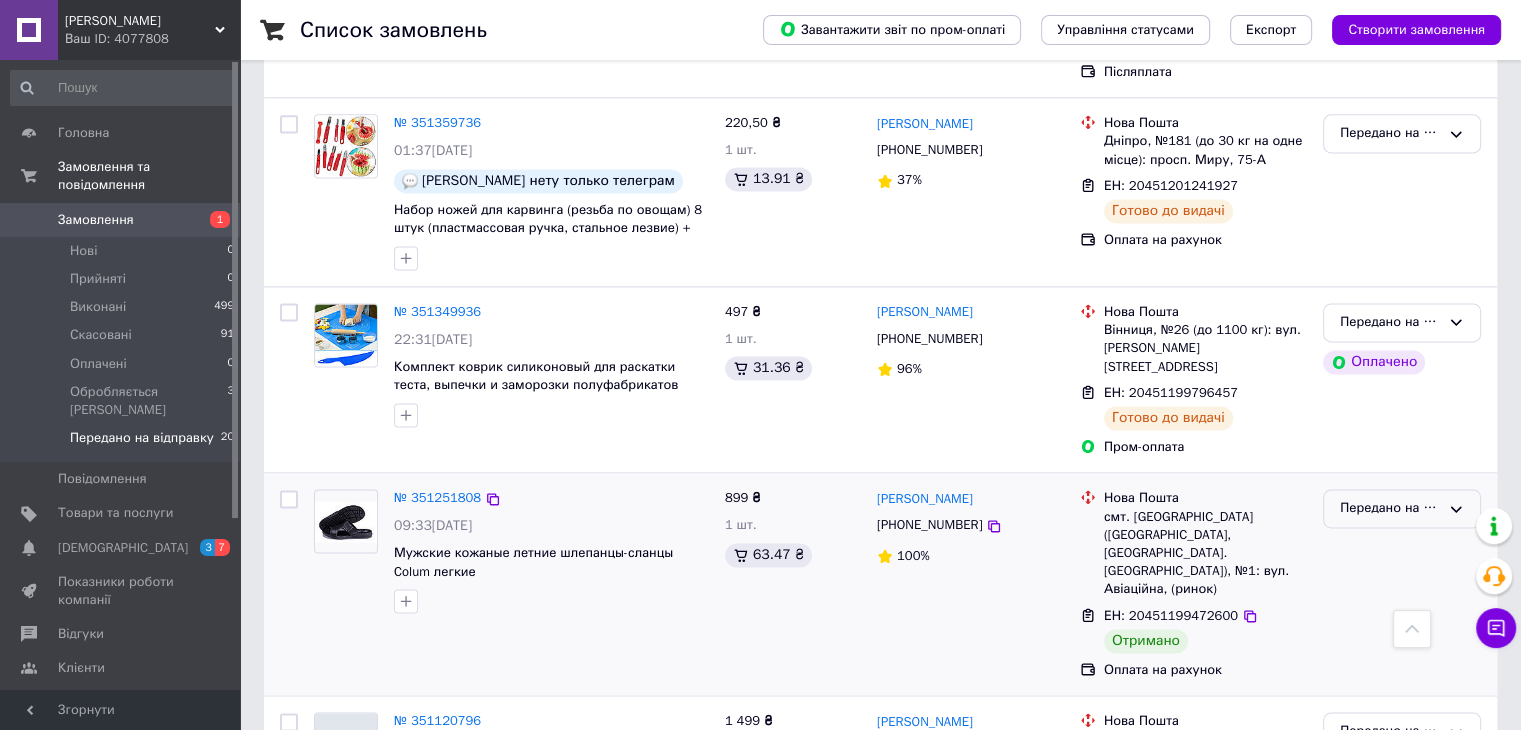 click on "Передано на відправку" at bounding box center (1390, 508) 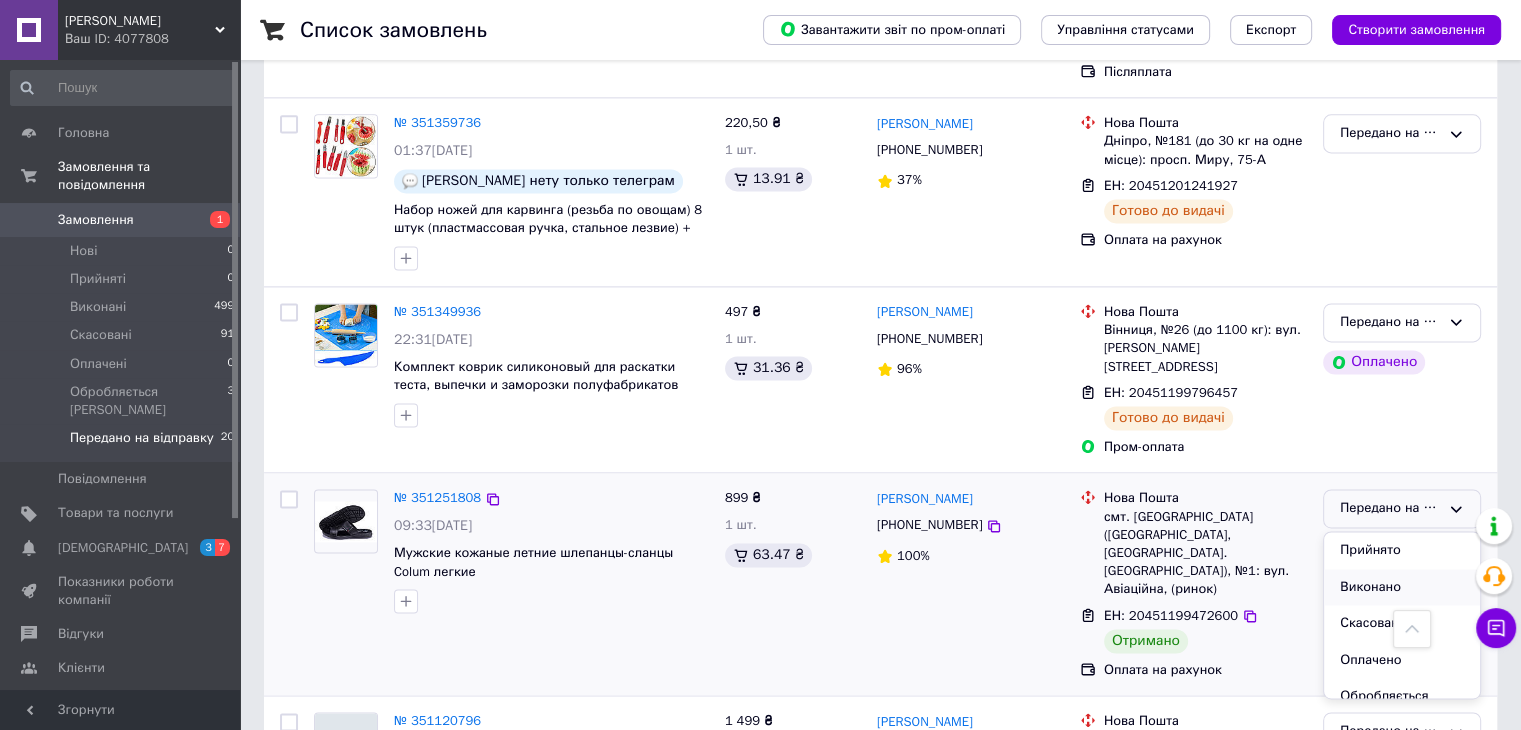click on "Виконано" at bounding box center (1402, 587) 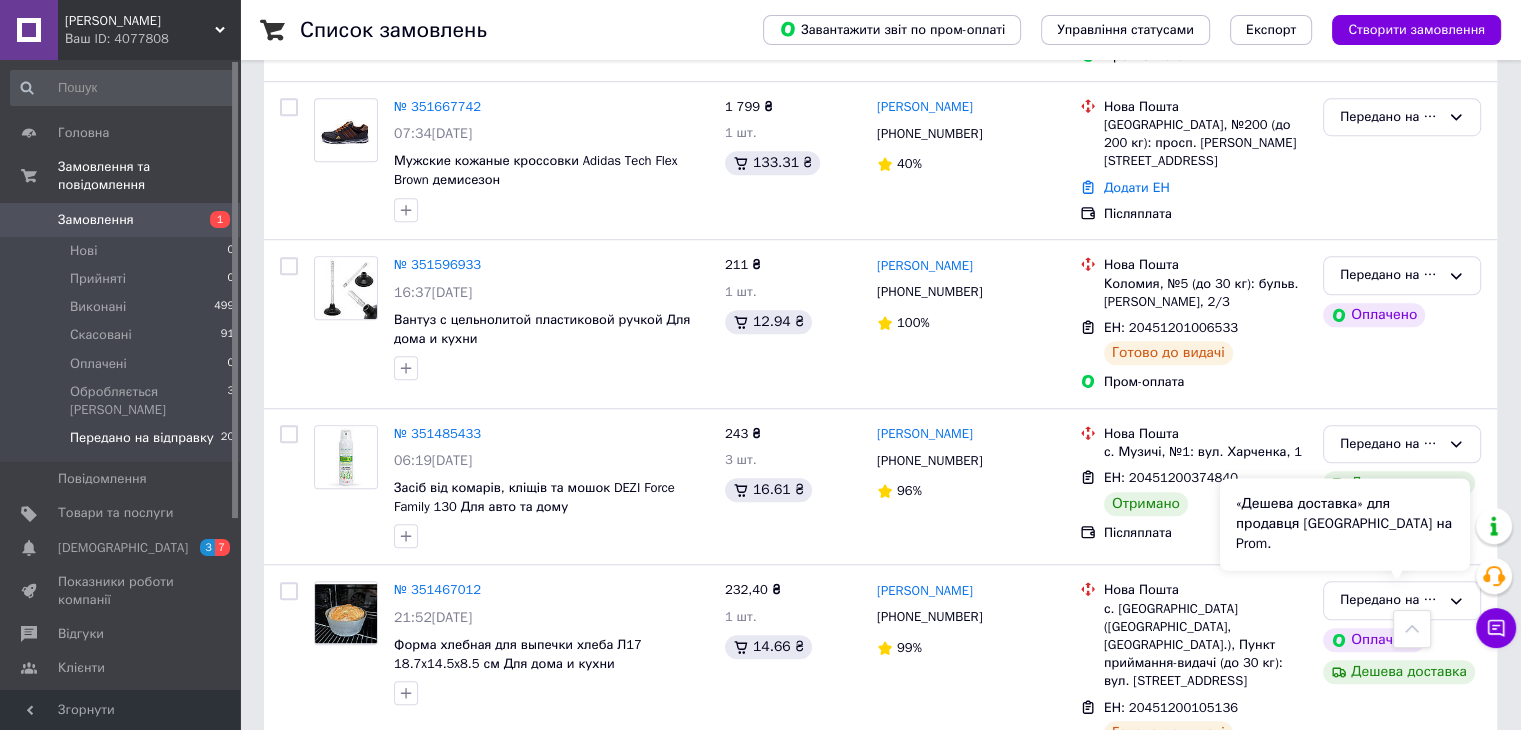 scroll, scrollTop: 1462, scrollLeft: 0, axis: vertical 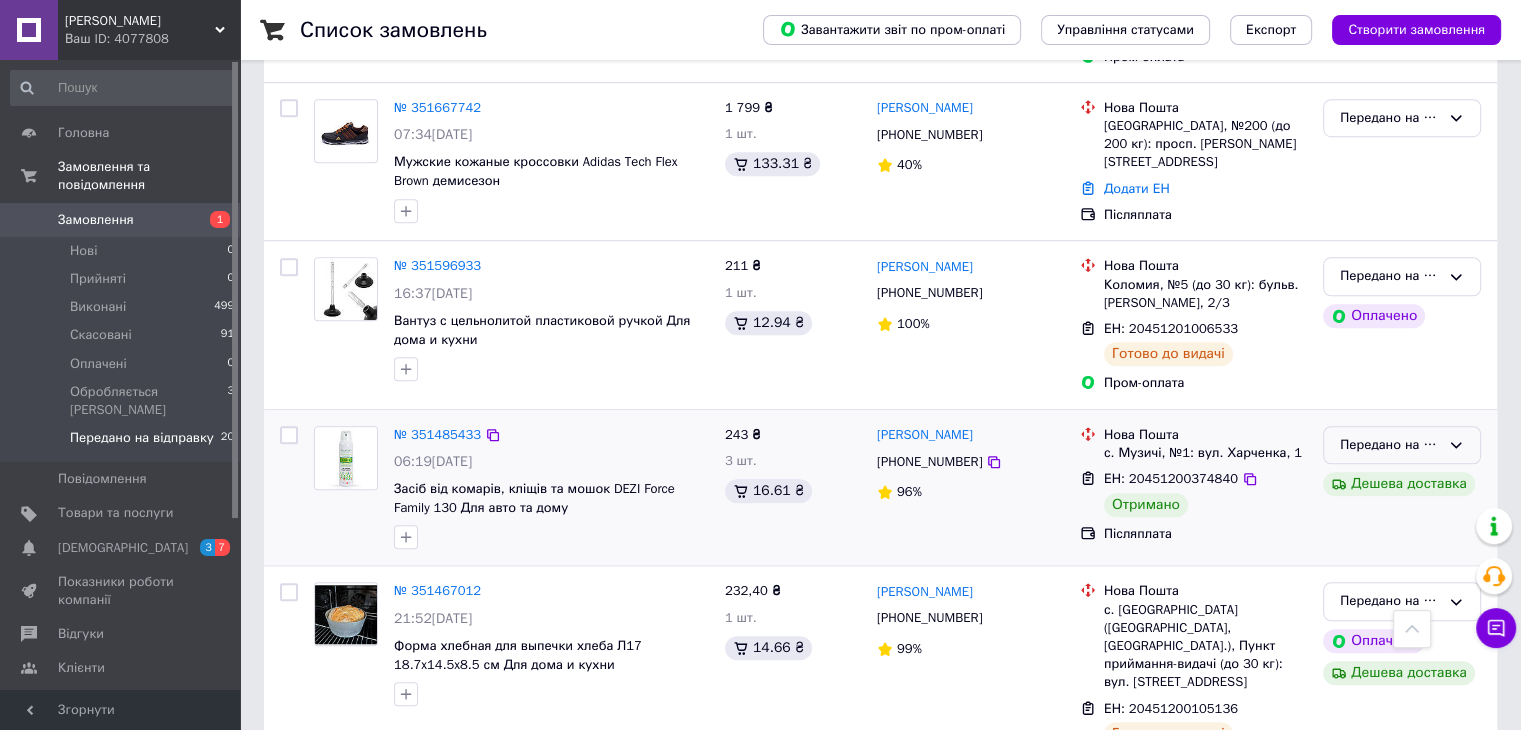 click on "Передано на відправку" at bounding box center [1402, 445] 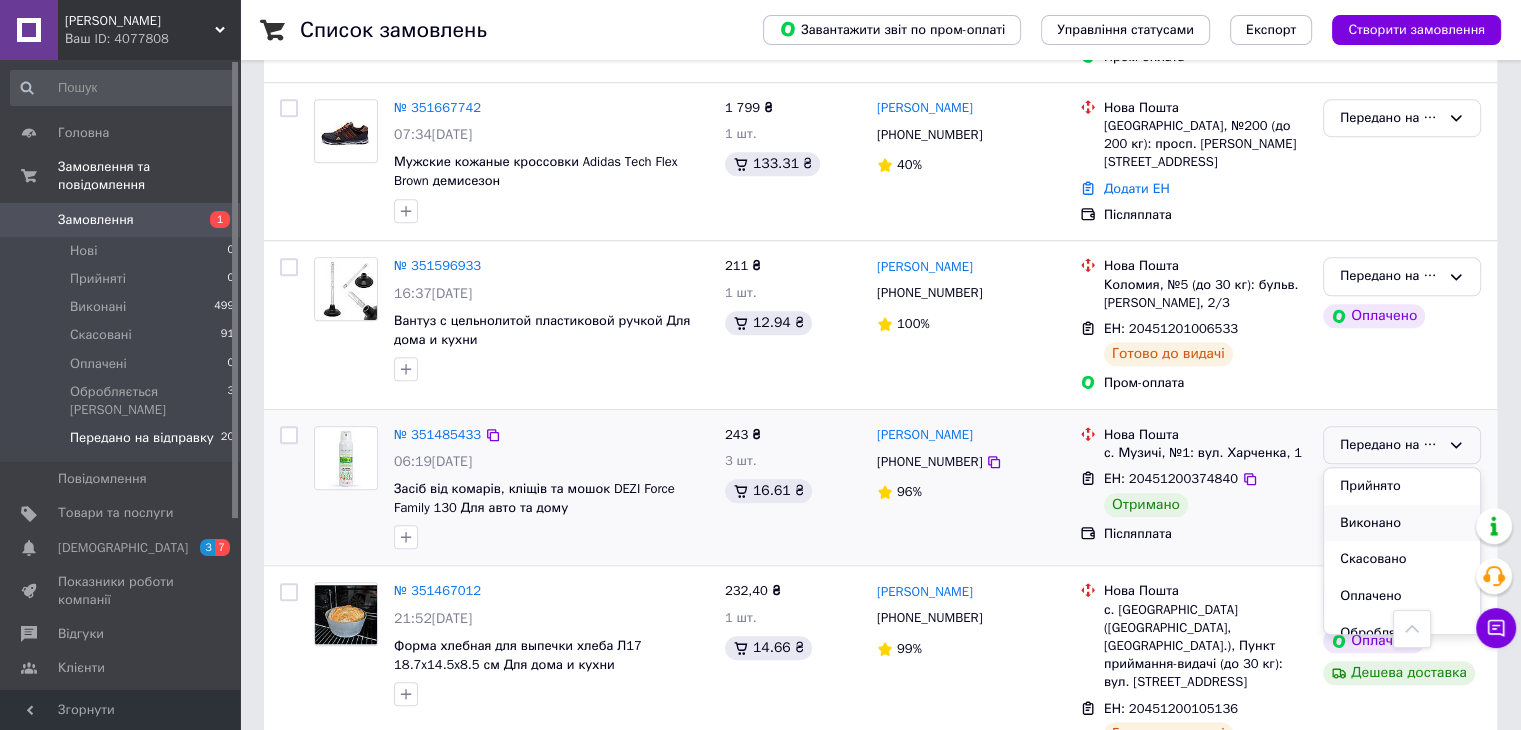 click on "Виконано" at bounding box center [1402, 523] 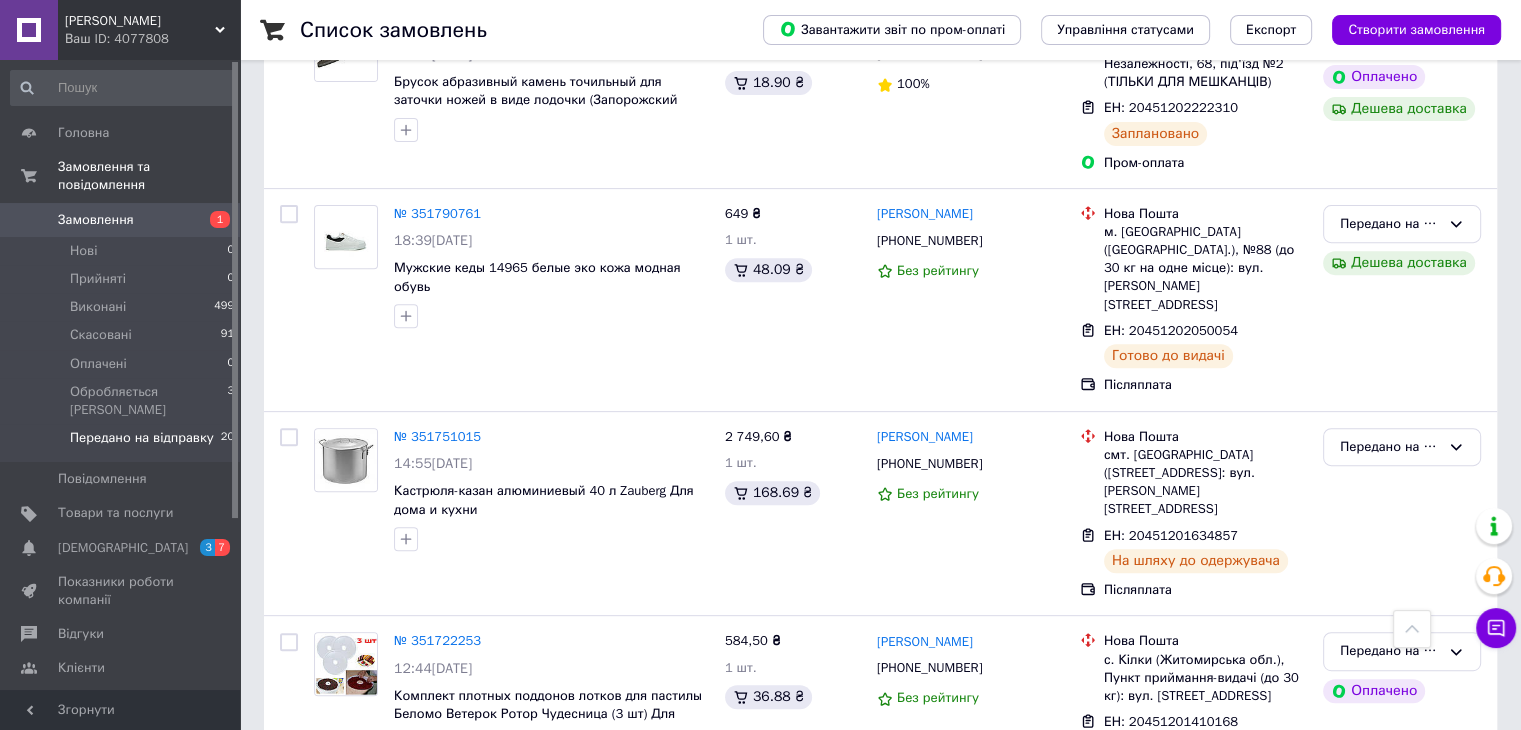 scroll, scrollTop: 946, scrollLeft: 0, axis: vertical 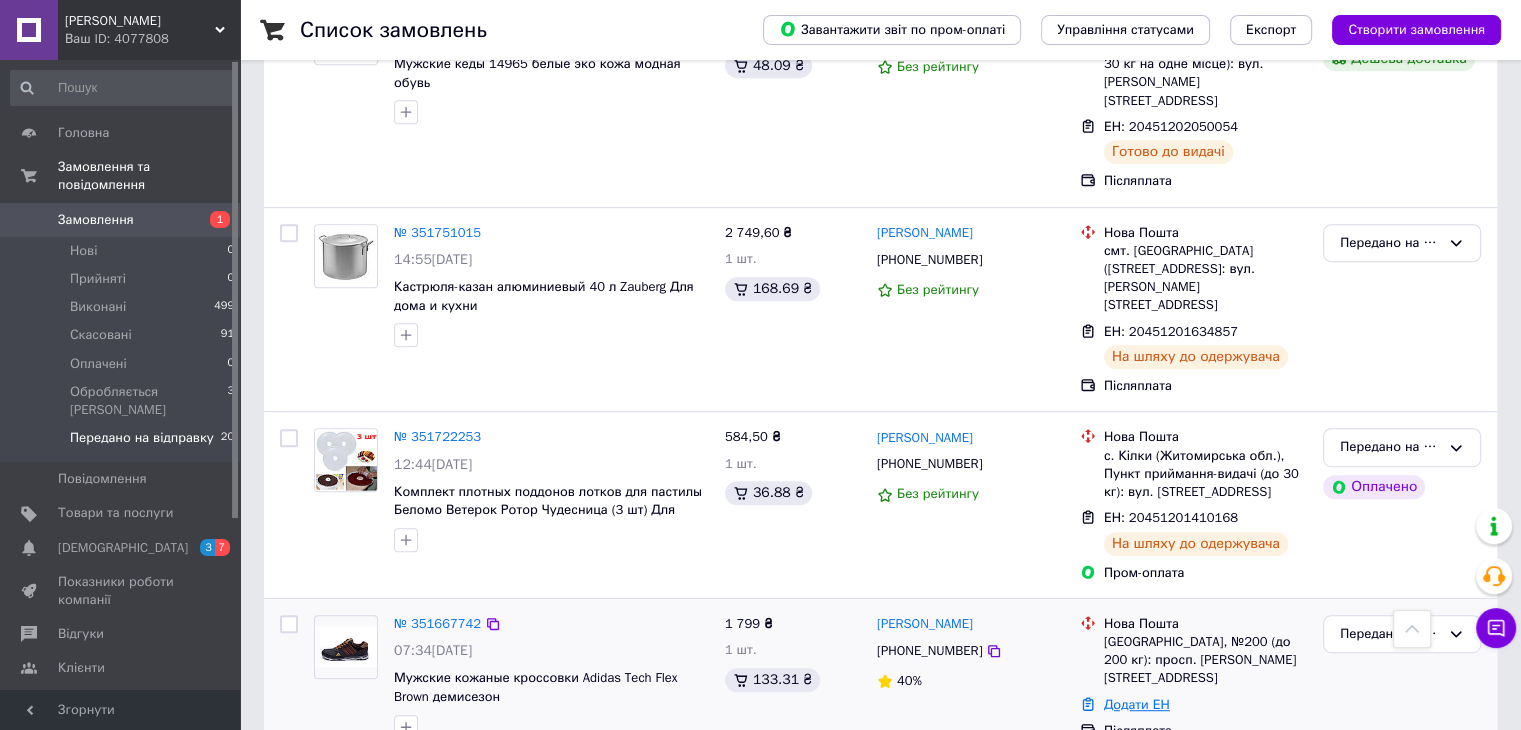 click on "Додати ЕН" at bounding box center (1137, 704) 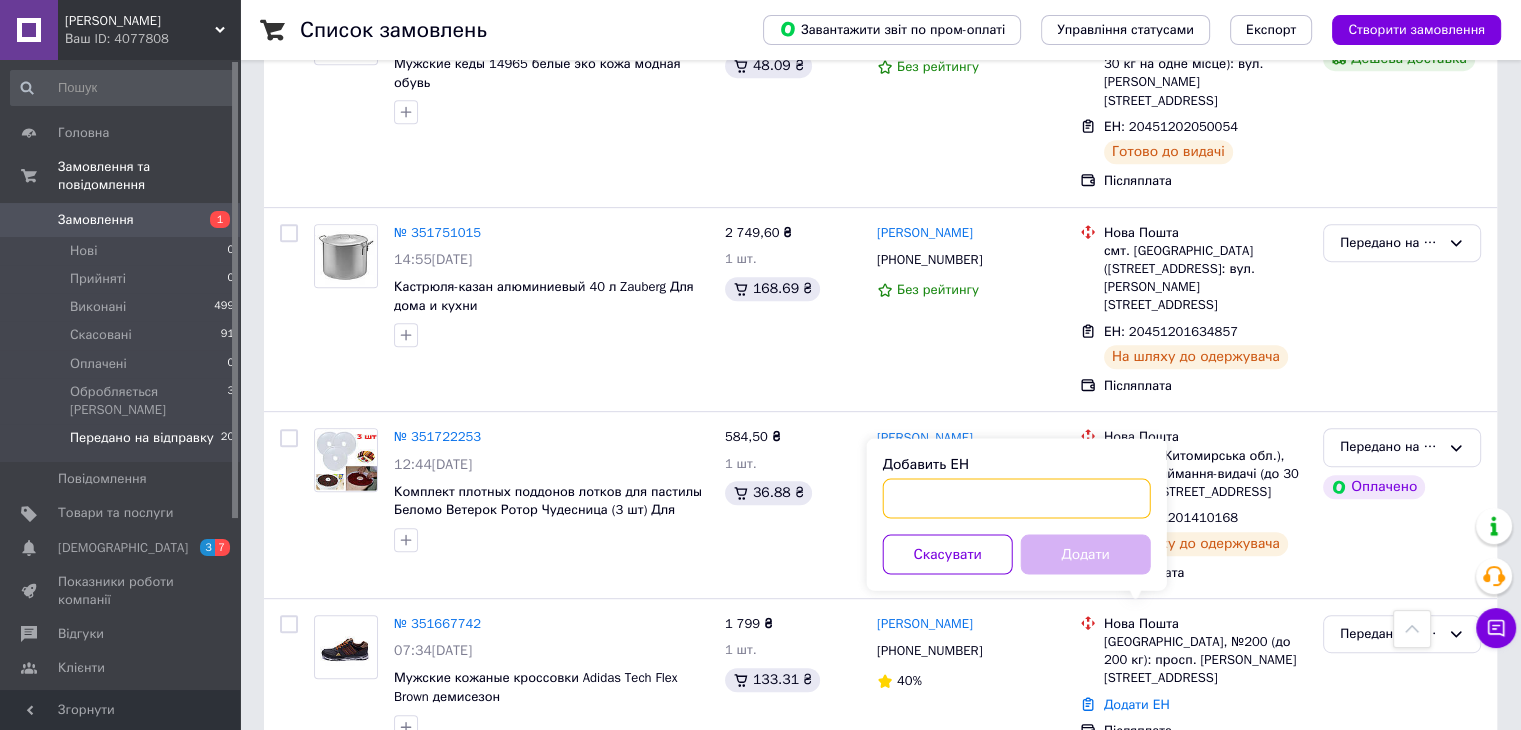 paste on "20451201239193" 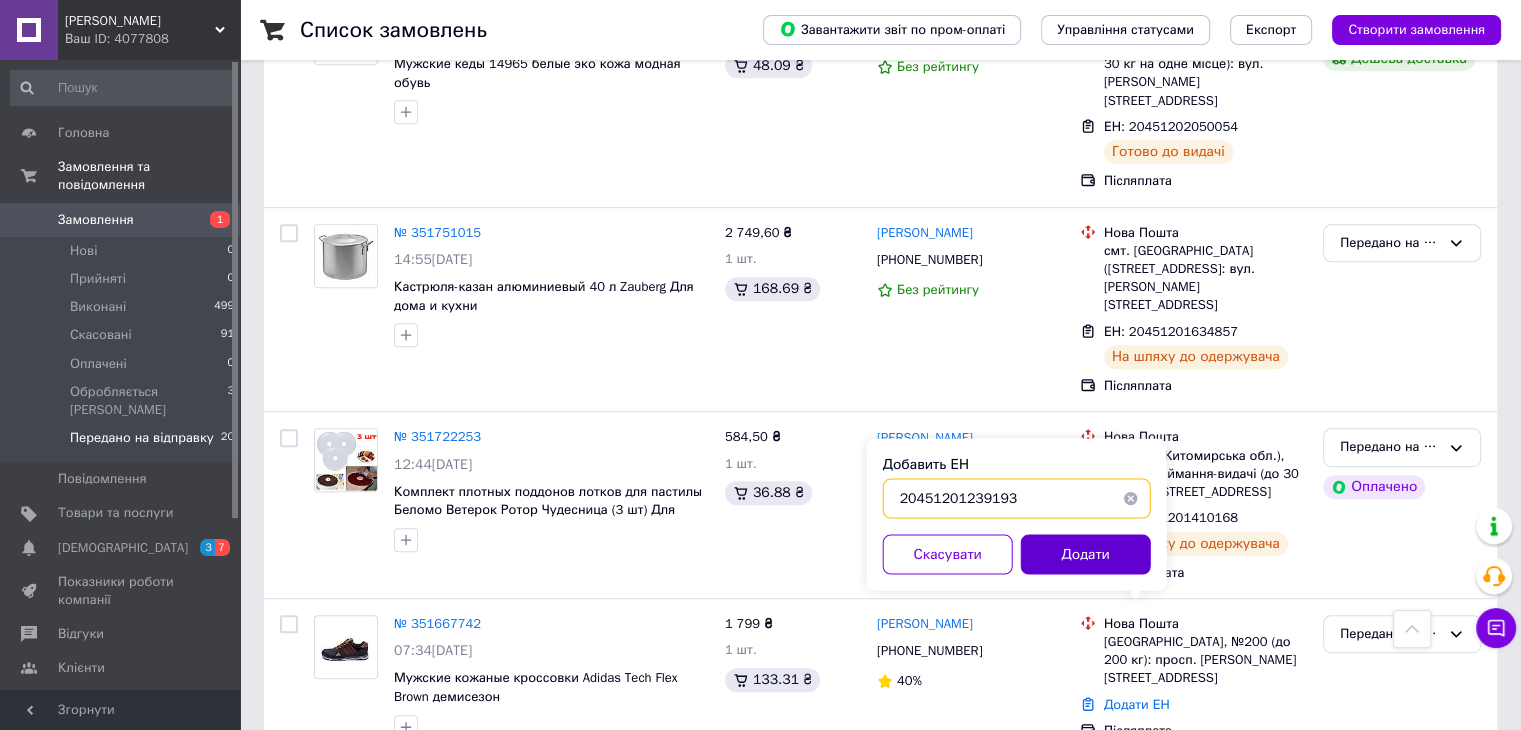 type on "20451201239193" 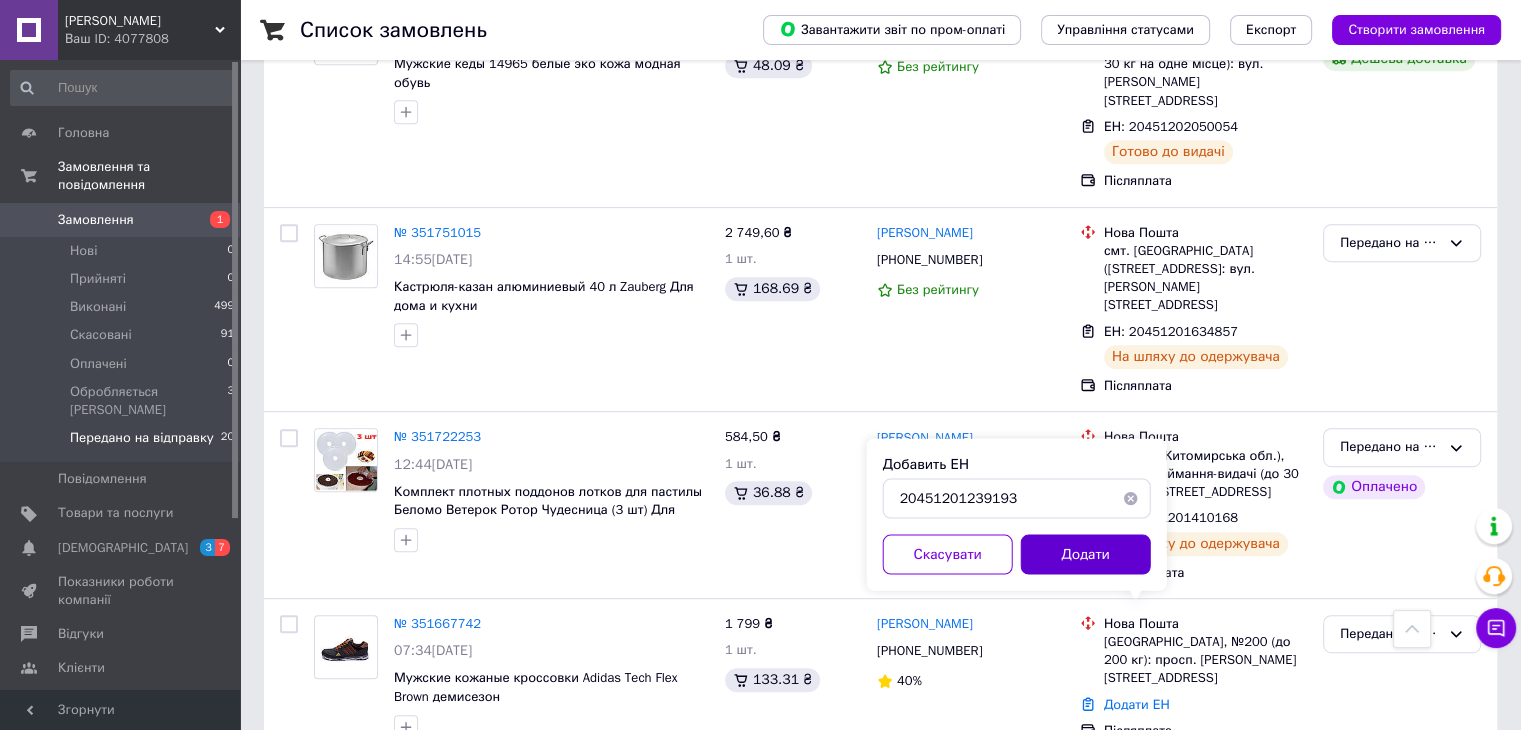 click on "Додати" at bounding box center [1086, 554] 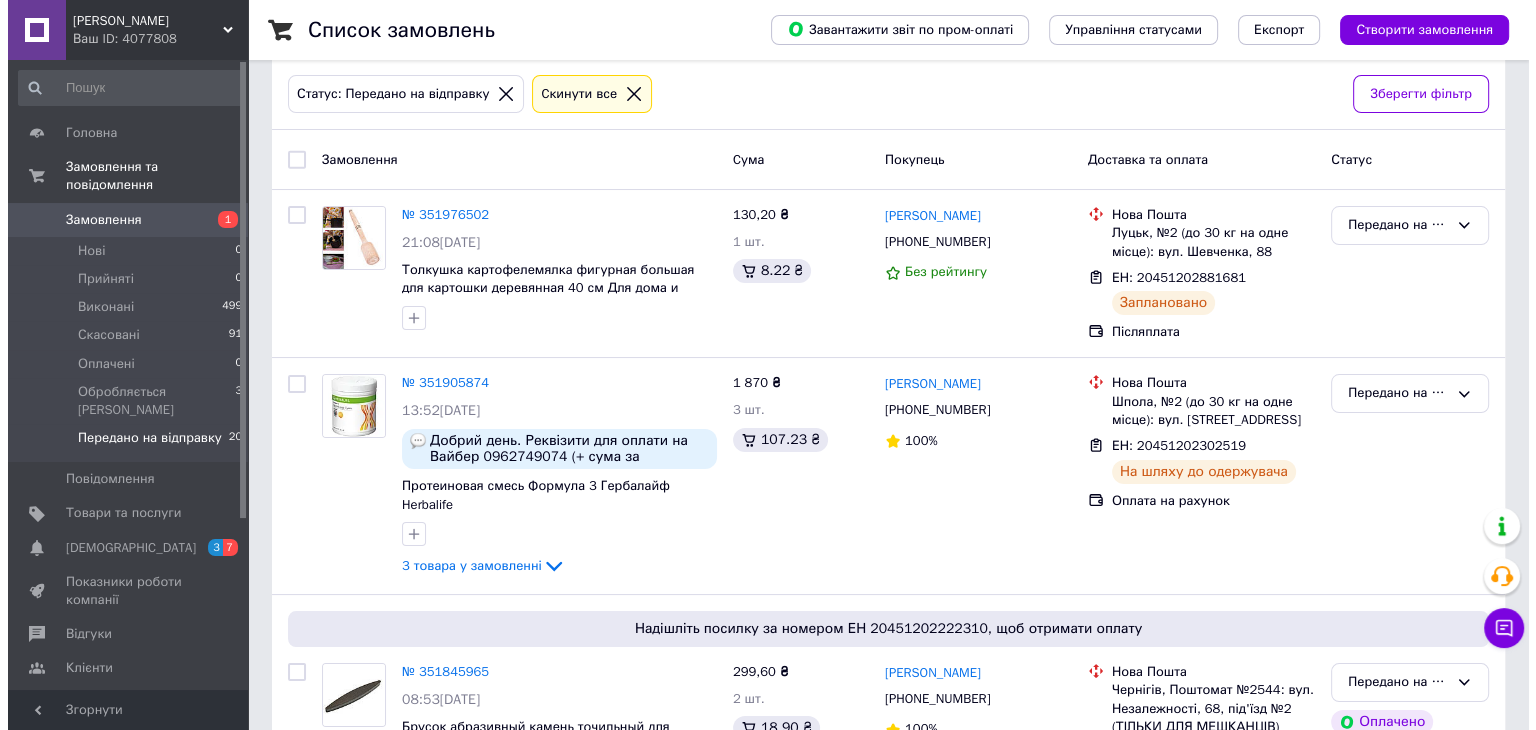 scroll, scrollTop: 0, scrollLeft: 0, axis: both 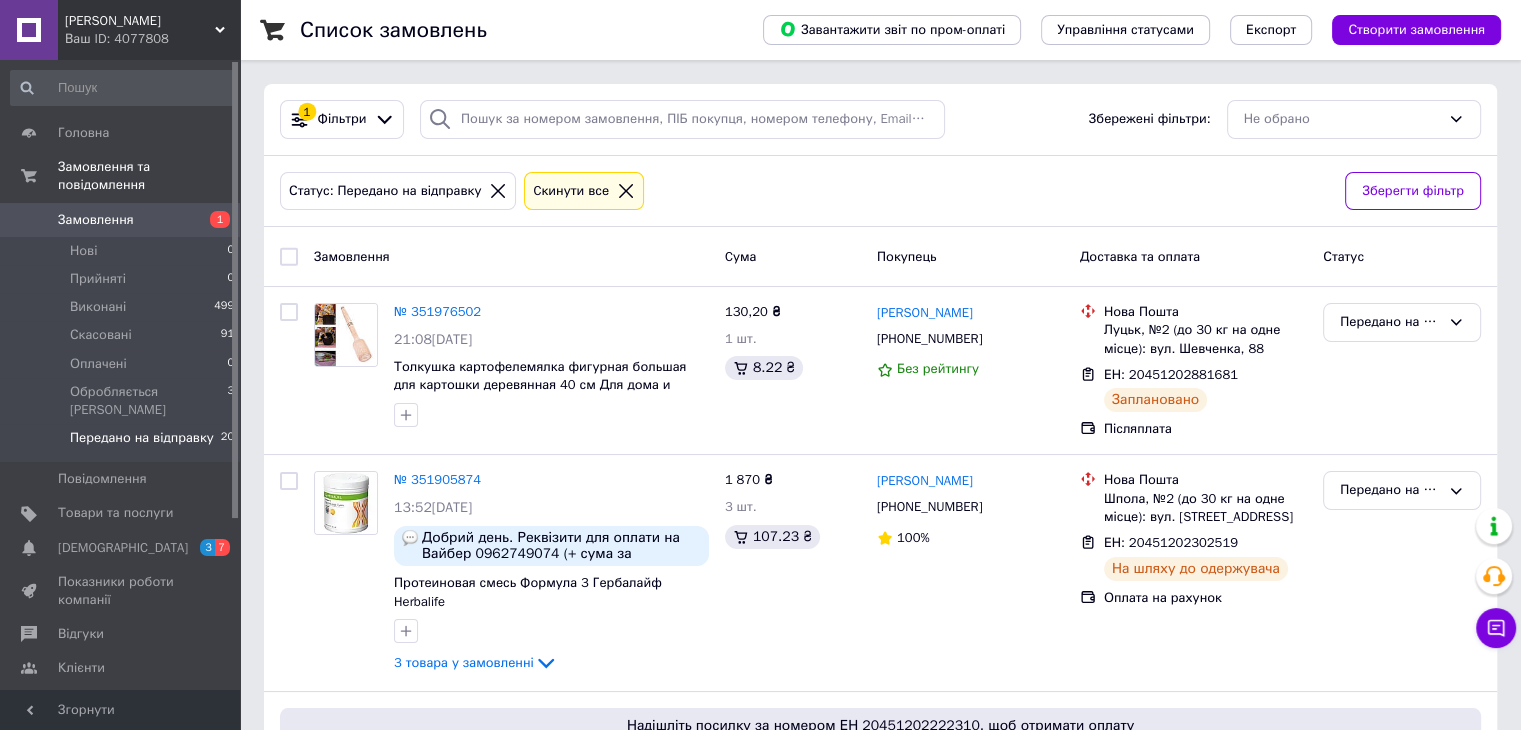 click on "Замовлення" at bounding box center (121, 220) 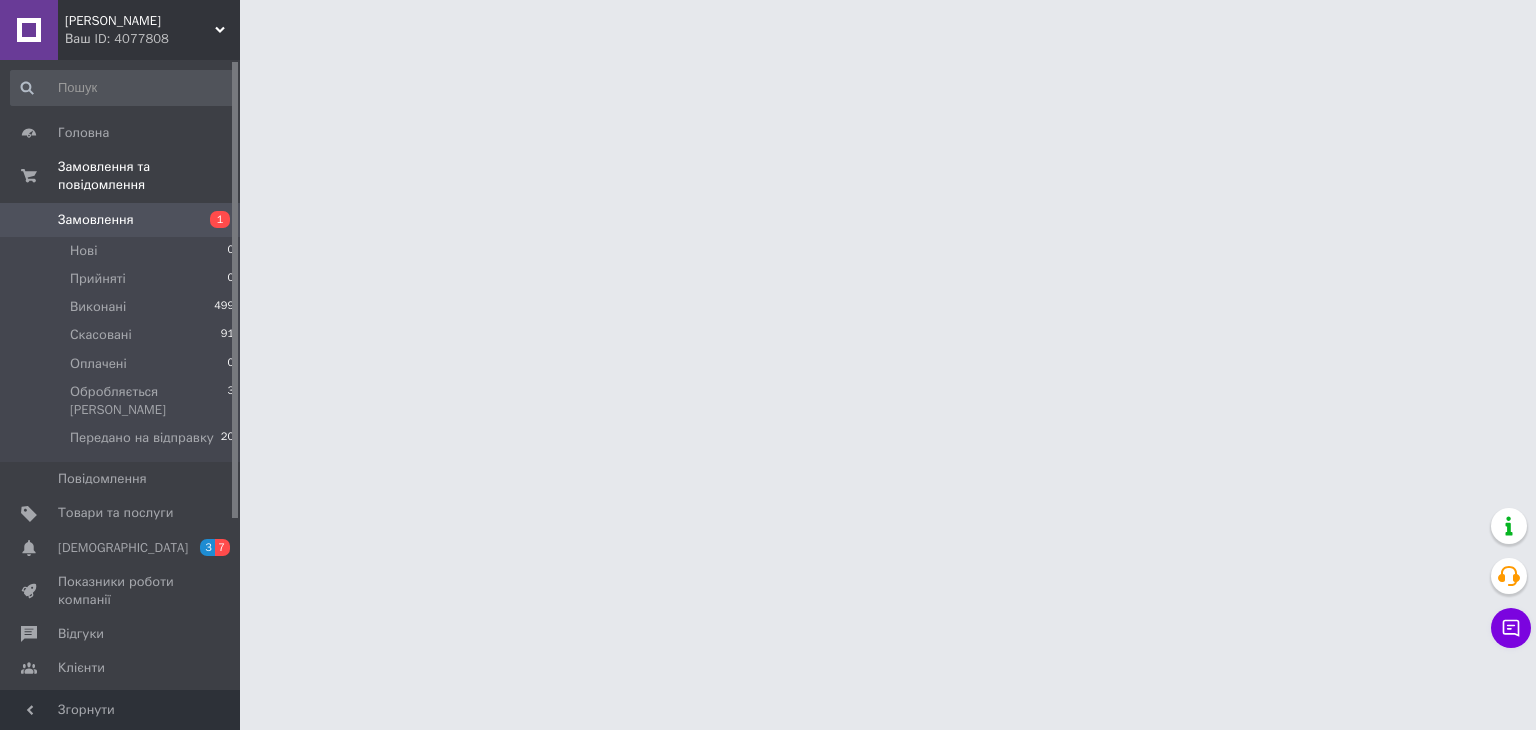 click on "Замовлення" at bounding box center (121, 220) 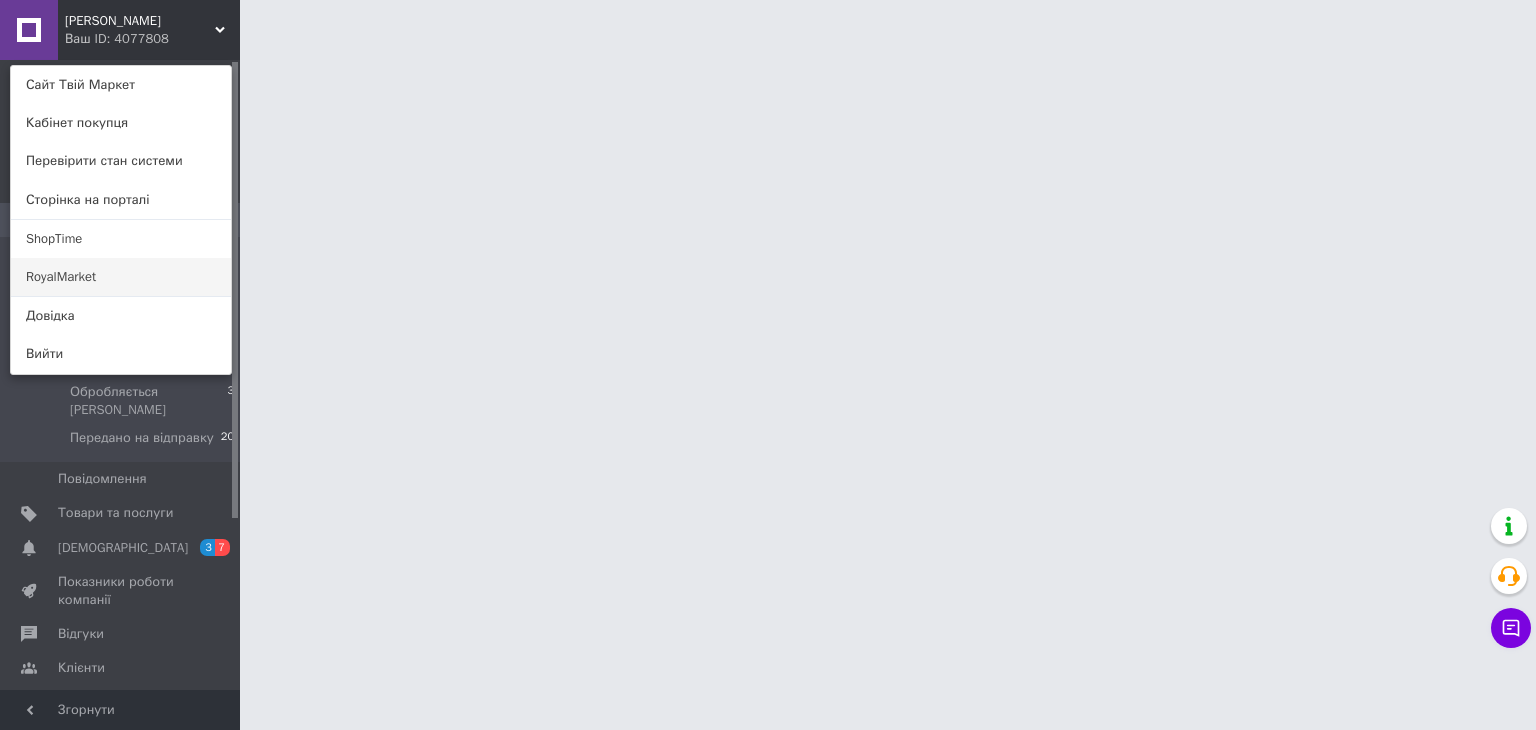 click on "RoyalMarket" at bounding box center (121, 277) 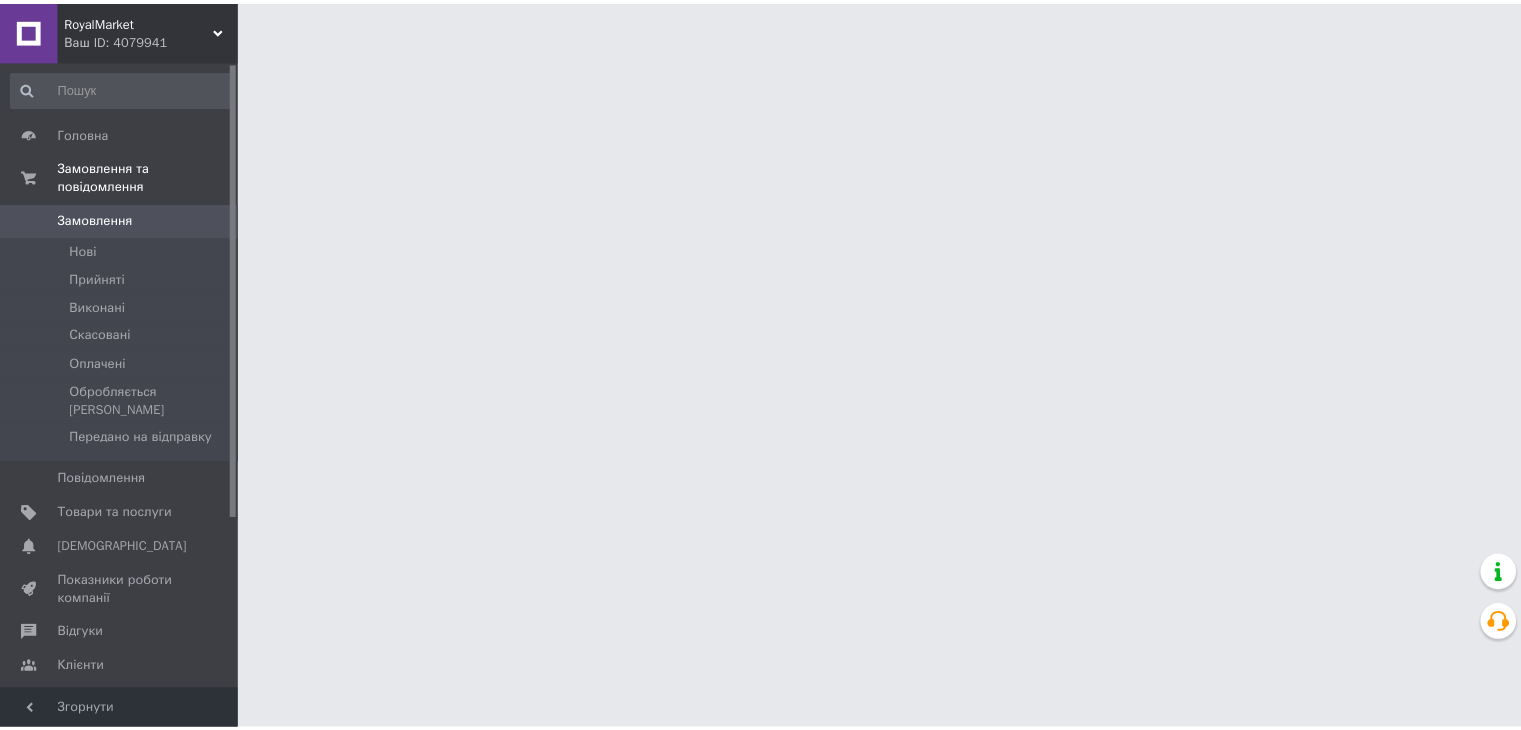 scroll, scrollTop: 0, scrollLeft: 0, axis: both 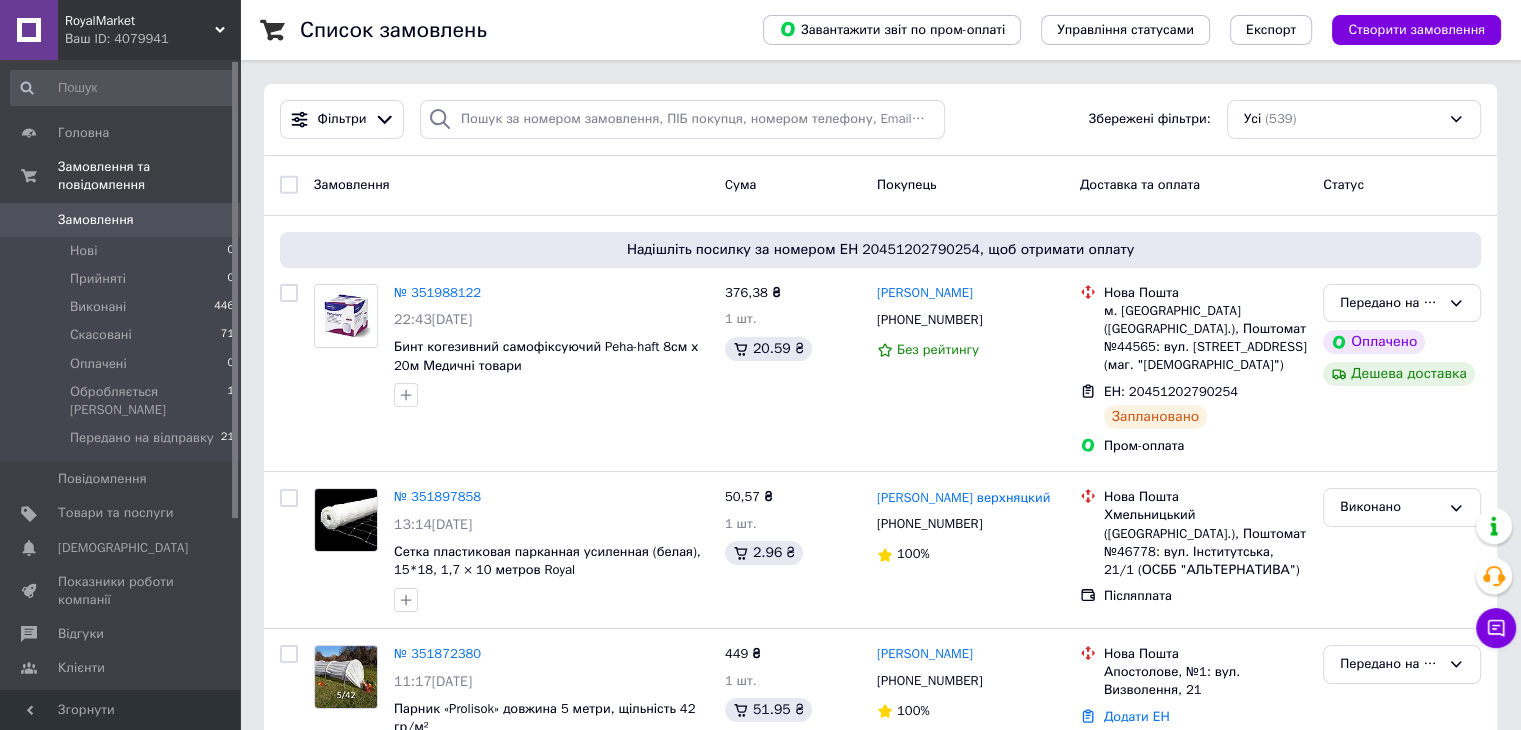 click on "Список замовлень" at bounding box center [393, 30] 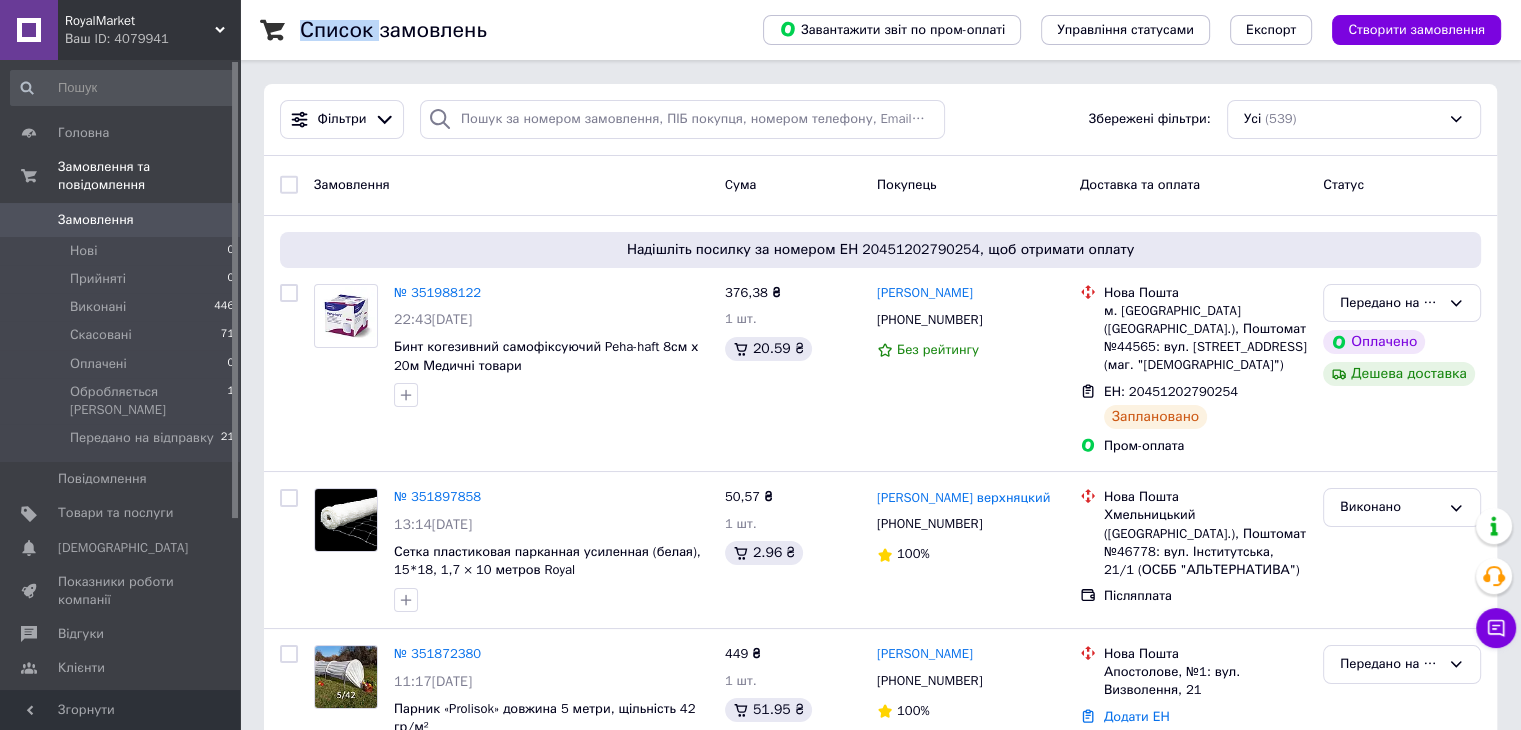 click on "Список замовлень" at bounding box center (393, 30) 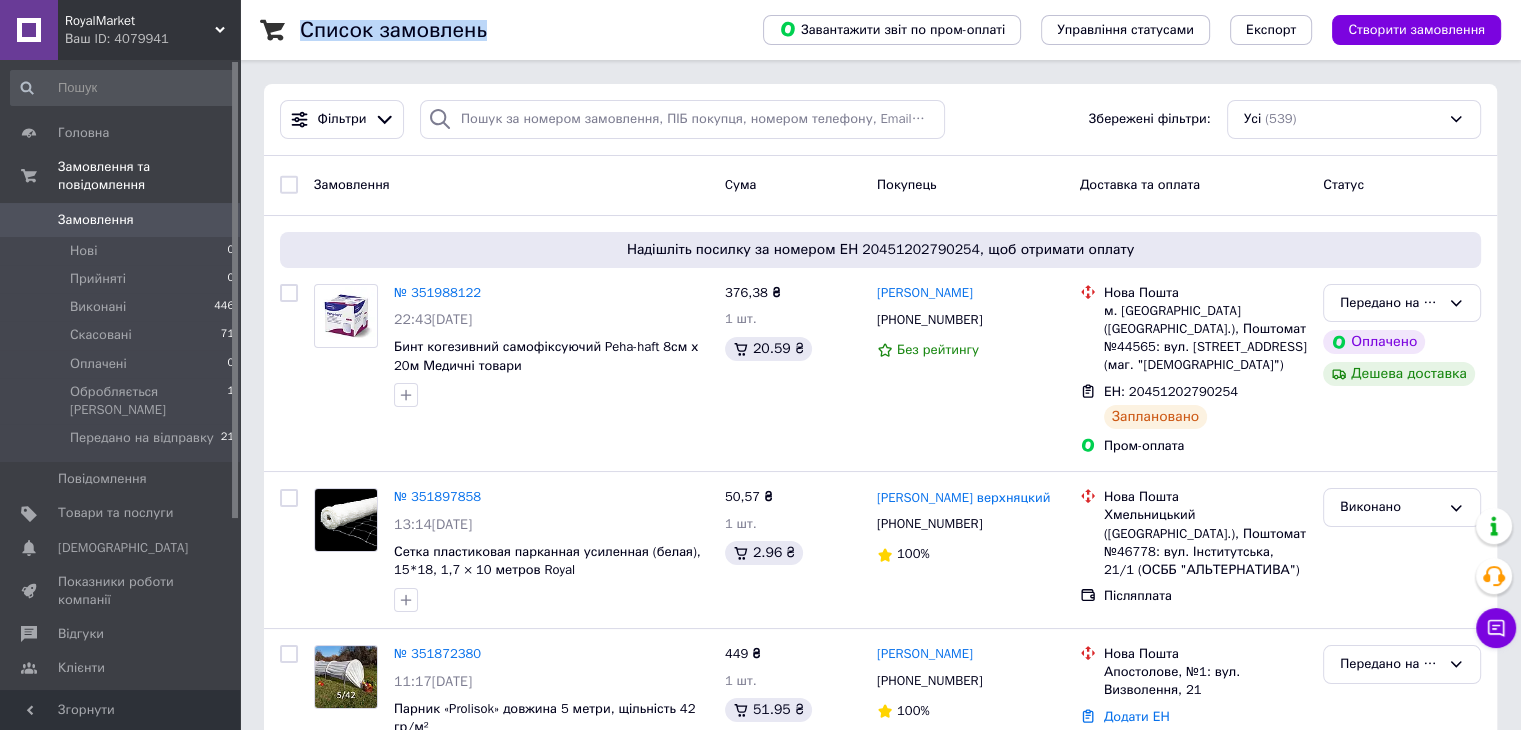 click on "Список замовлень" at bounding box center [393, 30] 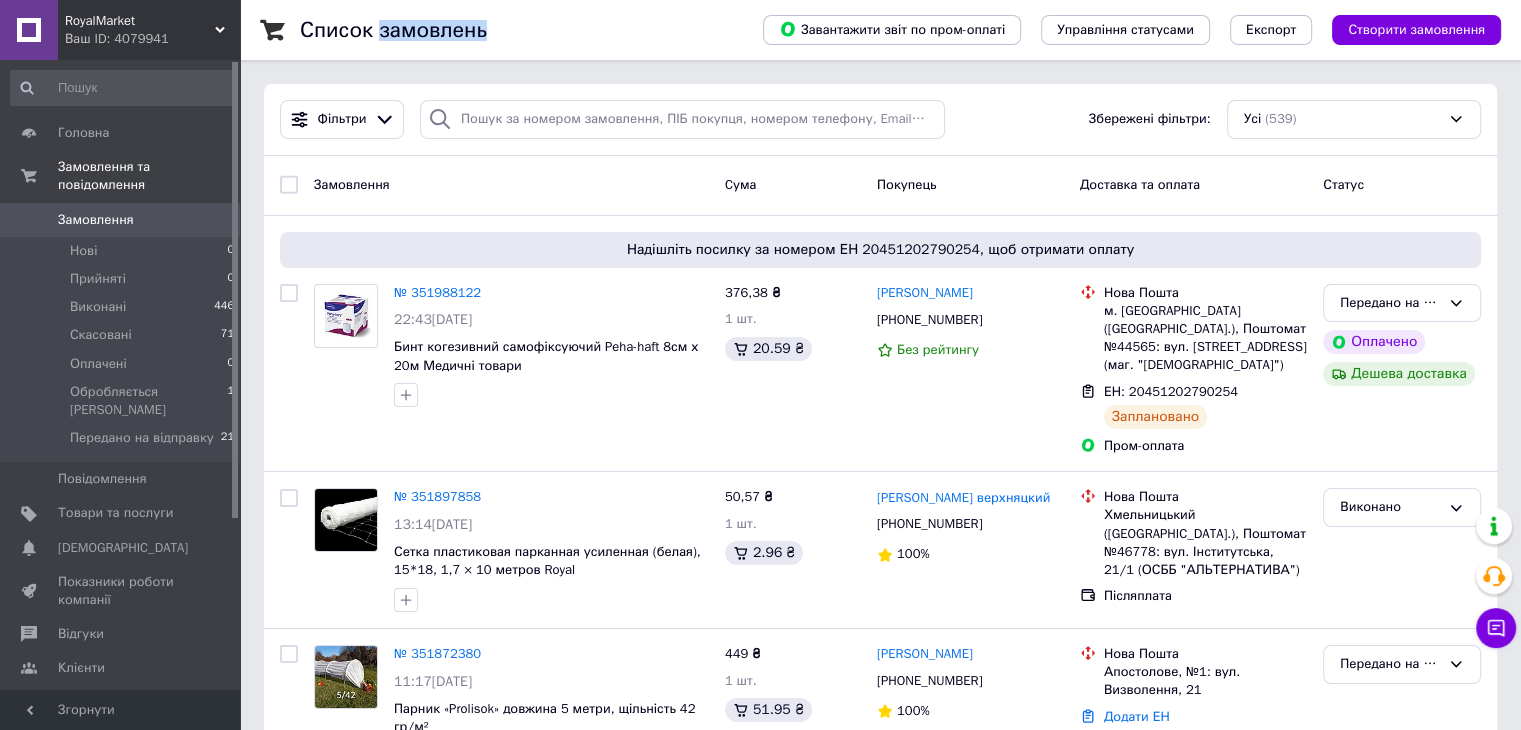 click on "Список замовлень" at bounding box center [393, 30] 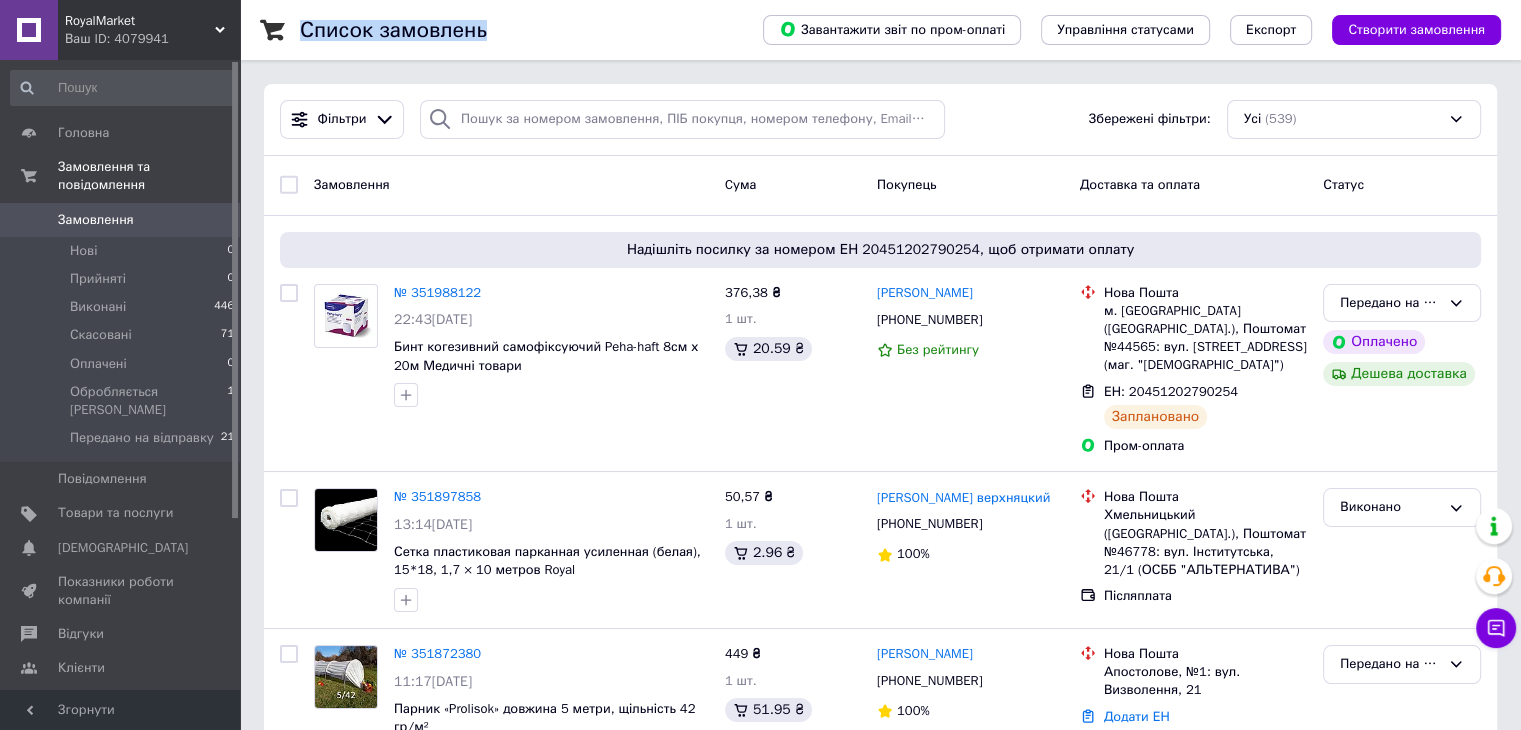 click on "Список замовлень" at bounding box center (393, 30) 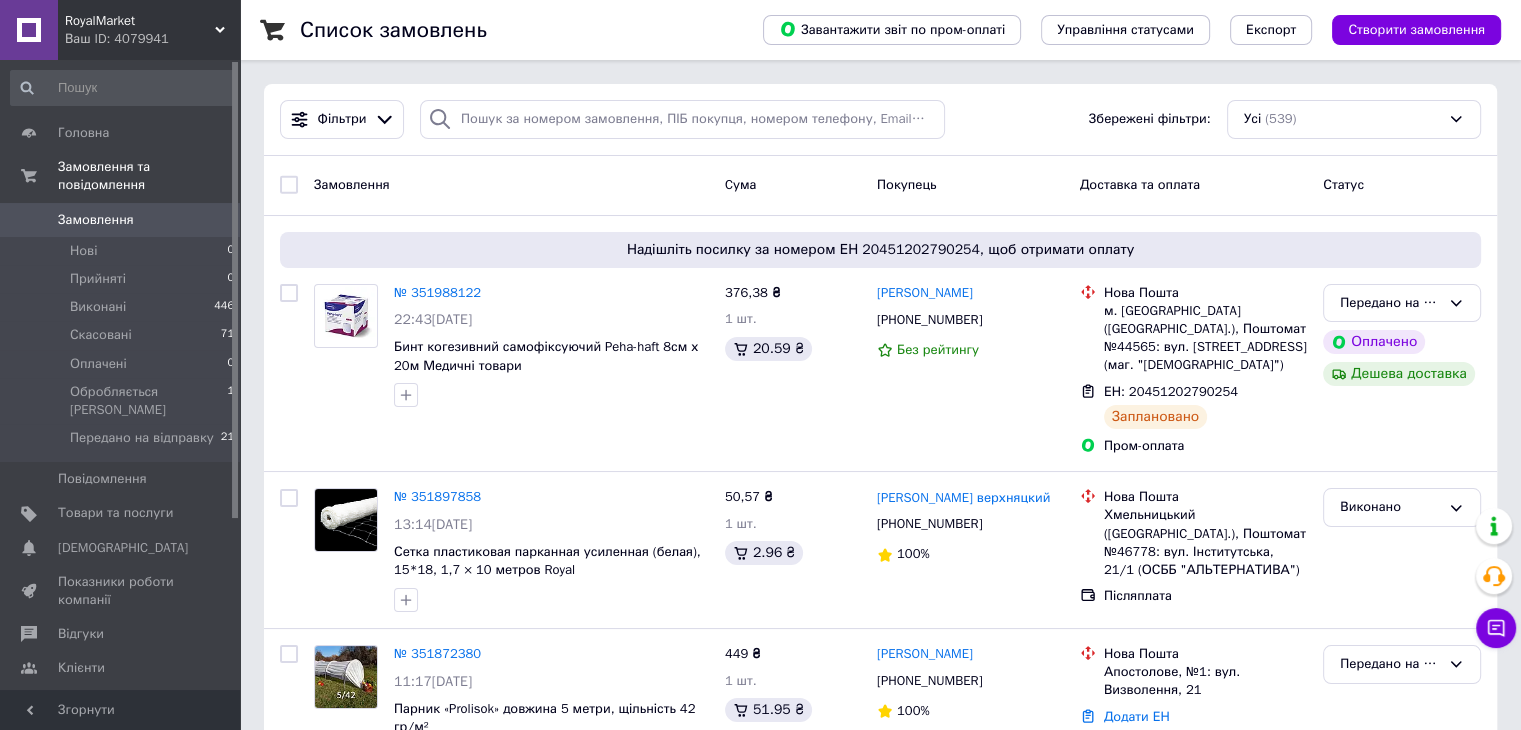 click on "Список замовлень" at bounding box center (511, 30) 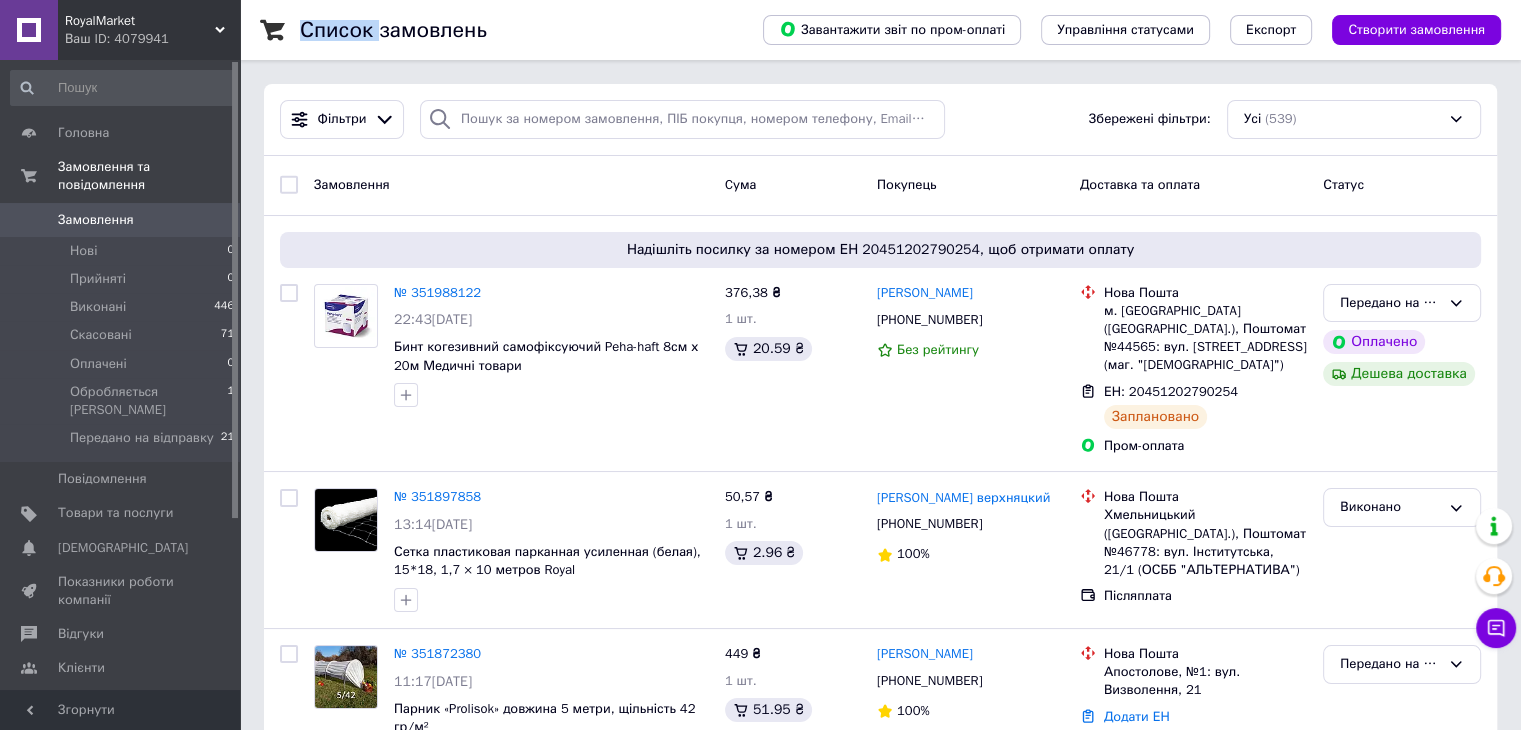 click on "Список замовлень" at bounding box center [511, 30] 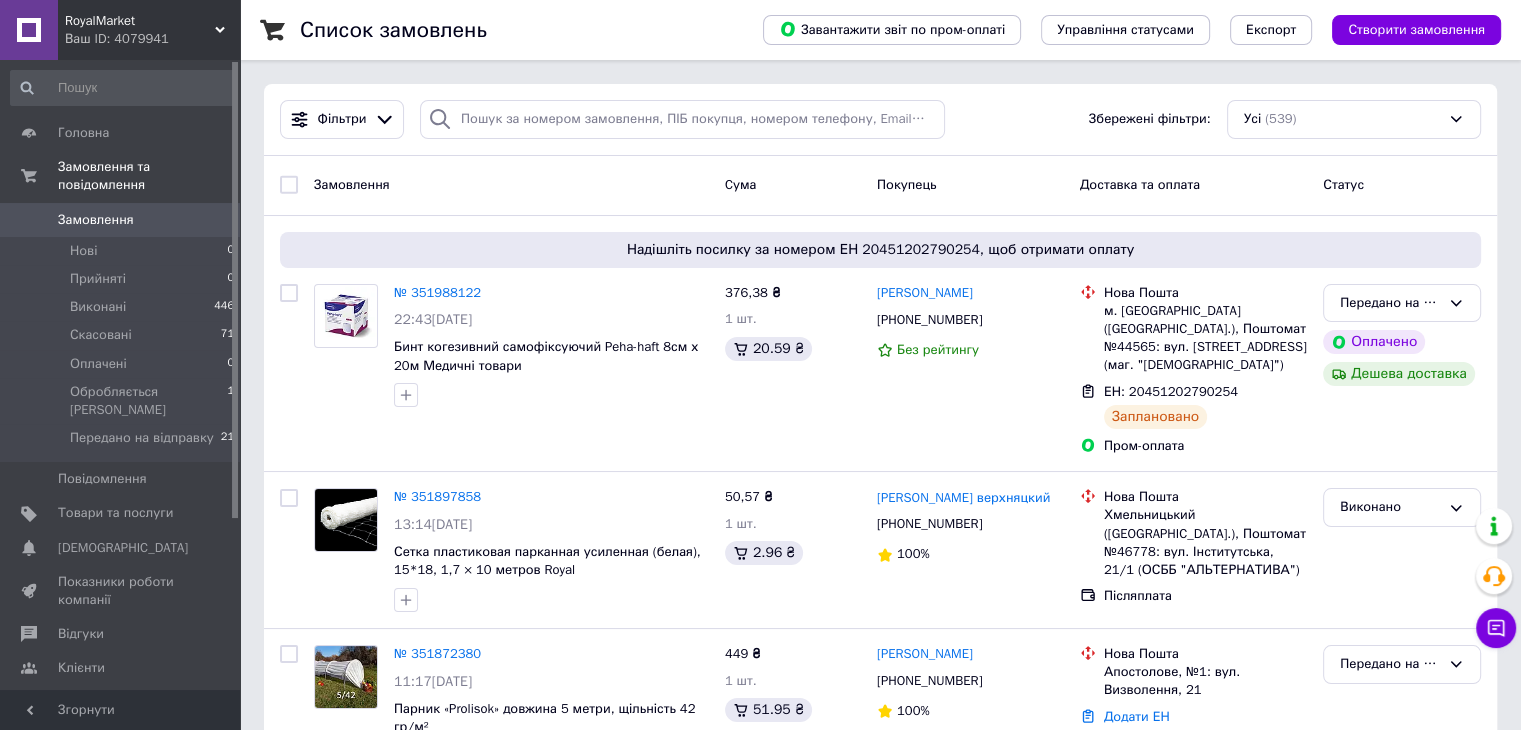 click on "Список замовлень" at bounding box center (511, 30) 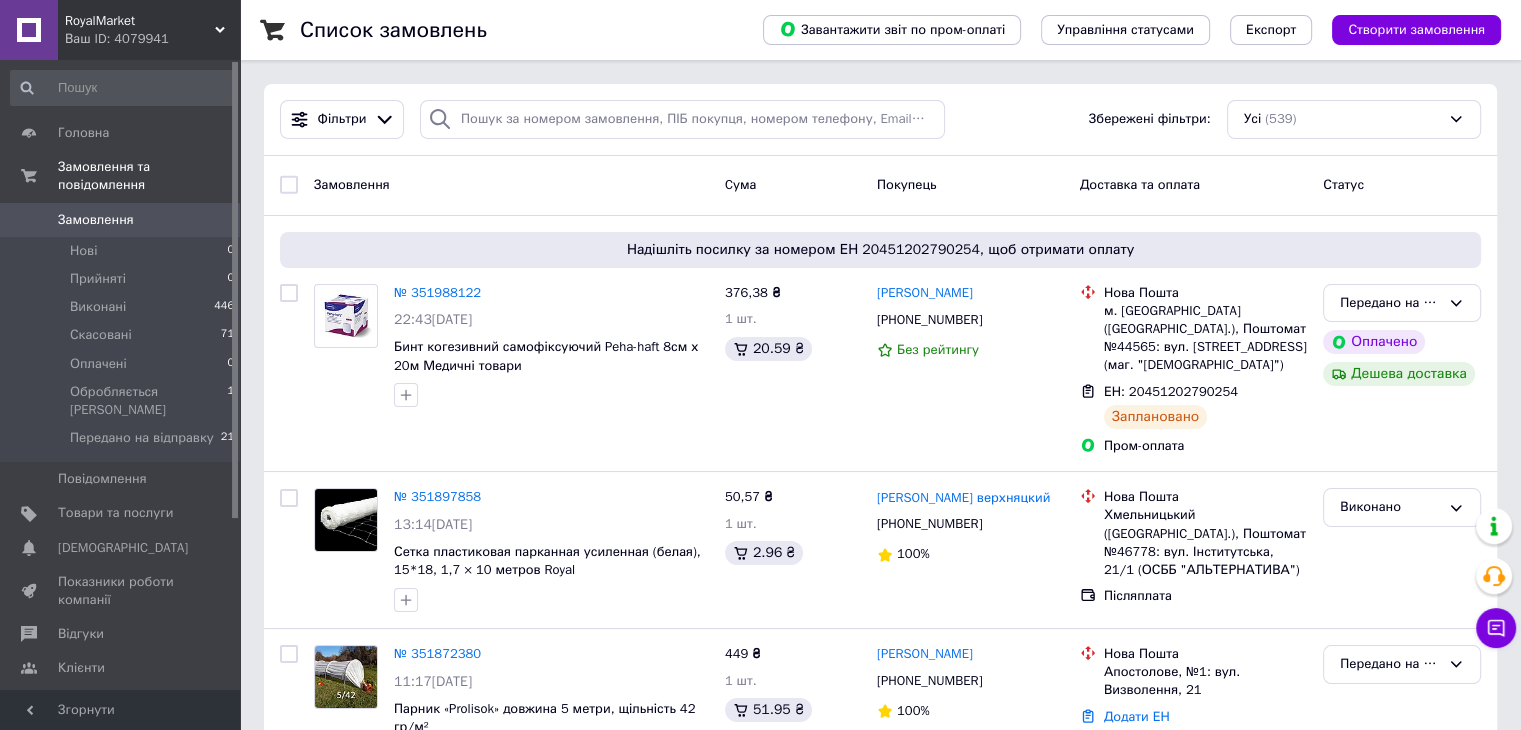 click on "Замовлення" at bounding box center [96, 220] 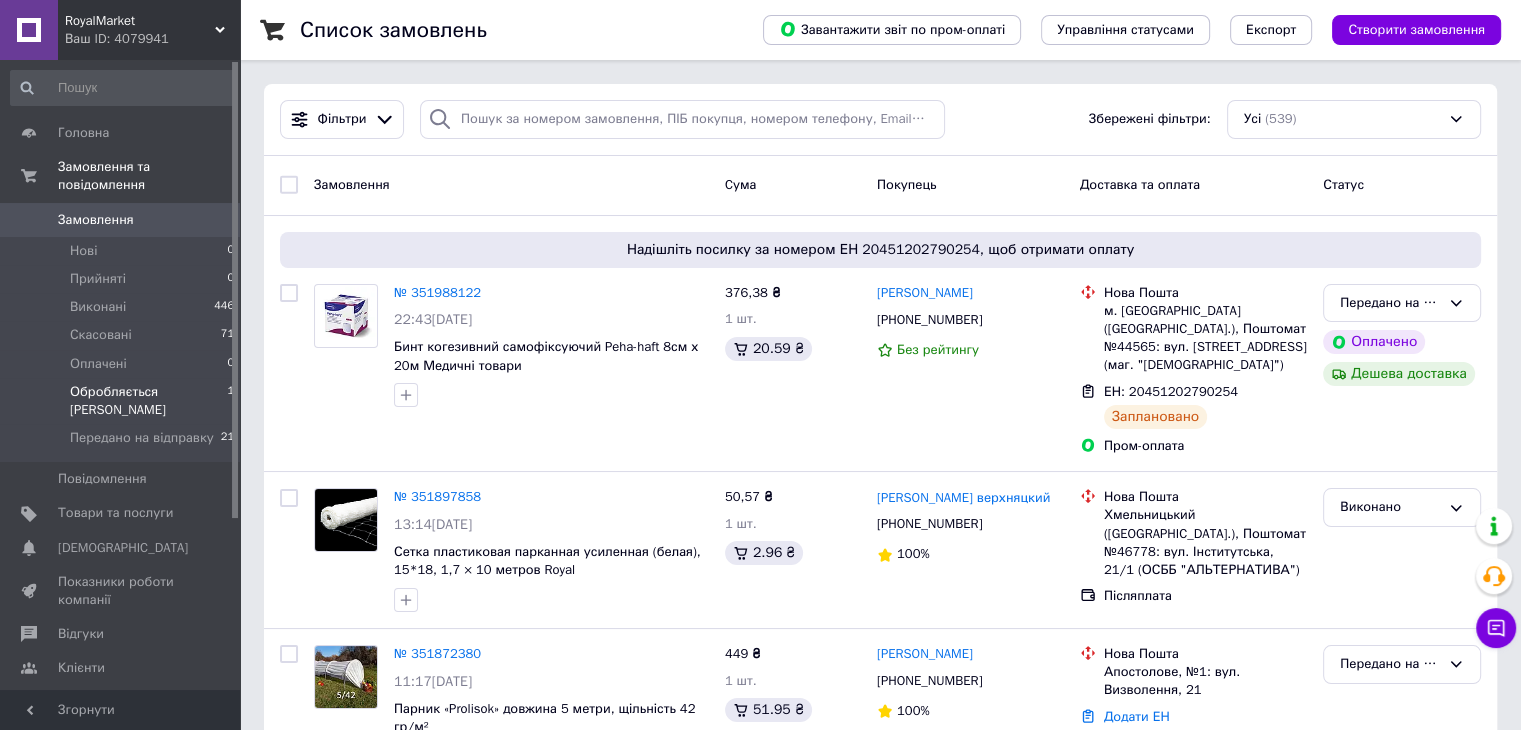 click on "Обробляється [PERSON_NAME]" at bounding box center (148, 401) 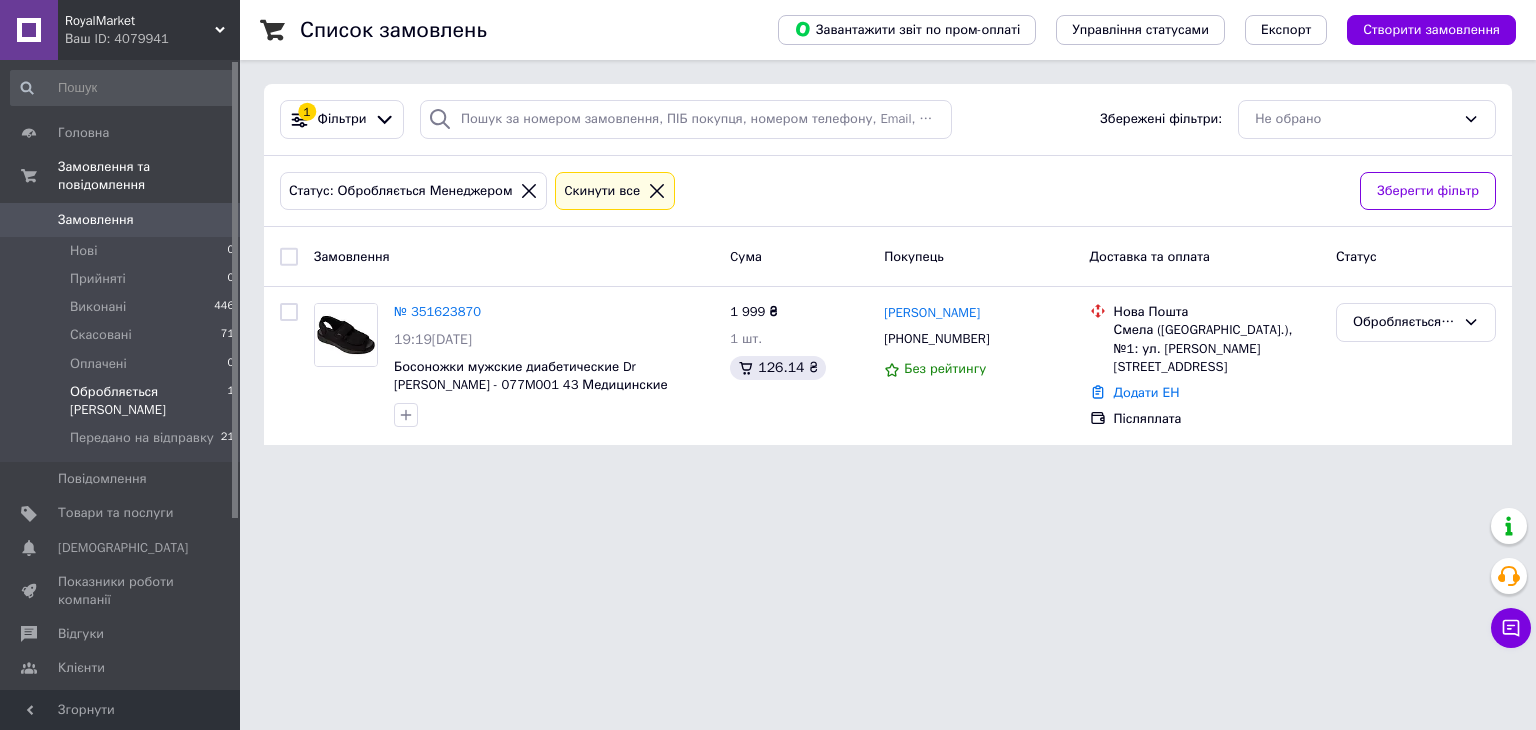 click on "Обробляється [PERSON_NAME]" at bounding box center [148, 401] 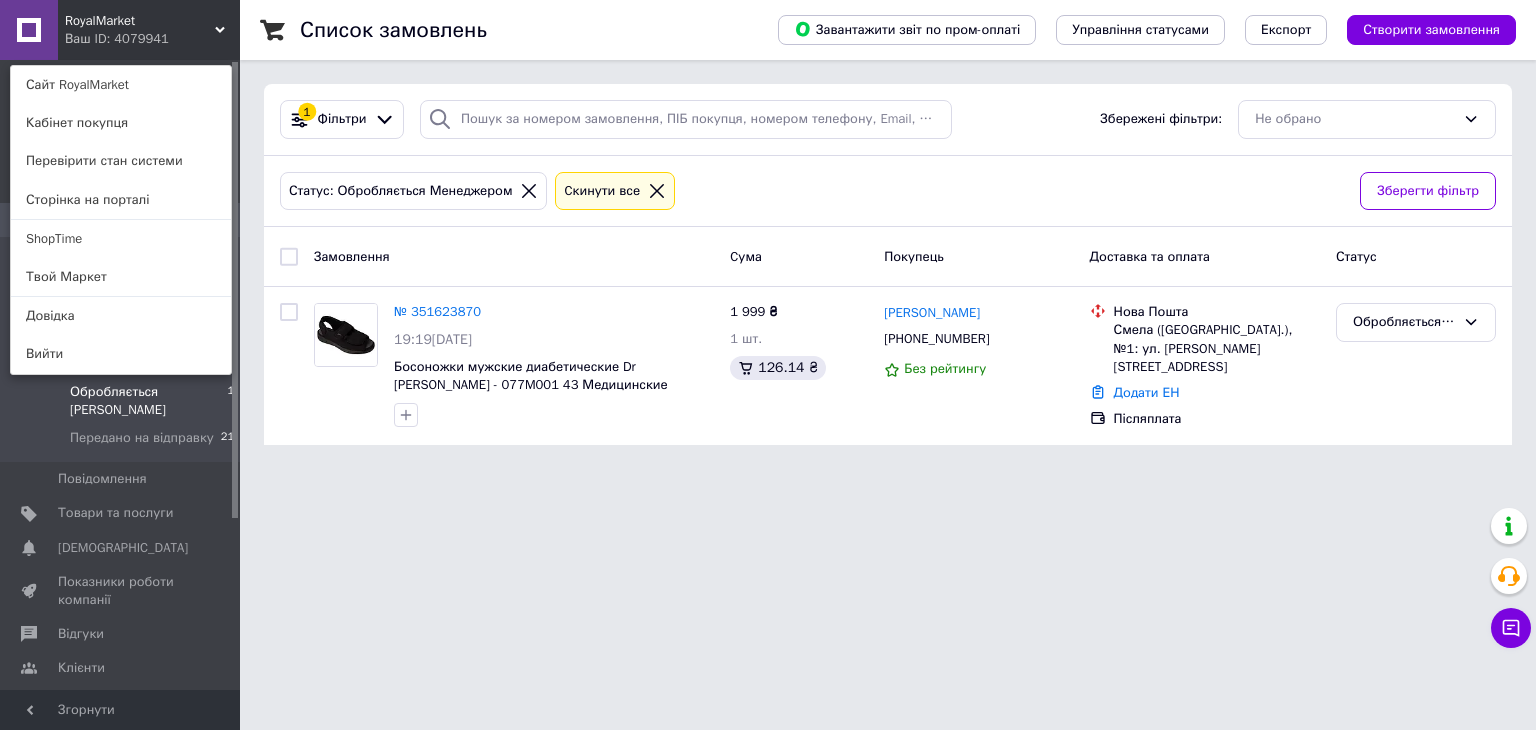 click on "RoyalMarket Ваш ID: 4079941 Сайт RoyalMarket Кабінет покупця Перевірити стан системи Сторінка на порталі ShopTime Твой Маркет Довідка Вийти" at bounding box center (120, 30) 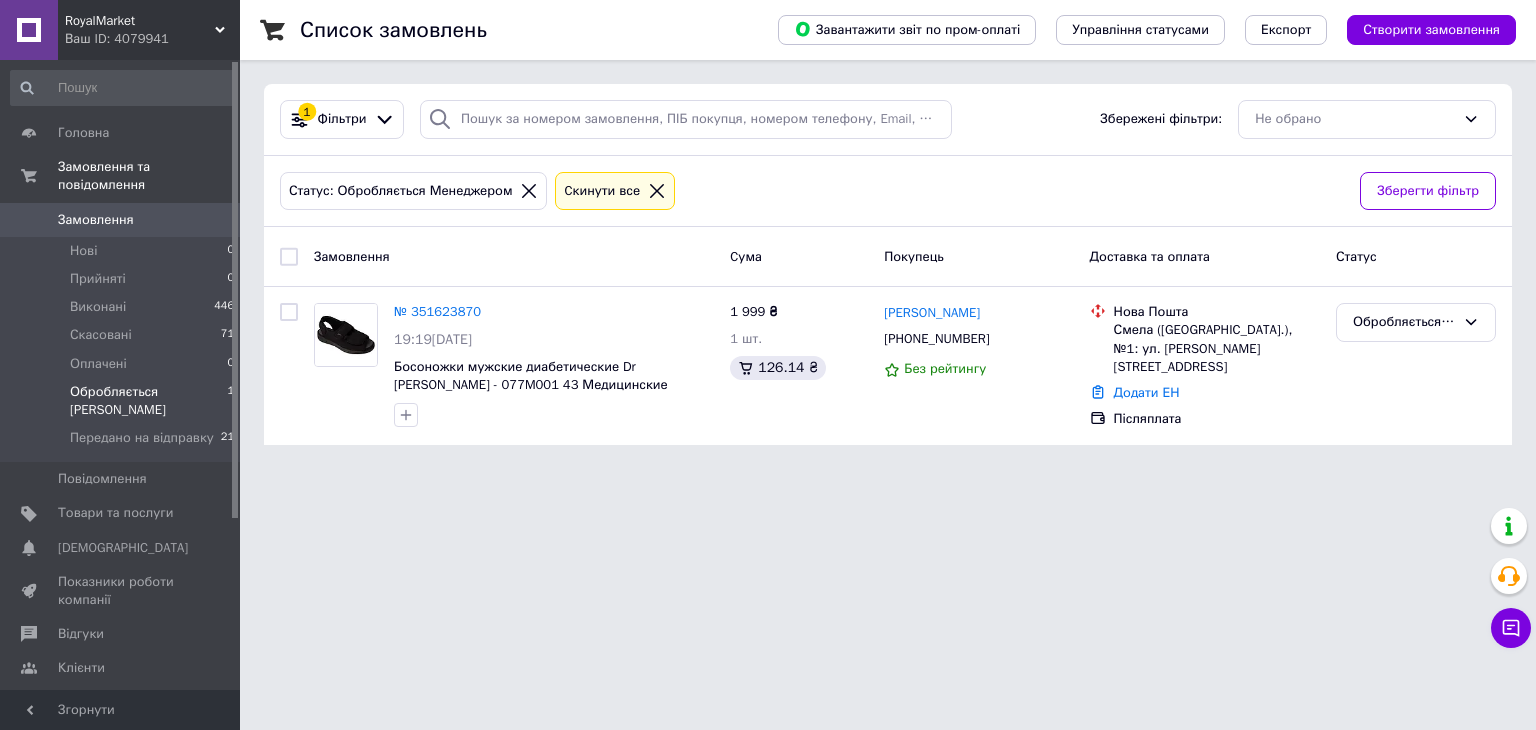 click on "Статус: Обробляється Менеджером" at bounding box center (400, 191) 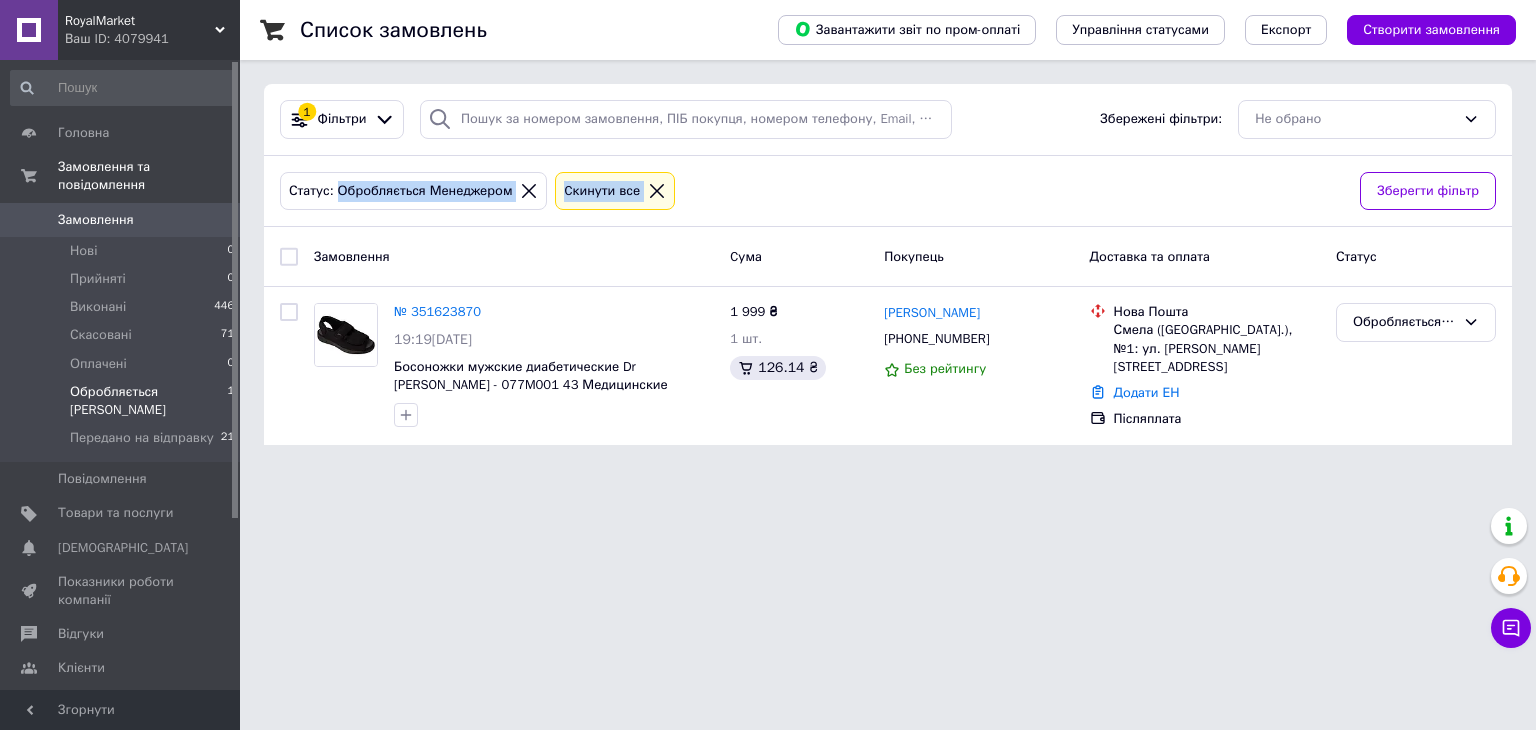 drag, startPoint x: 341, startPoint y: 191, endPoint x: 696, endPoint y: 197, distance: 355.0507 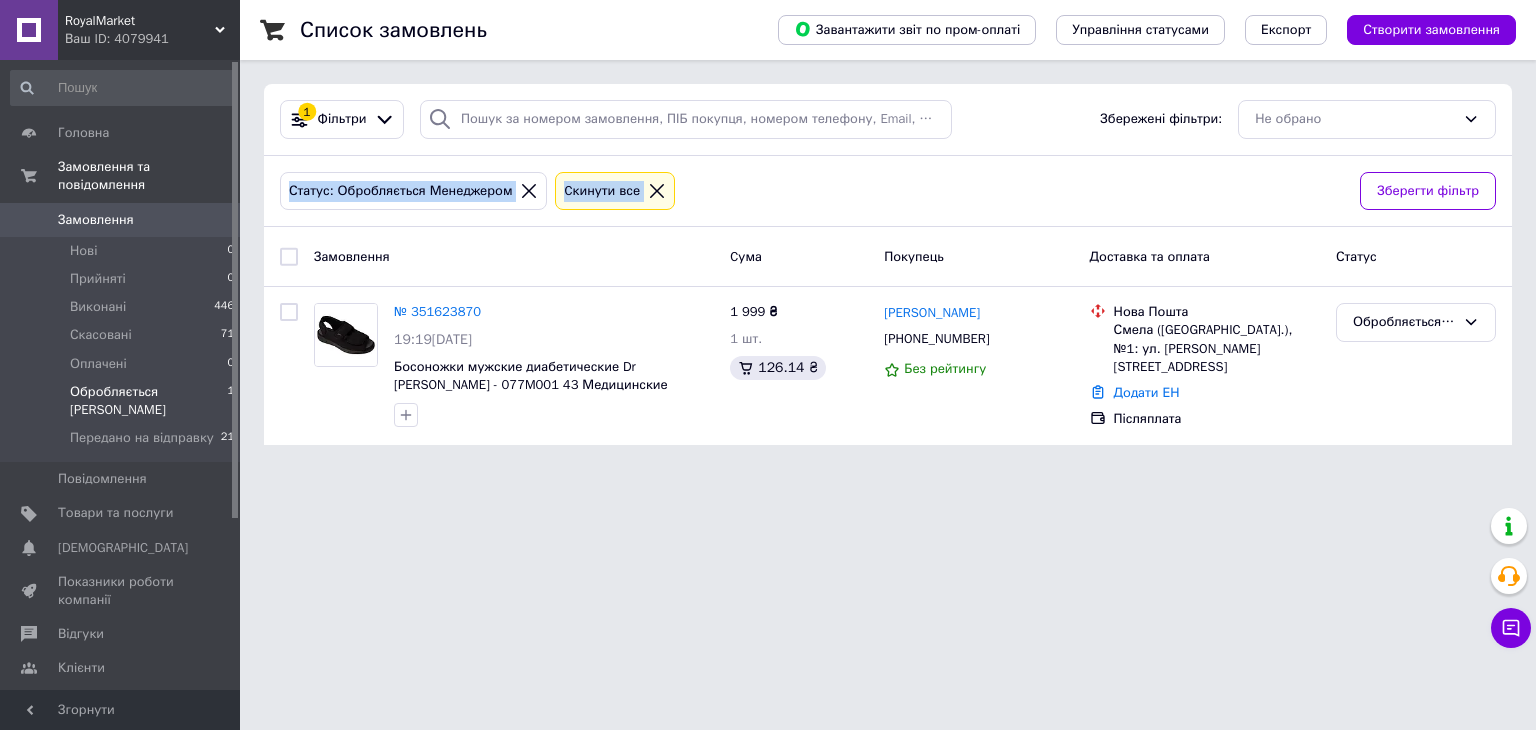 drag, startPoint x: 288, startPoint y: 189, endPoint x: 692, endPoint y: 195, distance: 404.04456 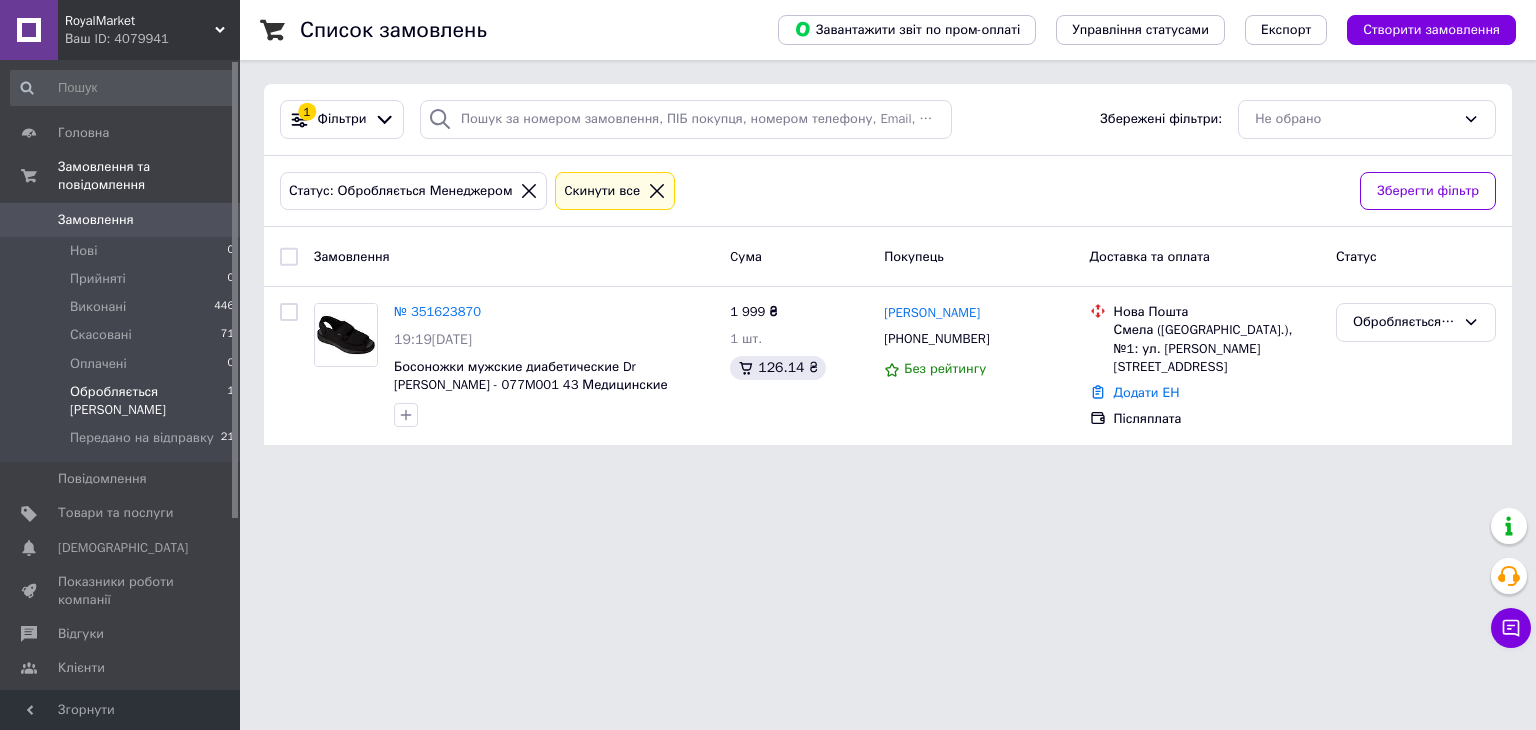 click on "Статус: Обробляється Менеджером Cкинути все" at bounding box center (812, 191) 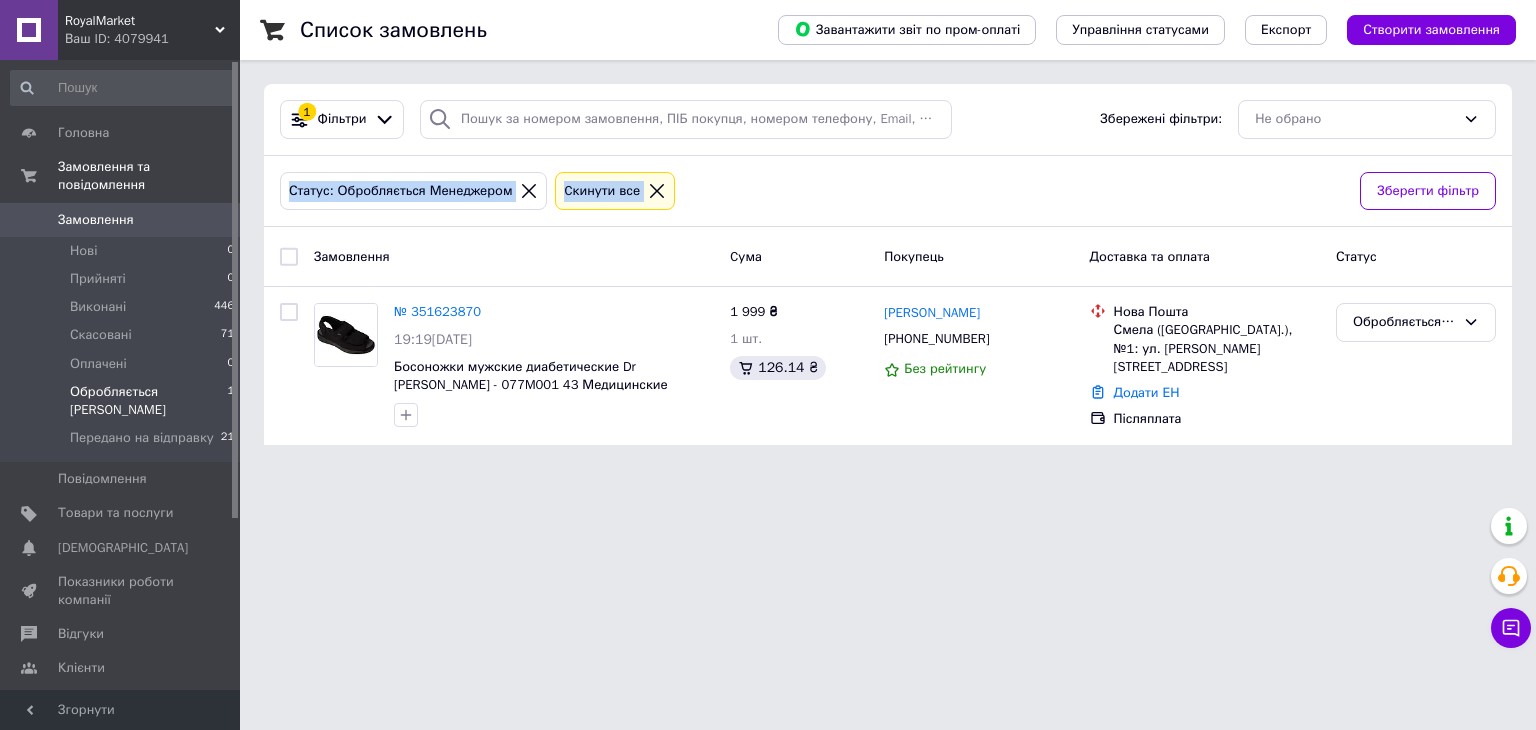 drag, startPoint x: 692, startPoint y: 195, endPoint x: 287, endPoint y: 185, distance: 405.12344 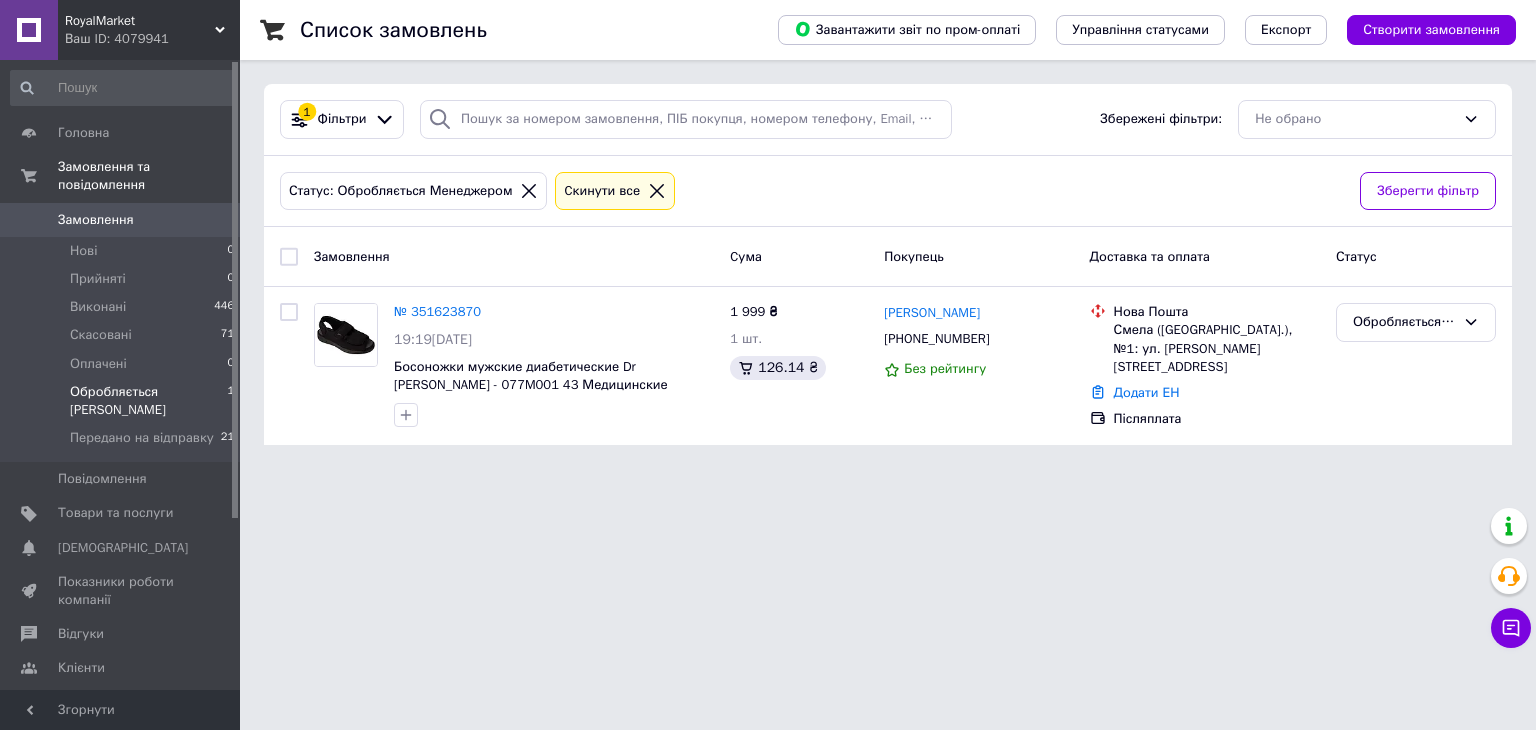 click on "Статус: Обробляється Менеджером" at bounding box center (400, 191) 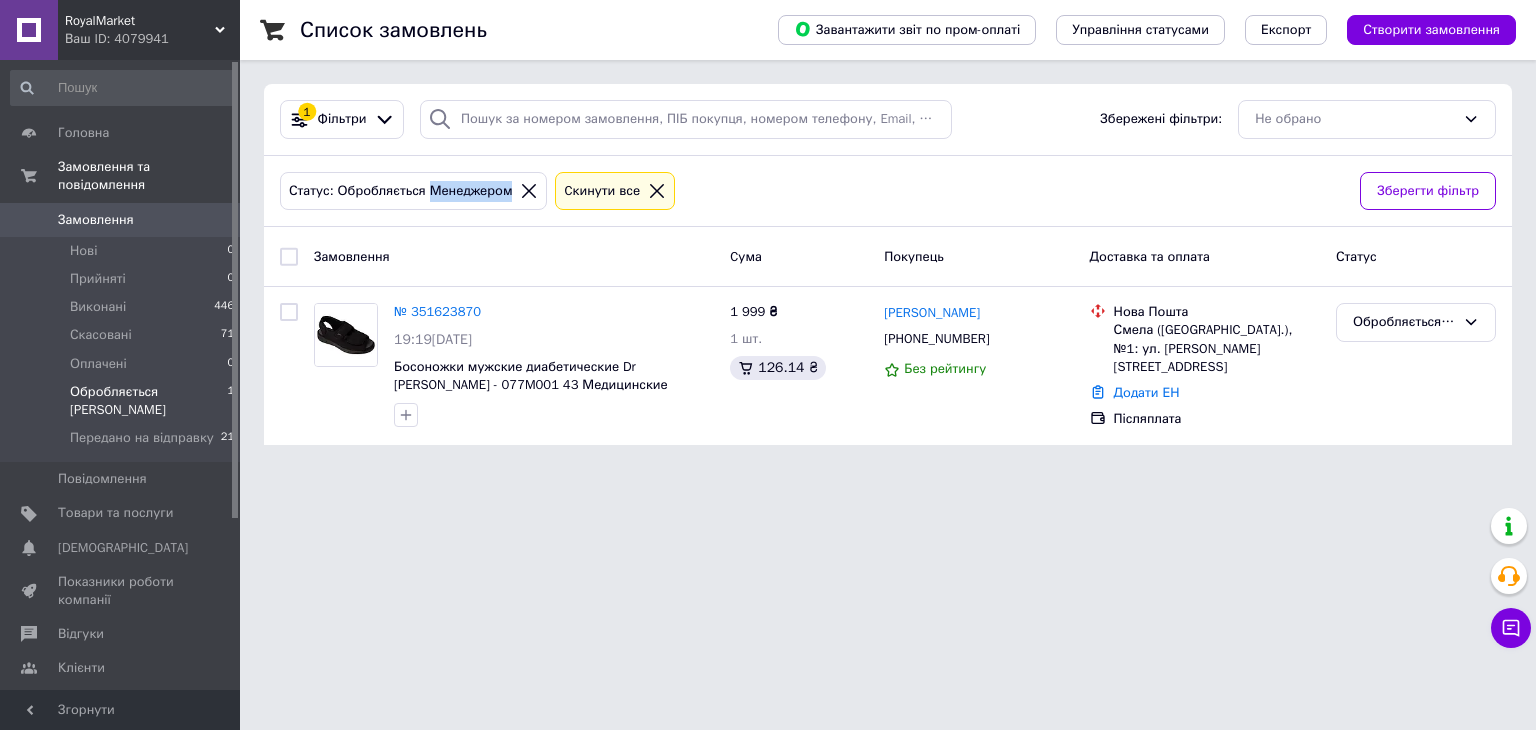 click on "Статус: Обробляється Менеджером" at bounding box center (400, 191) 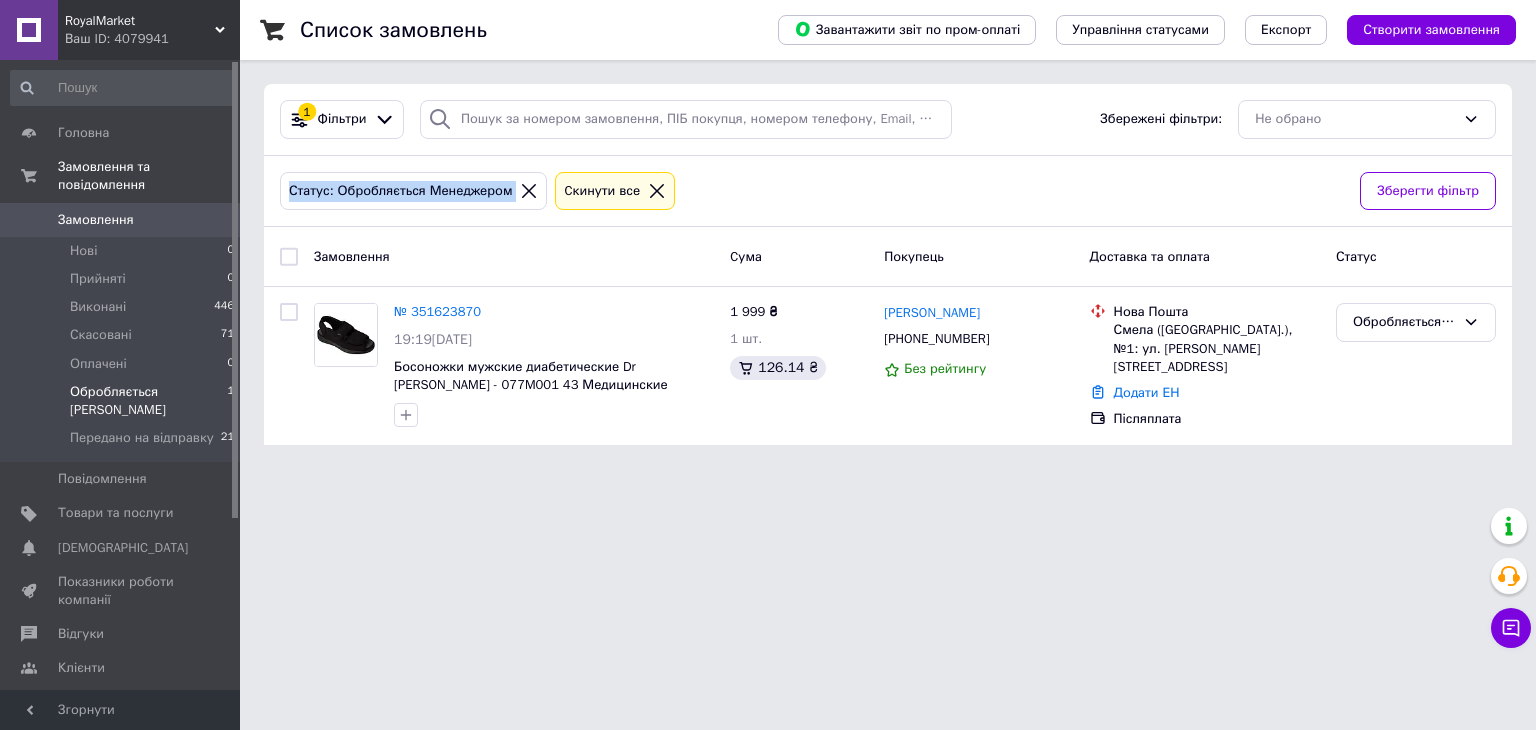 click on "Статус: Обробляється Менеджером" at bounding box center [400, 191] 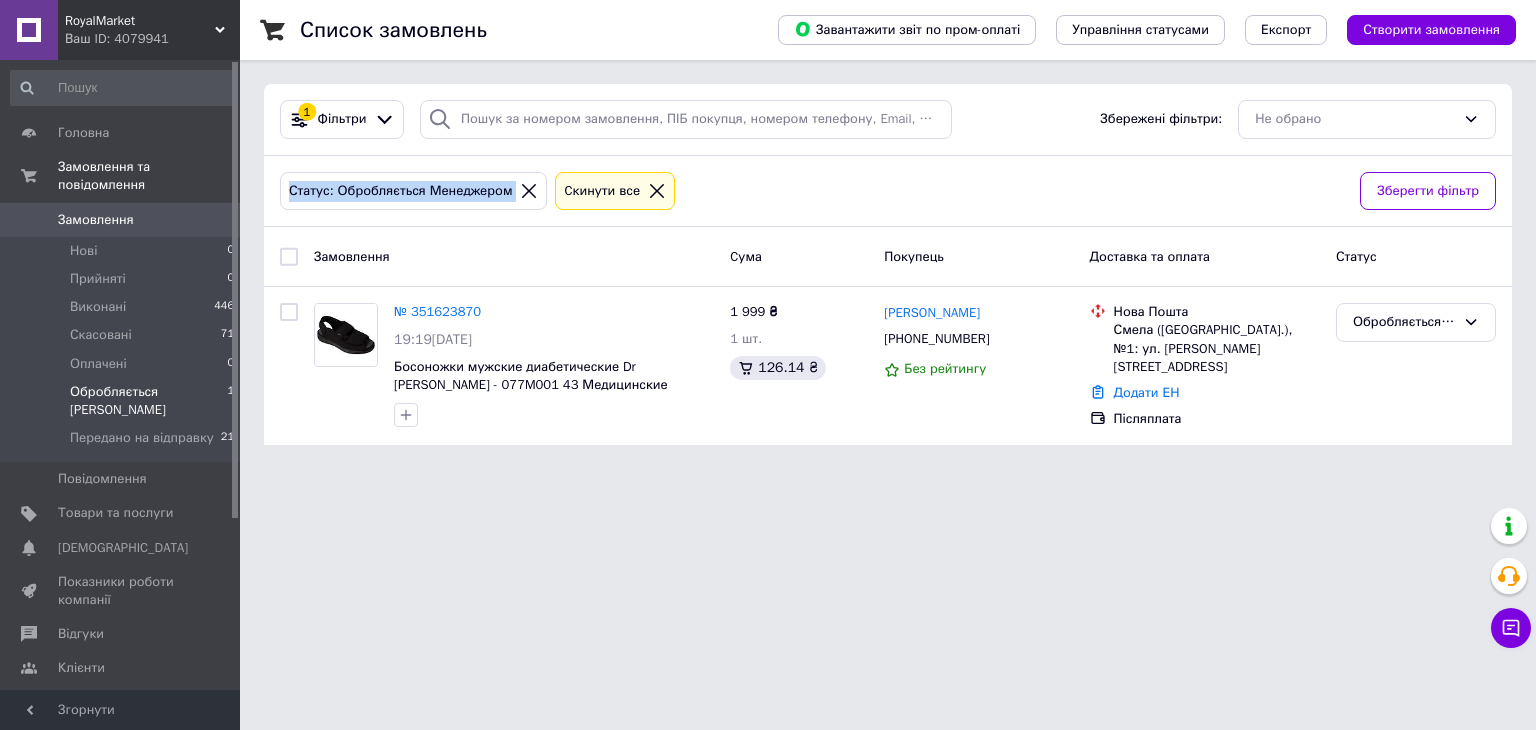 click on "Статус: Обробляється Менеджером" at bounding box center [400, 191] 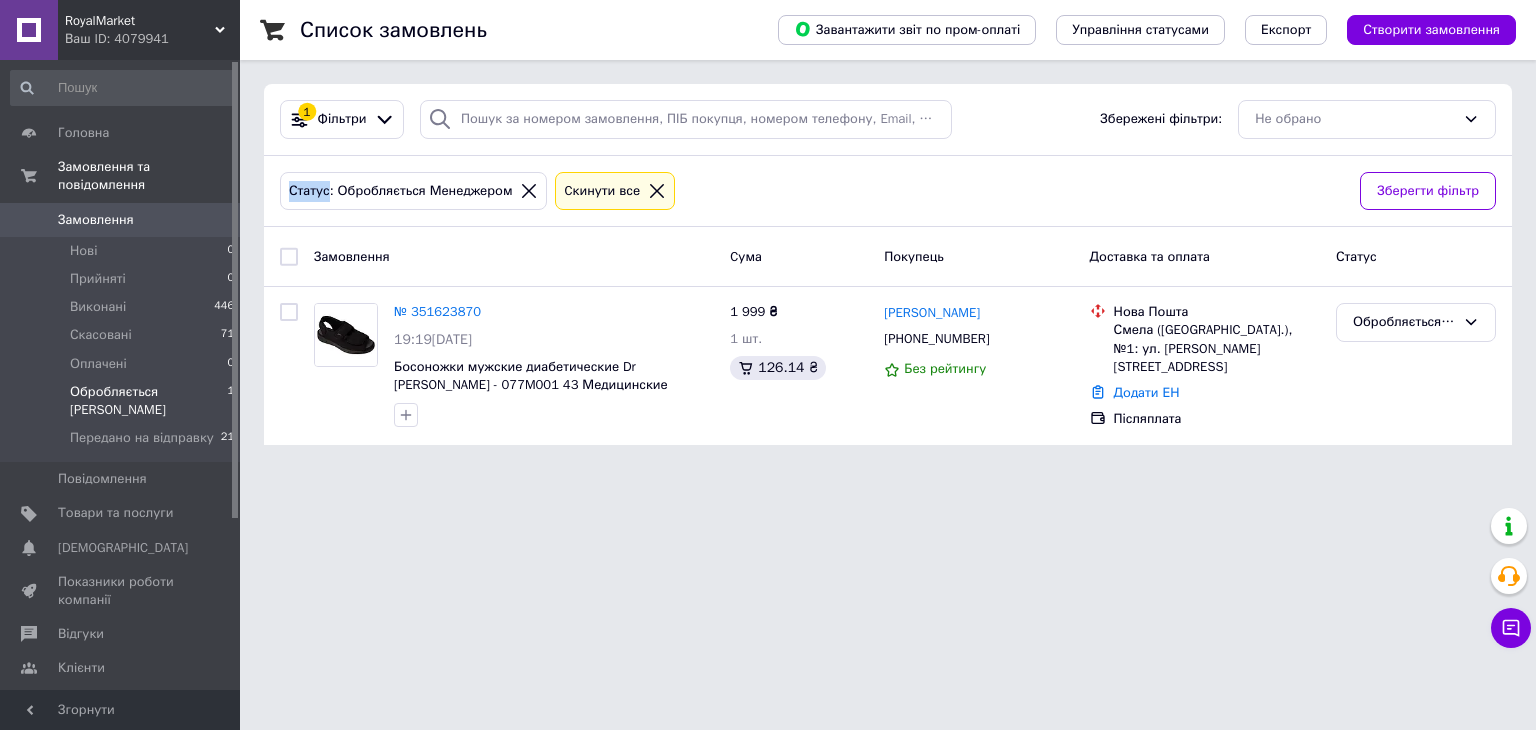 click on "Статус: Обробляється Менеджером" at bounding box center [400, 191] 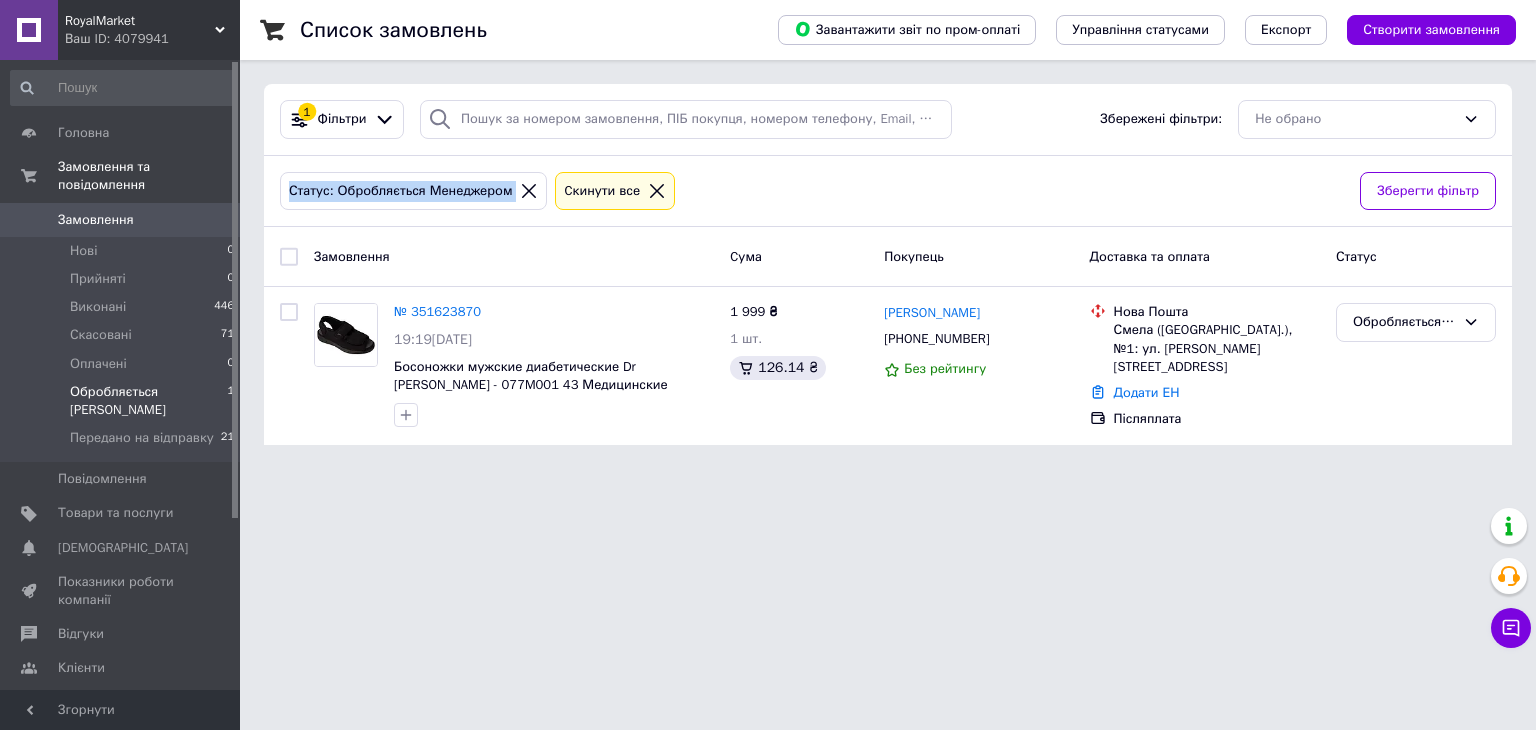 click on "Статус: Обробляється Менеджером" at bounding box center [400, 191] 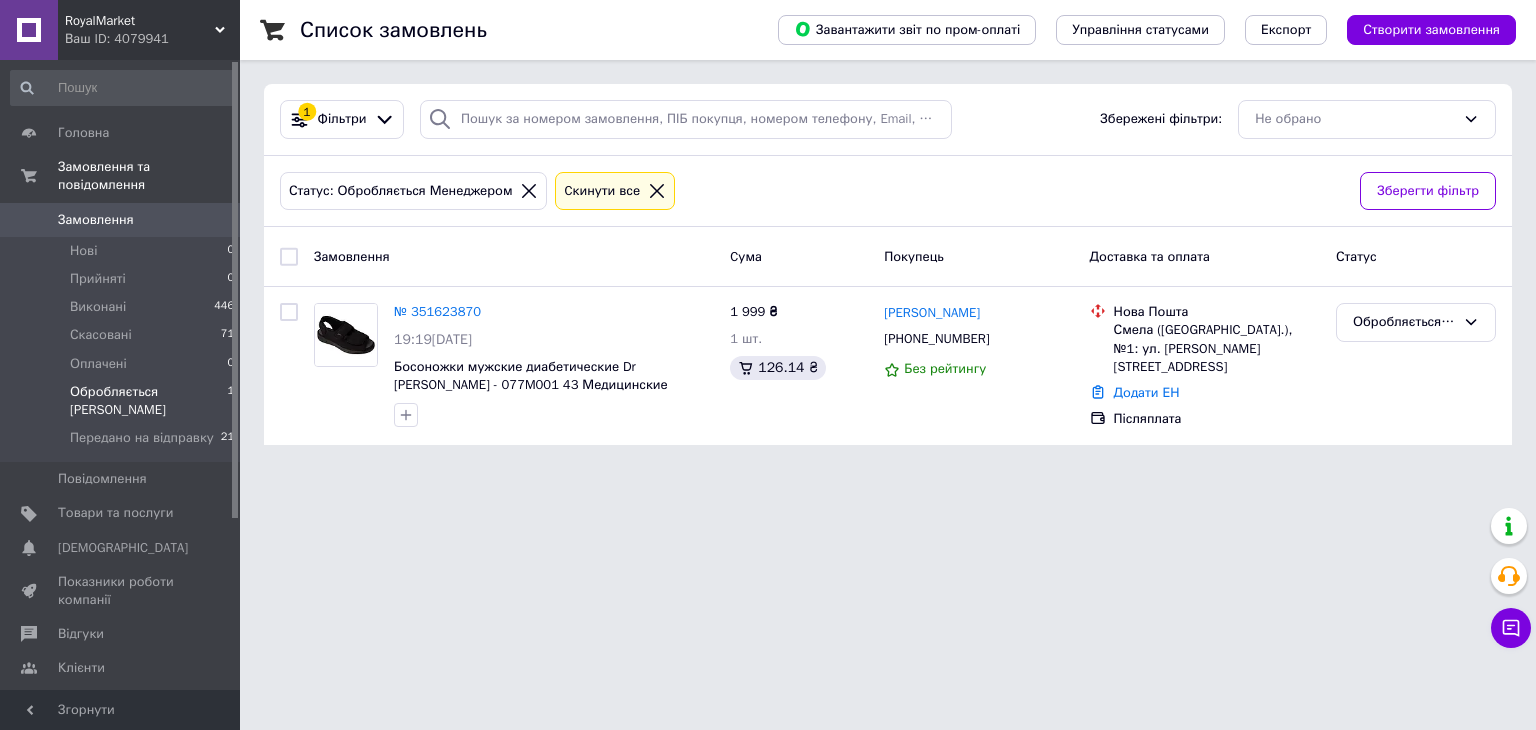 click on "Статус: Обробляється Менеджером Cкинути все" at bounding box center (812, 191) 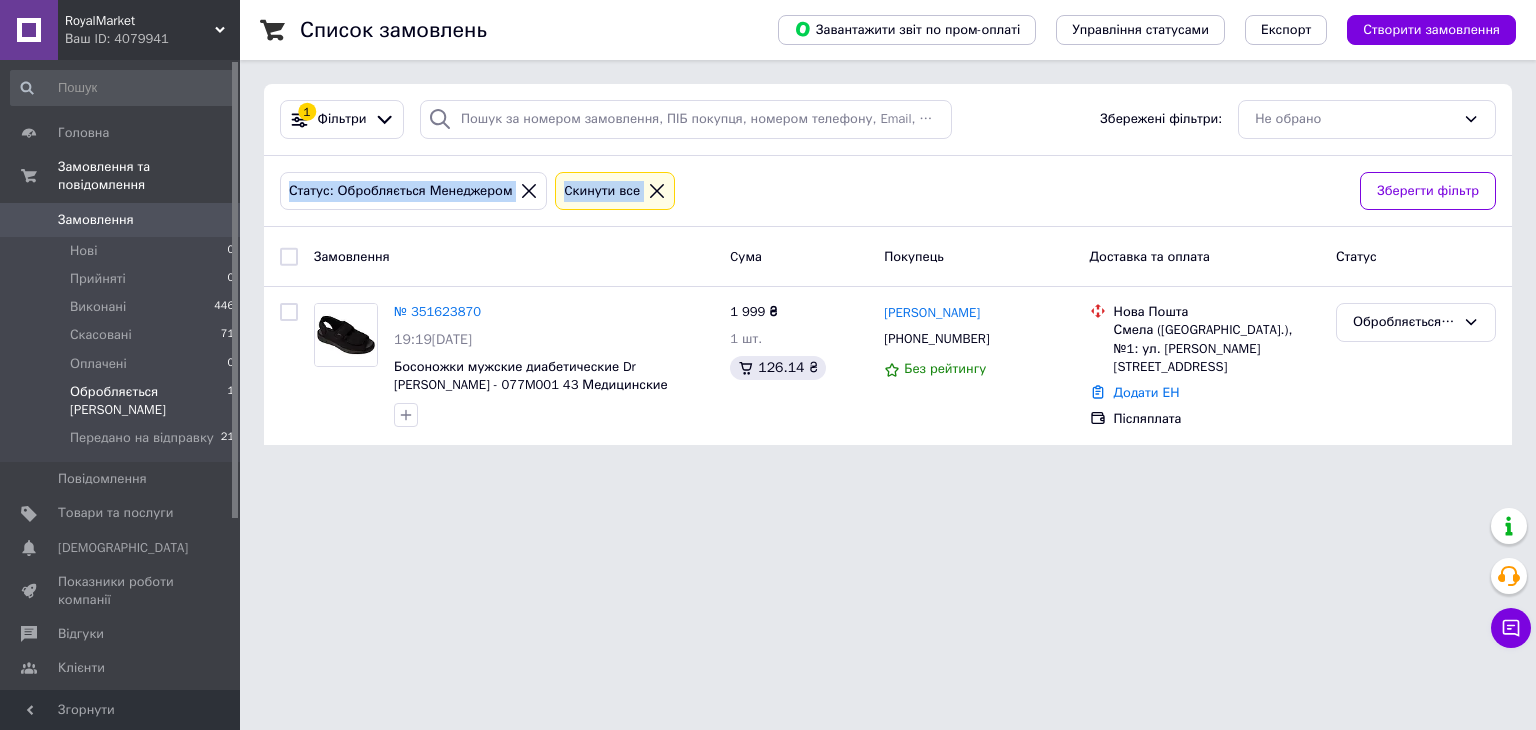 drag, startPoint x: 781, startPoint y: 185, endPoint x: 241, endPoint y: 172, distance: 540.15643 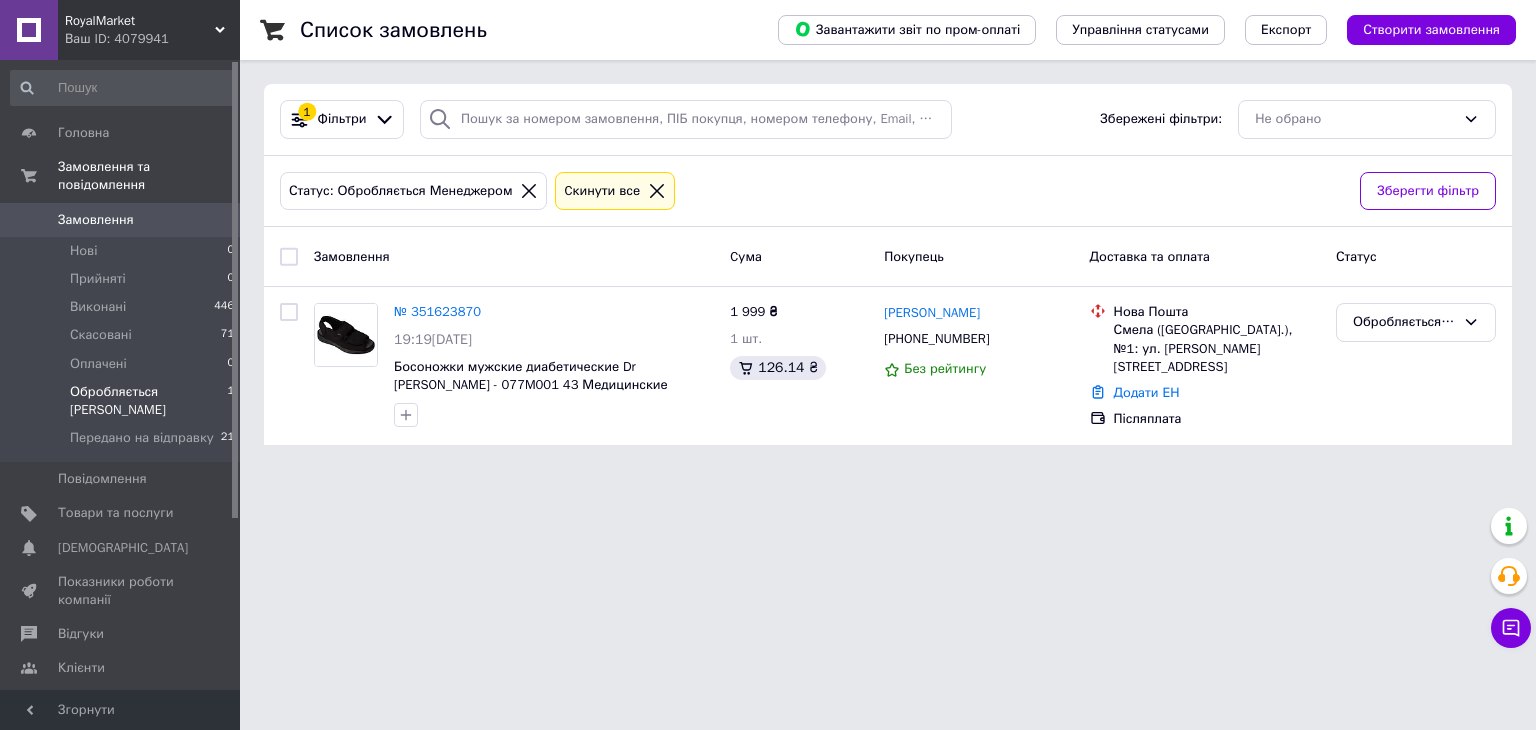 click on "Статус: Обробляється Менеджером Cкинути все" at bounding box center [812, 191] 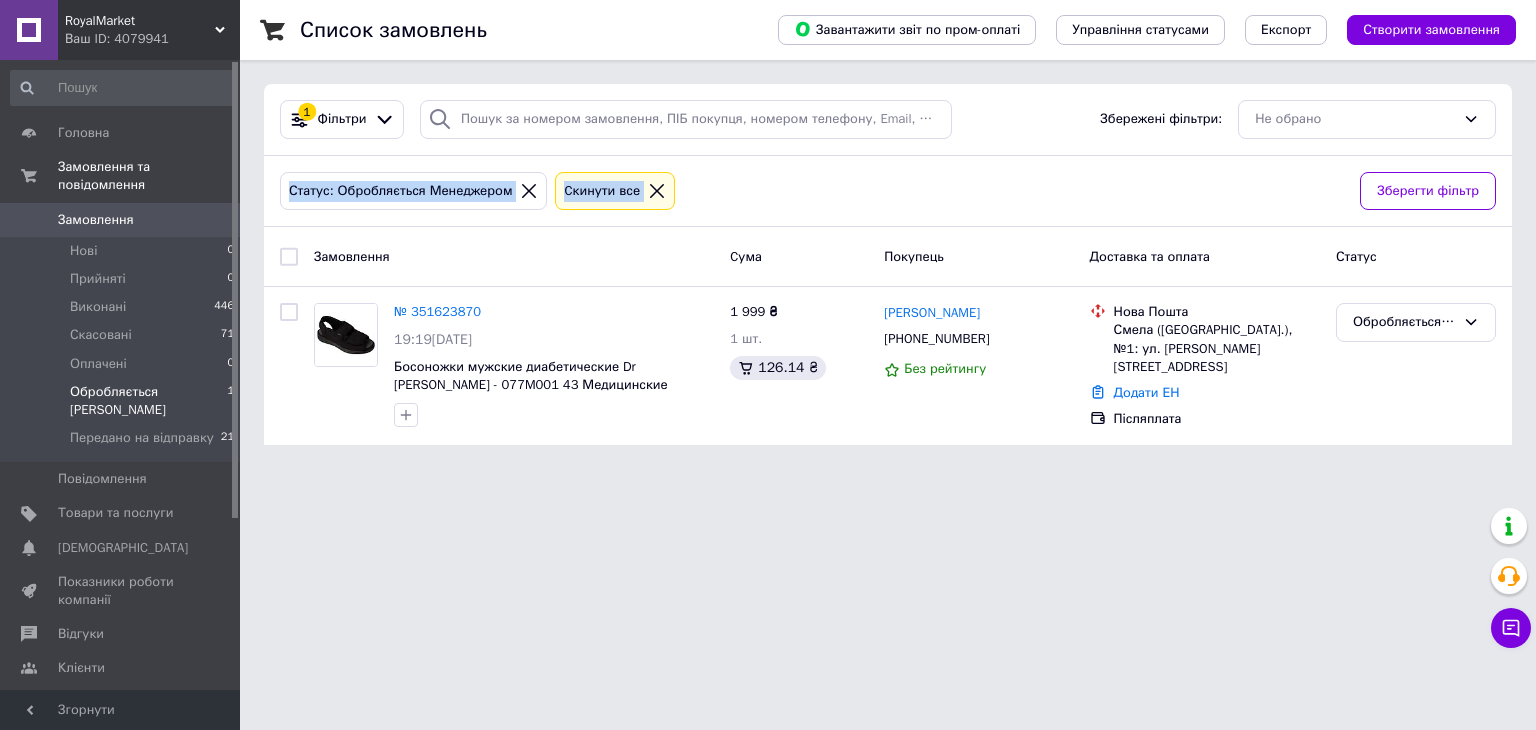 drag, startPoint x: 290, startPoint y: 193, endPoint x: 682, endPoint y: 195, distance: 392.0051 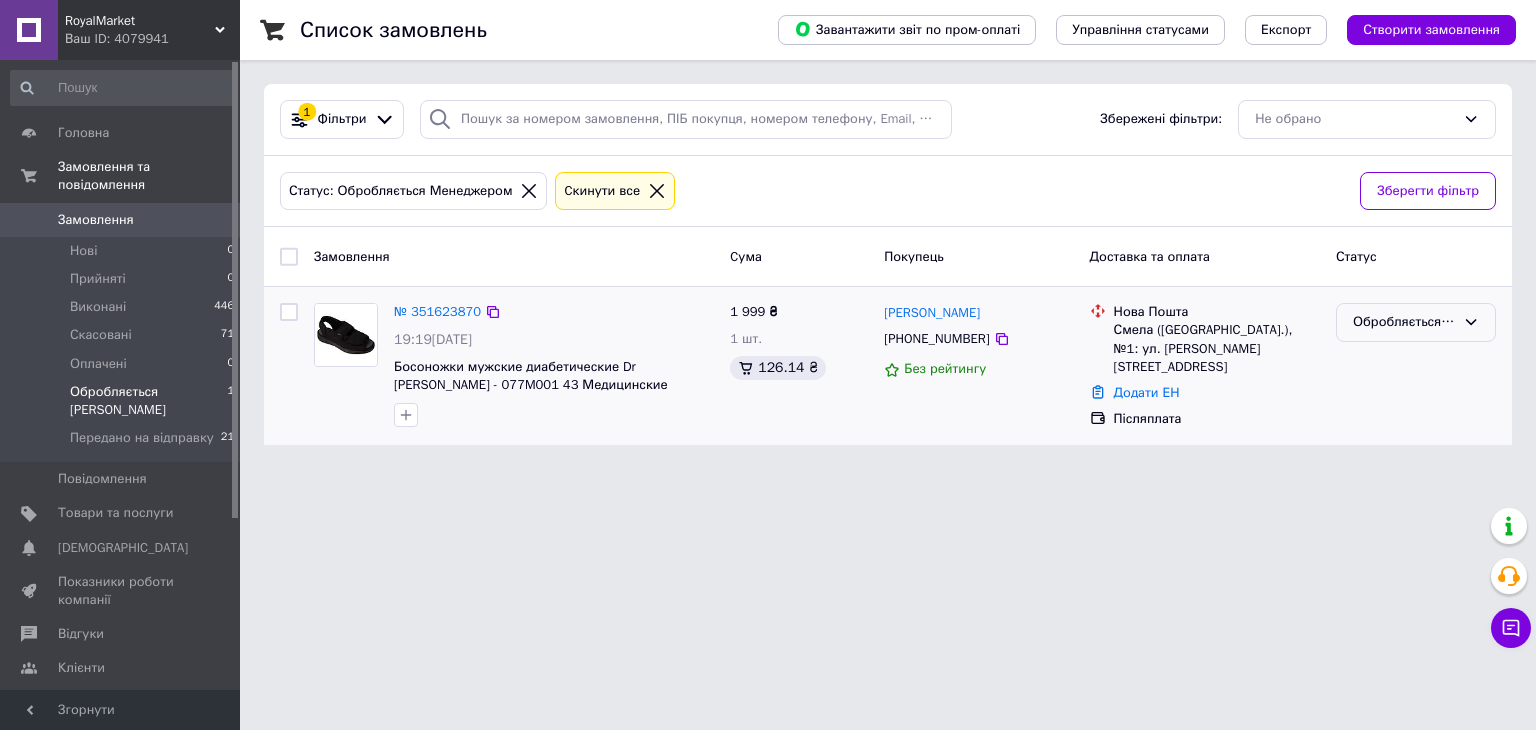 click on "Обробляється [PERSON_NAME]" at bounding box center (1404, 322) 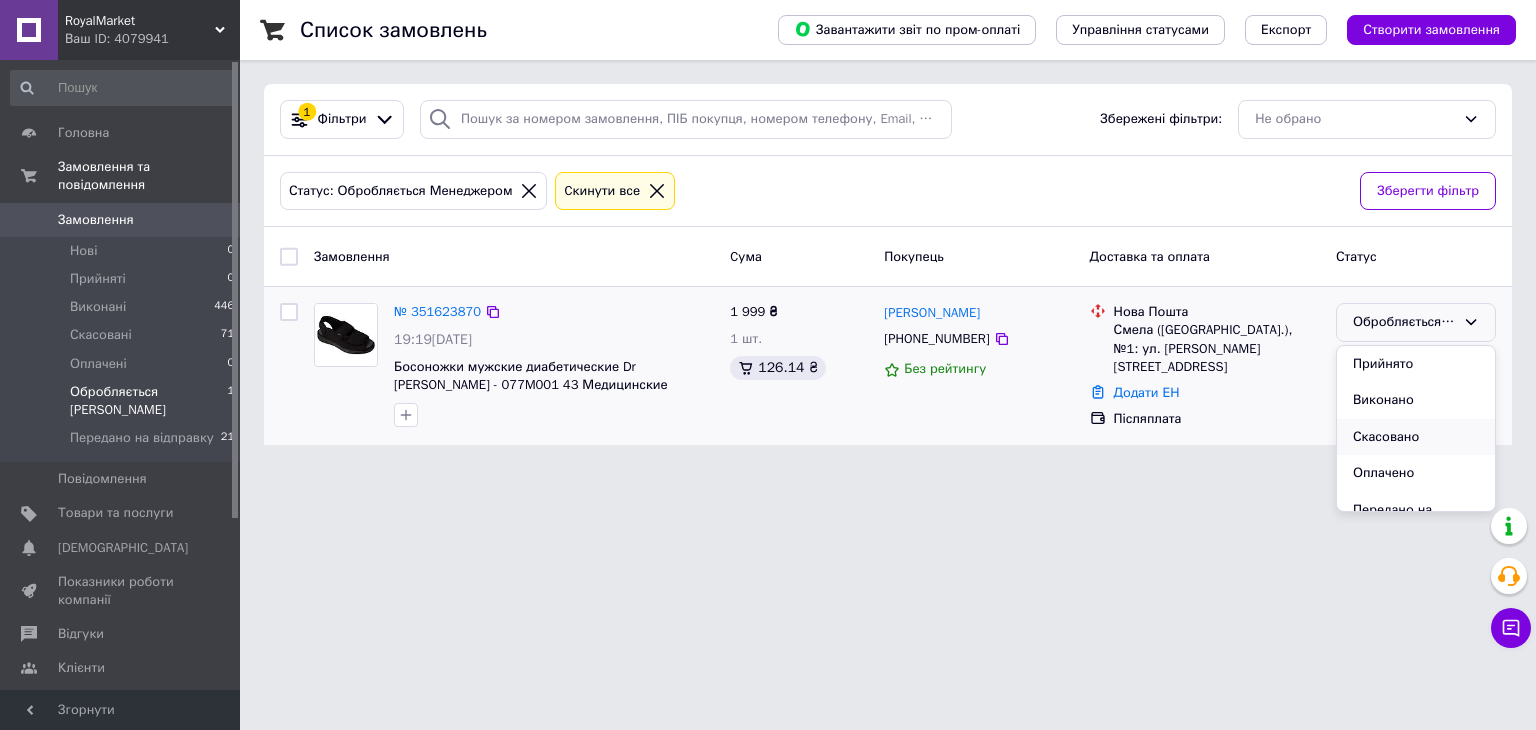 click on "Скасовано" at bounding box center (1416, 437) 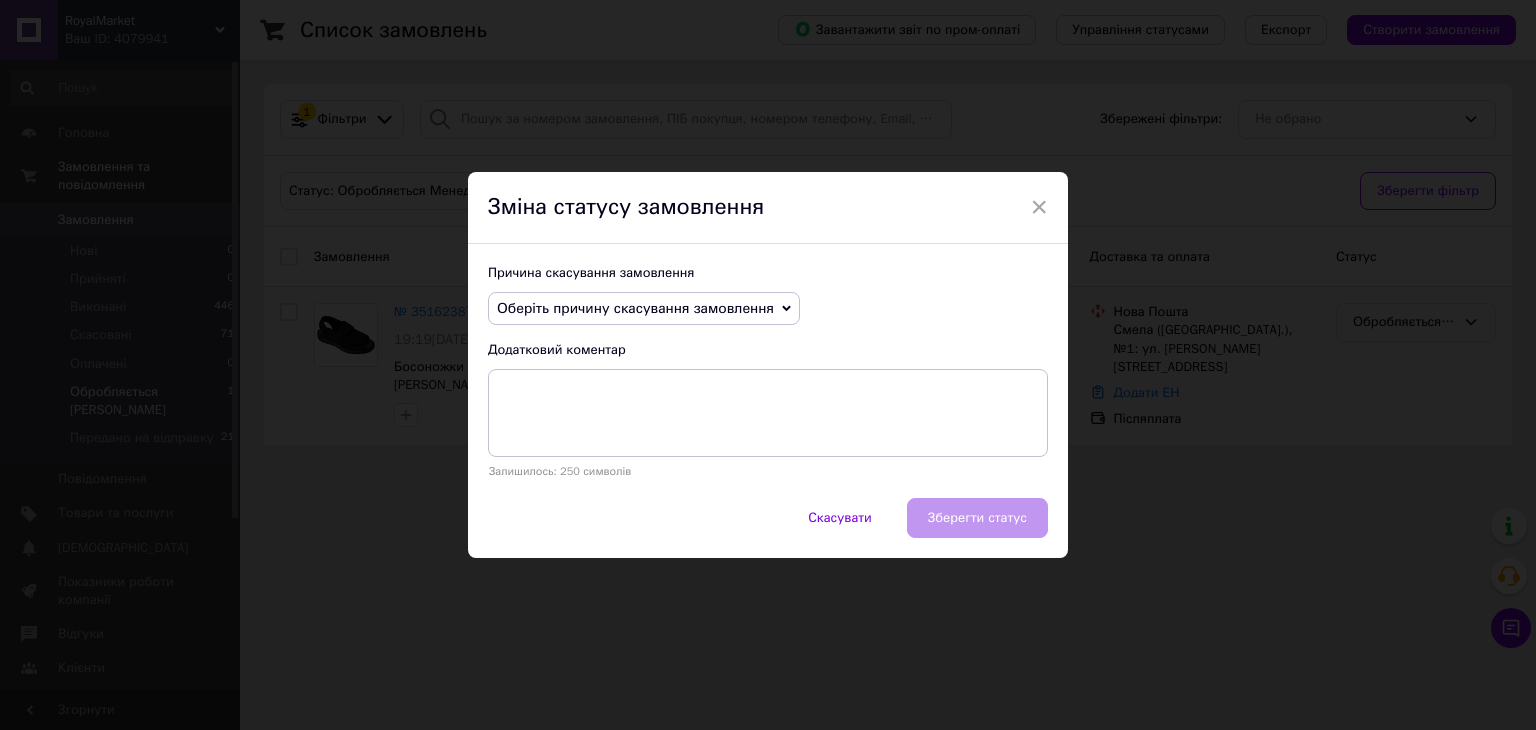 click on "Оберіть причину скасування замовлення" at bounding box center (635, 308) 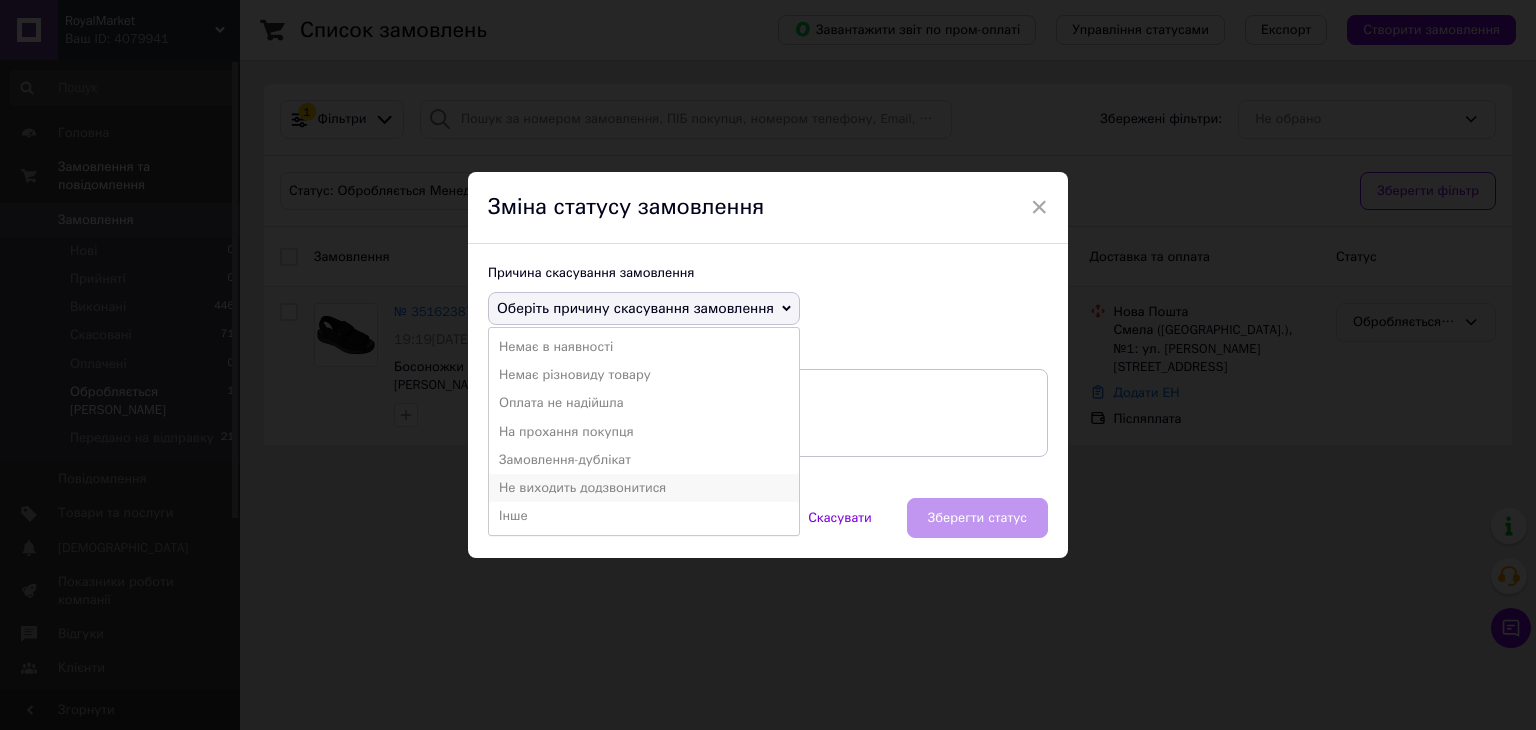 click on "Не виходить додзвонитися" at bounding box center (644, 488) 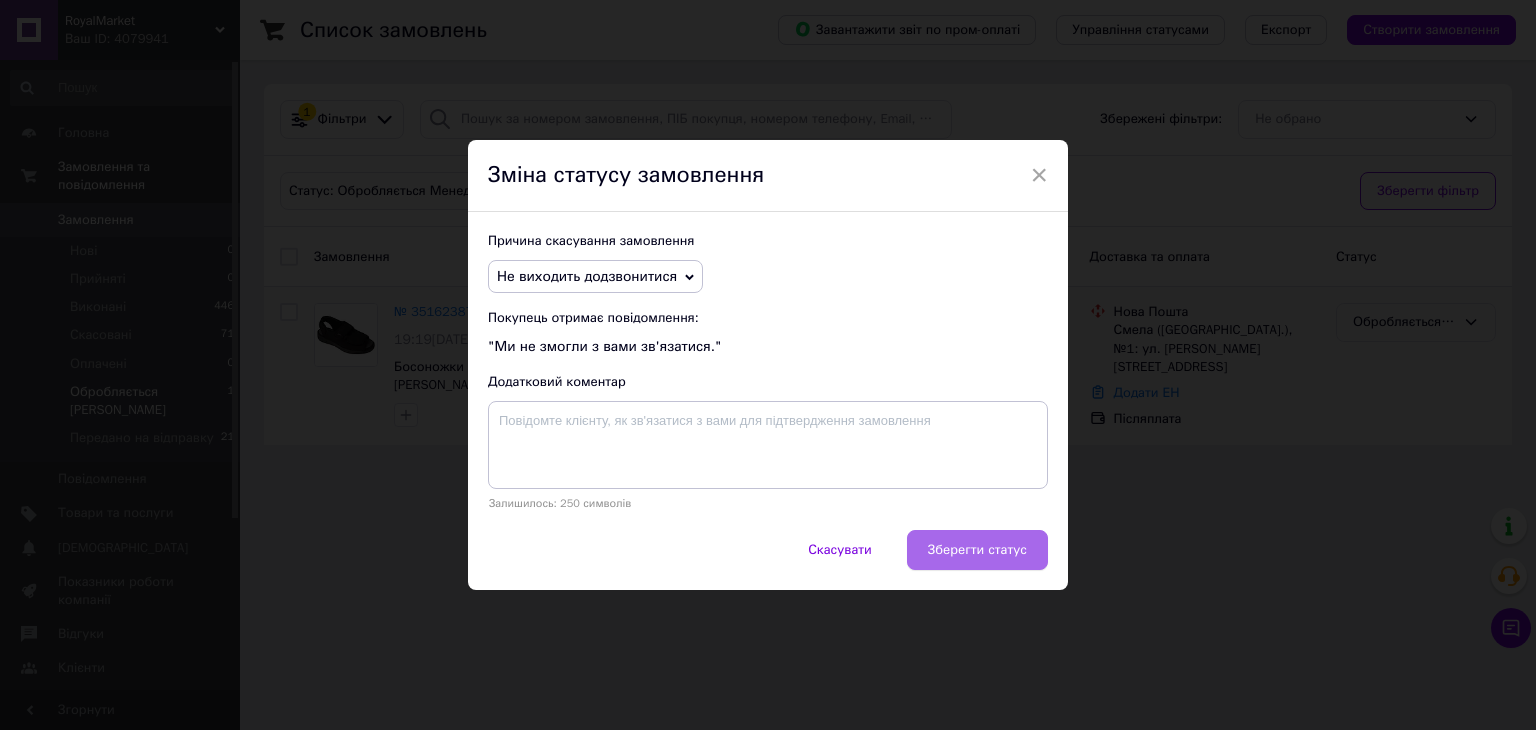 click on "Зберегти статус" at bounding box center (977, 550) 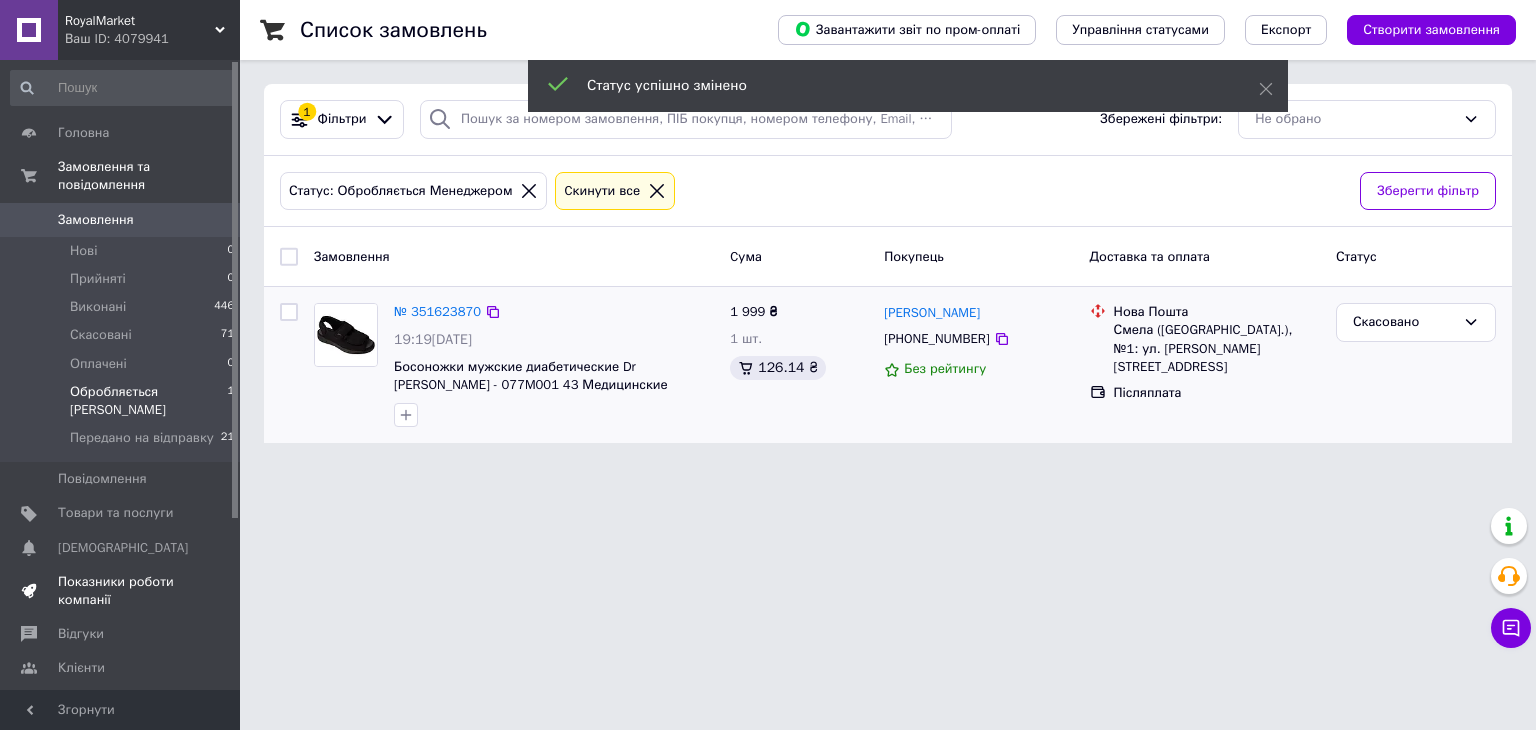 click on "Показники роботи компанії" at bounding box center [121, 591] 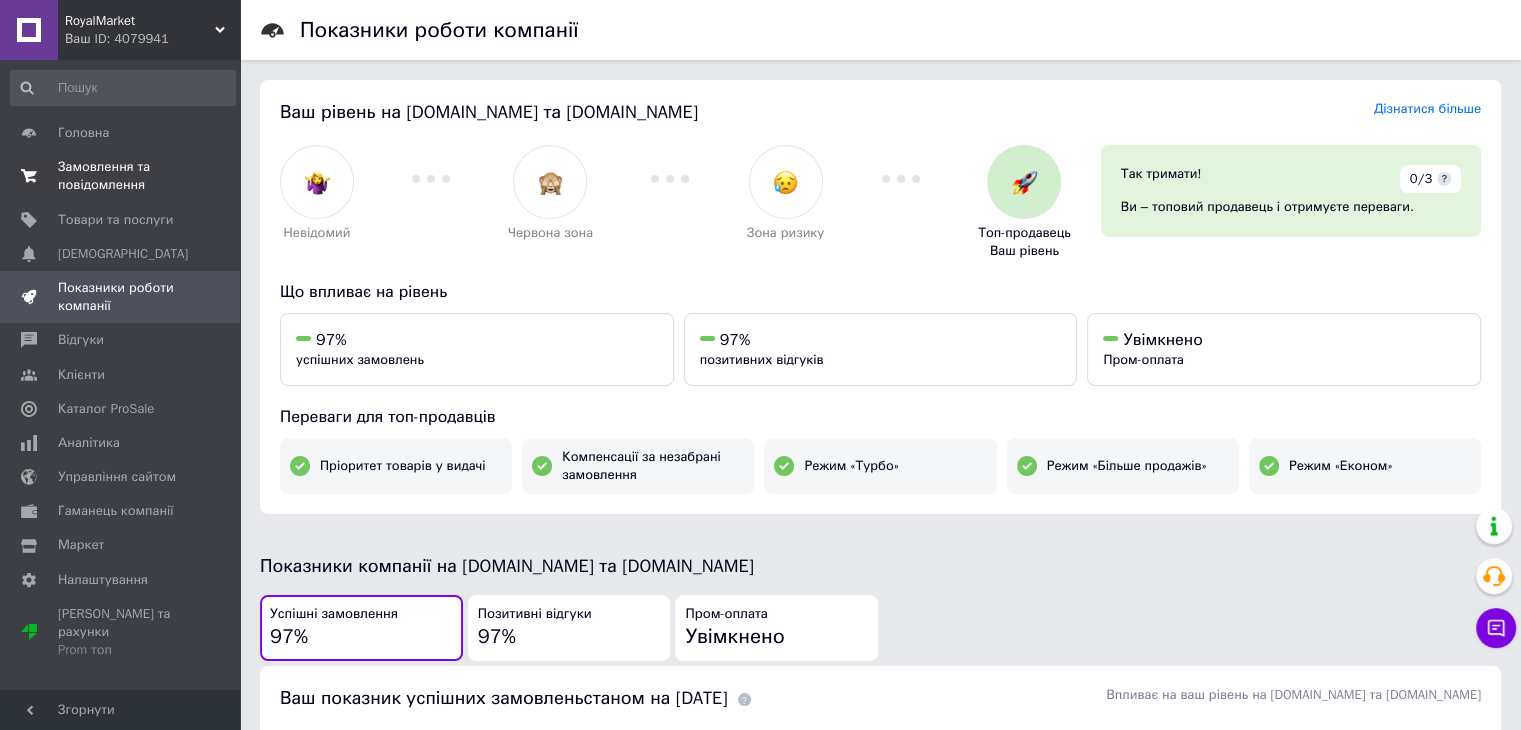click on "Замовлення та повідомлення" at bounding box center [121, 176] 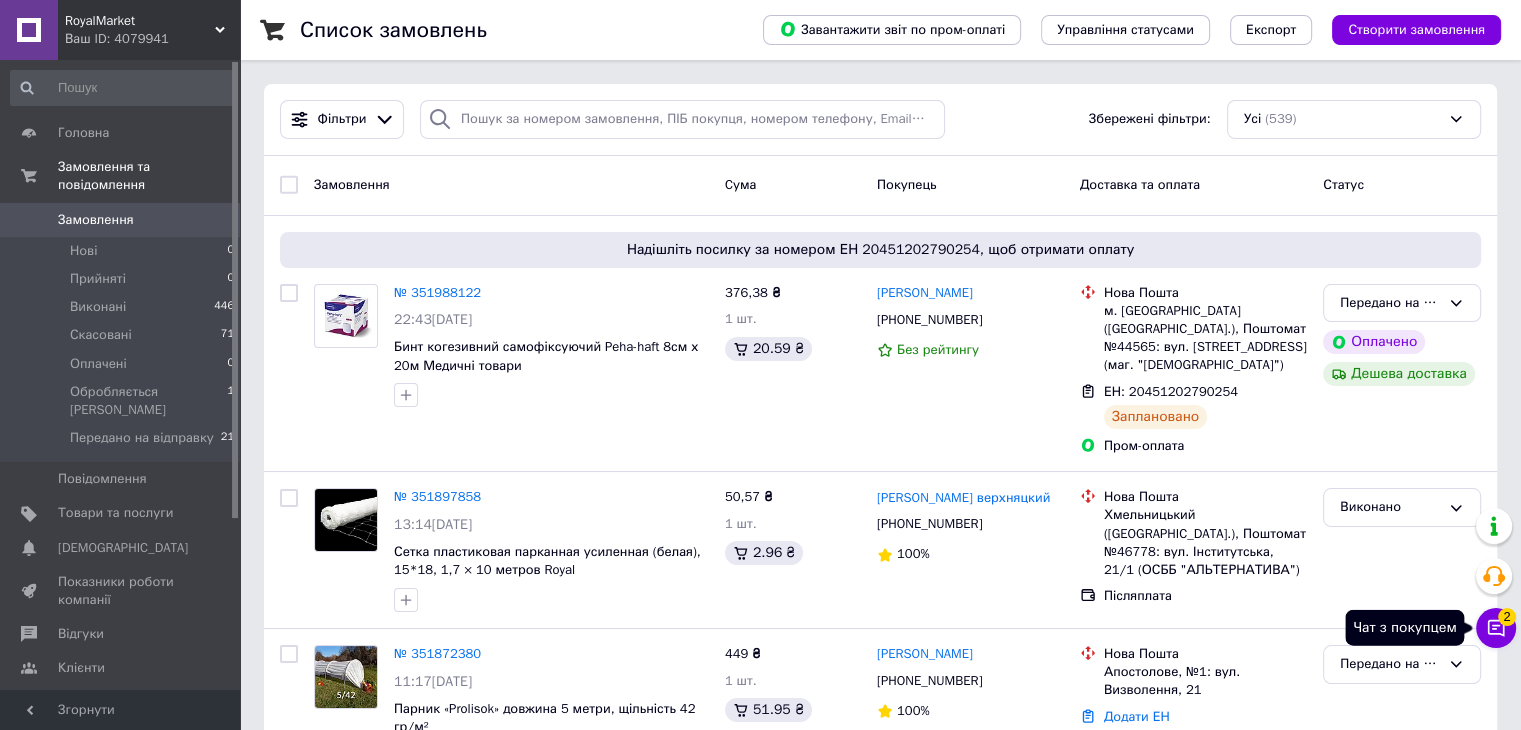 click 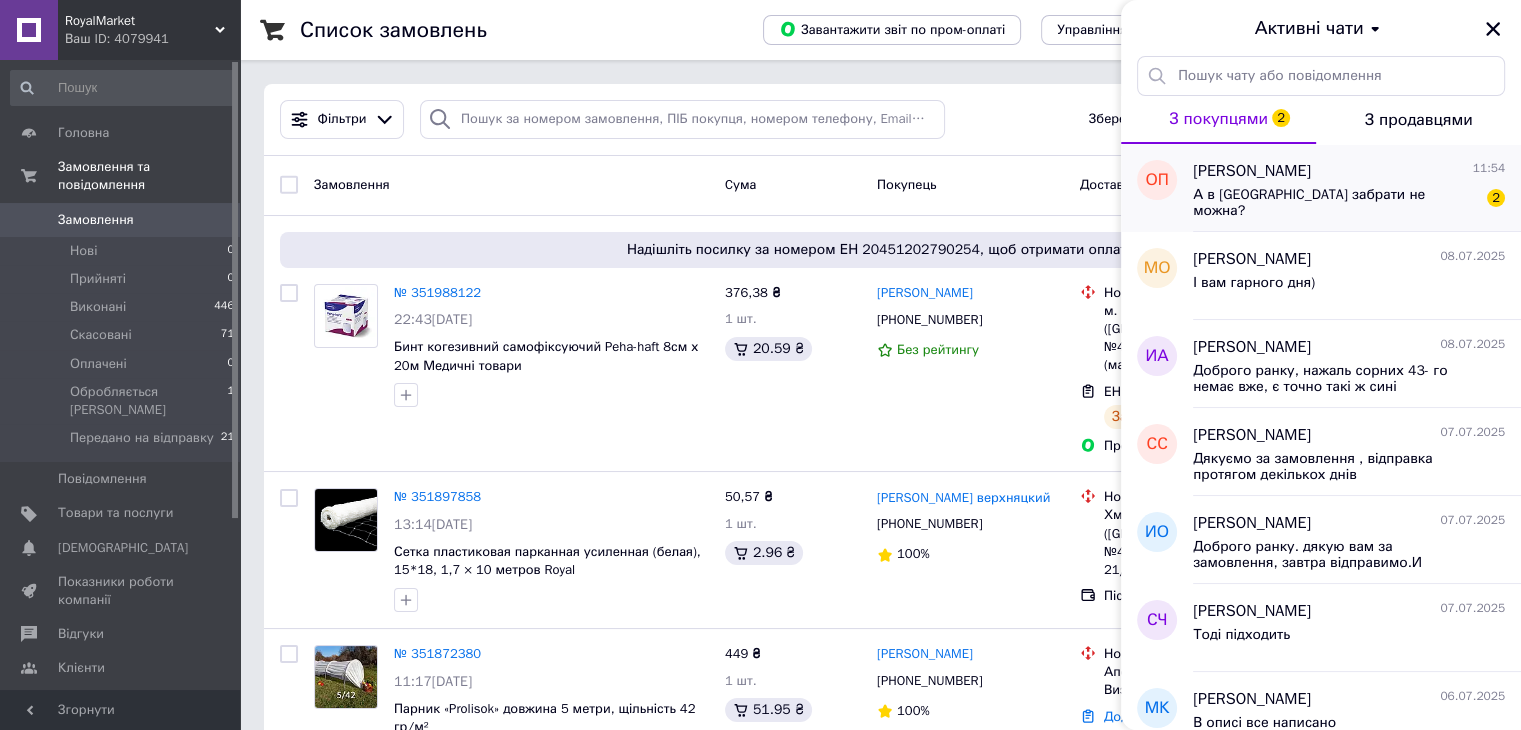 click on "А в Харькове забрати не можна?" at bounding box center [1335, 203] 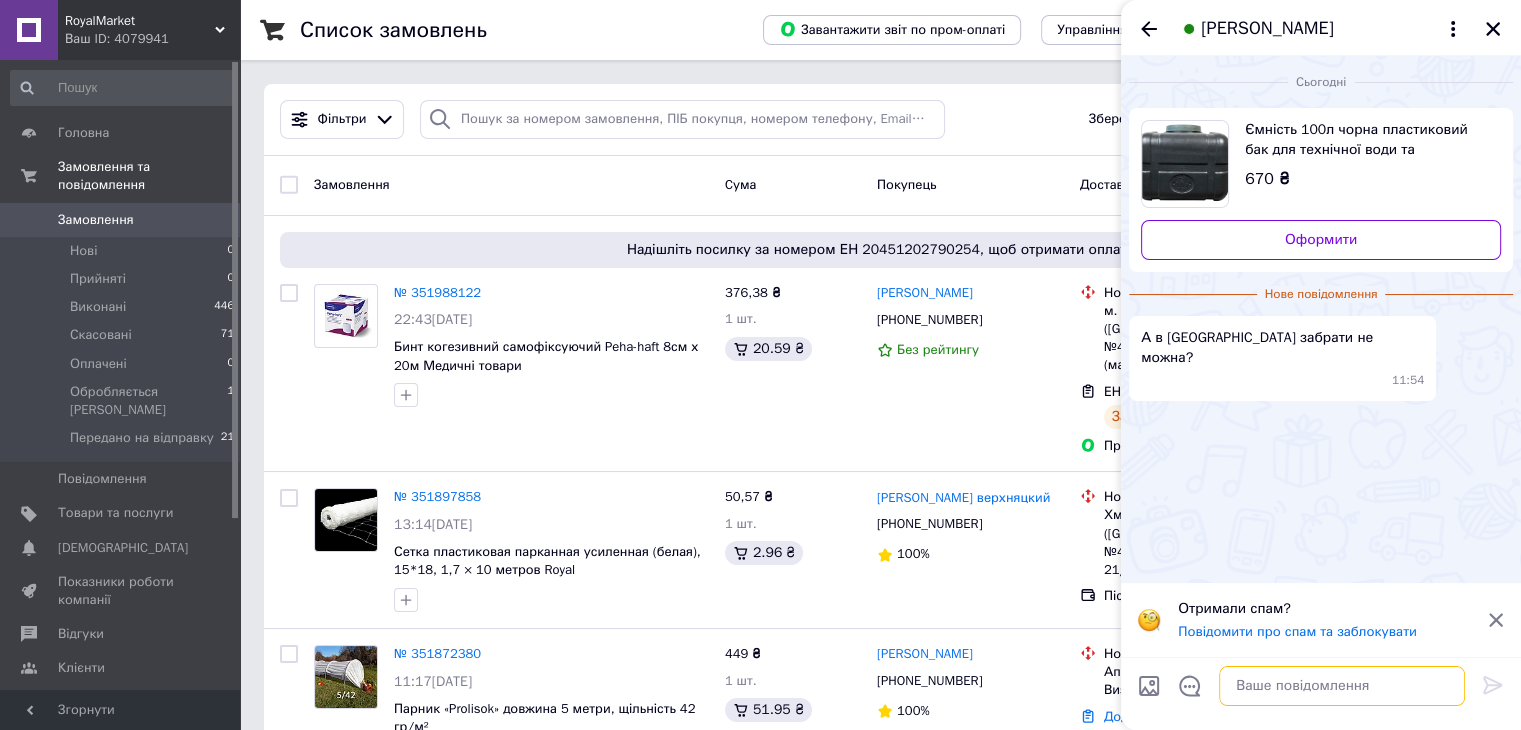 click at bounding box center (1342, 686) 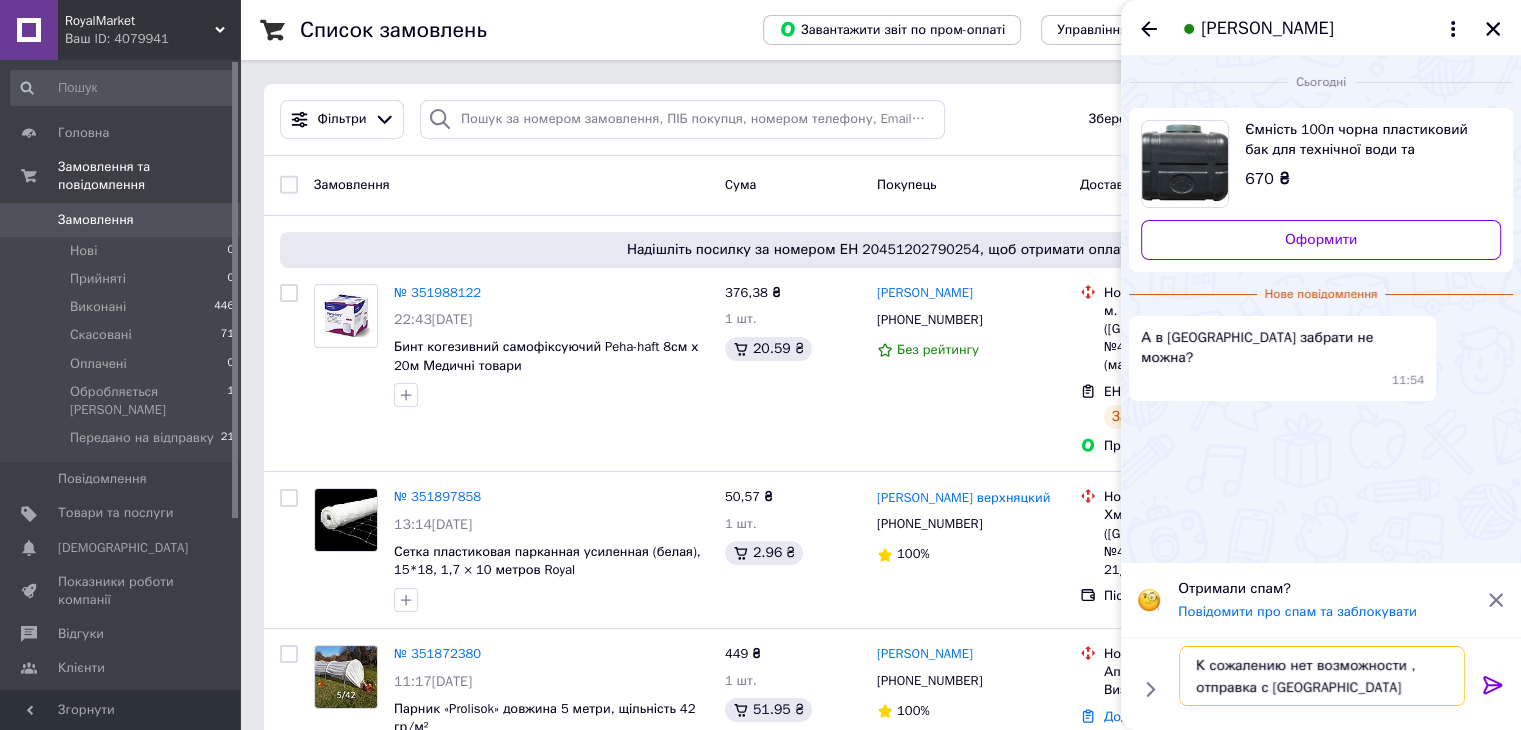 type on "К сожалению нет возможности , отправка с Кременчука" 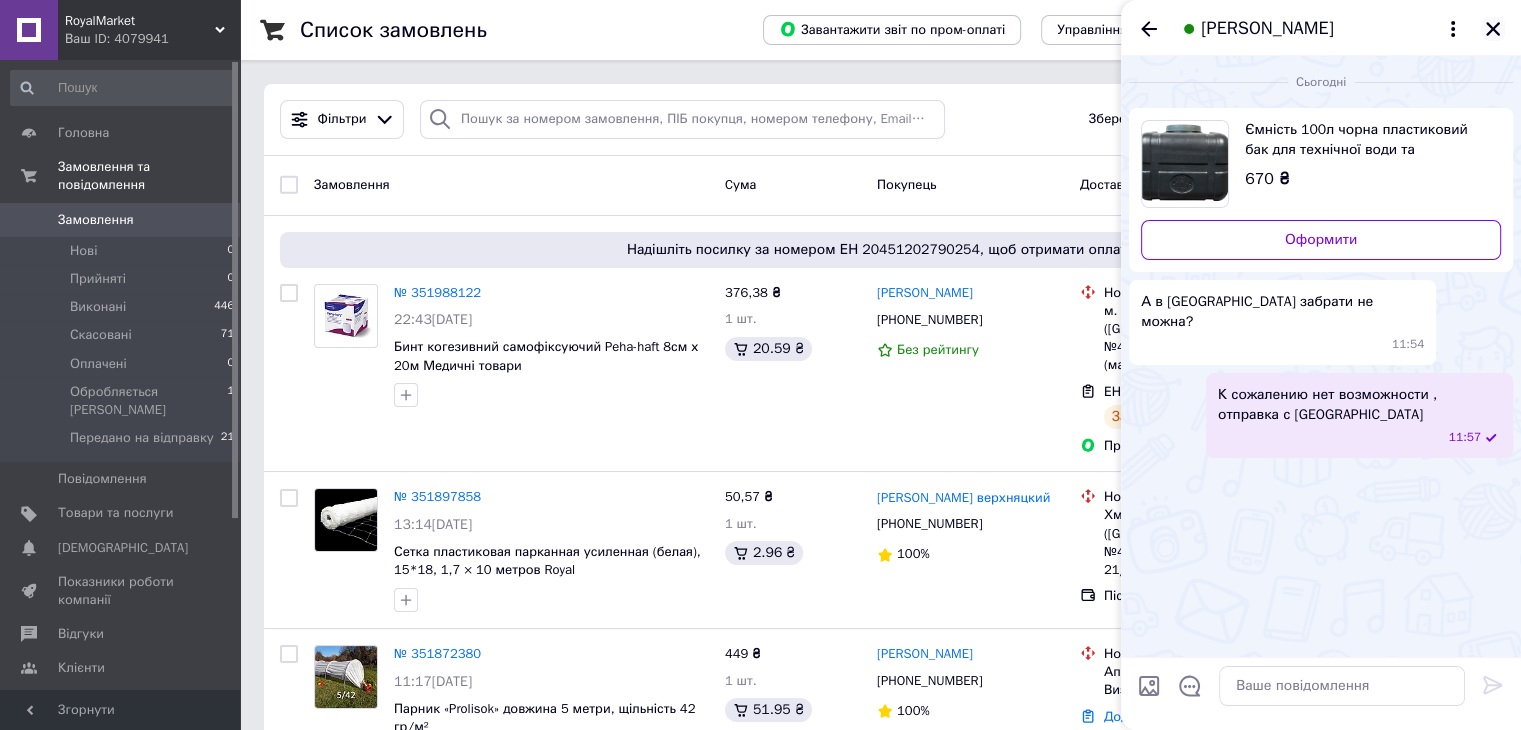 click 